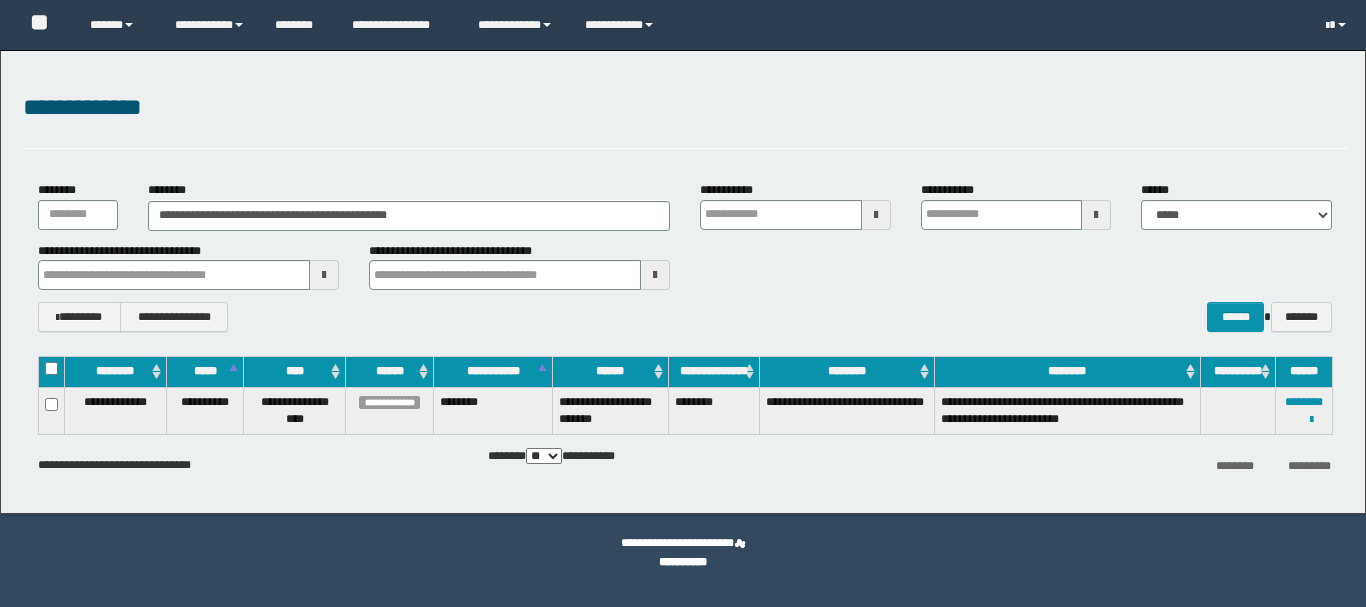 scroll, scrollTop: 0, scrollLeft: 0, axis: both 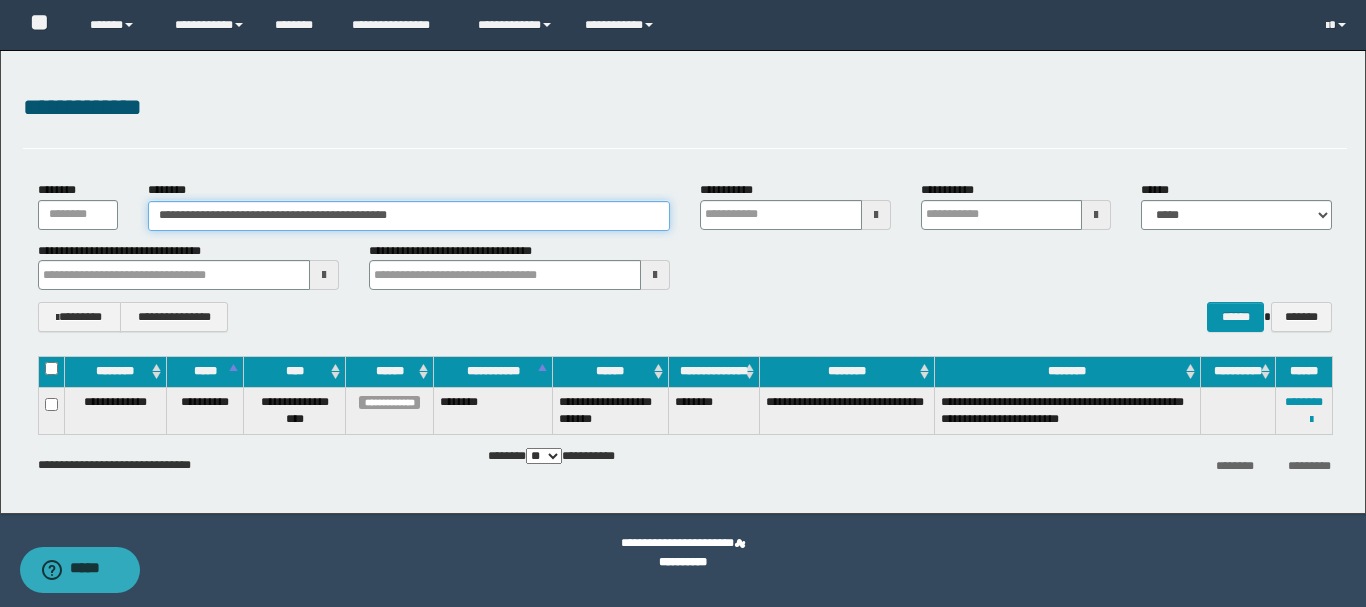drag, startPoint x: 460, startPoint y: 217, endPoint x: 0, endPoint y: 216, distance: 460.0011 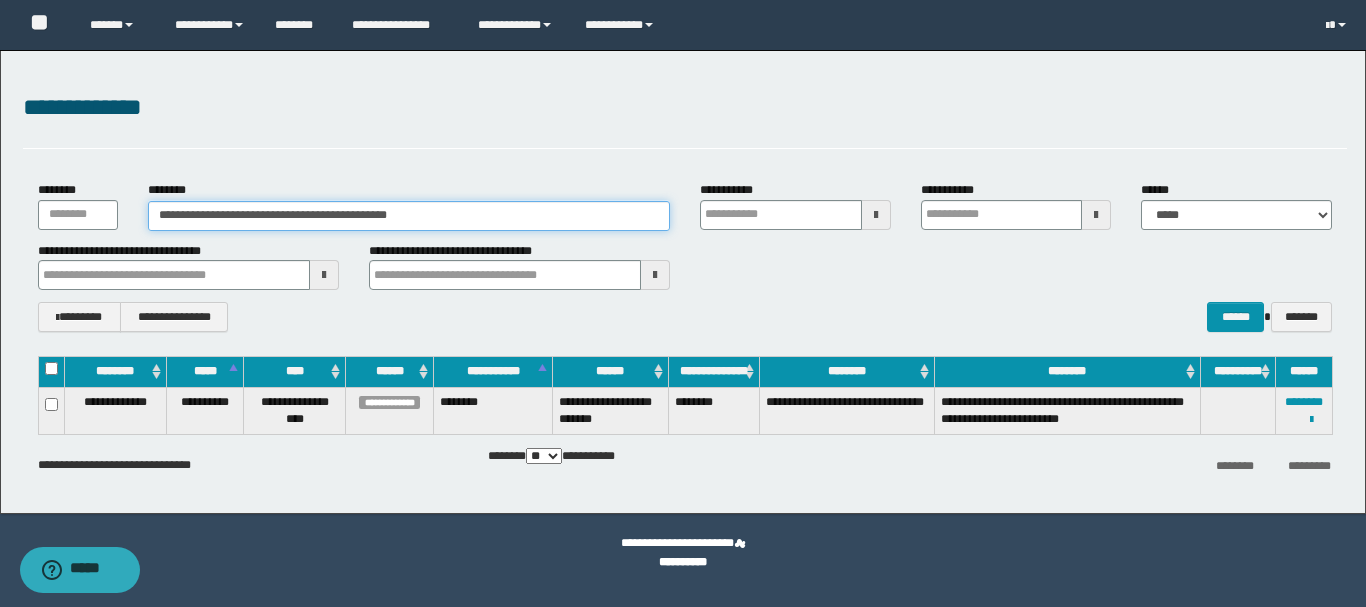 paste 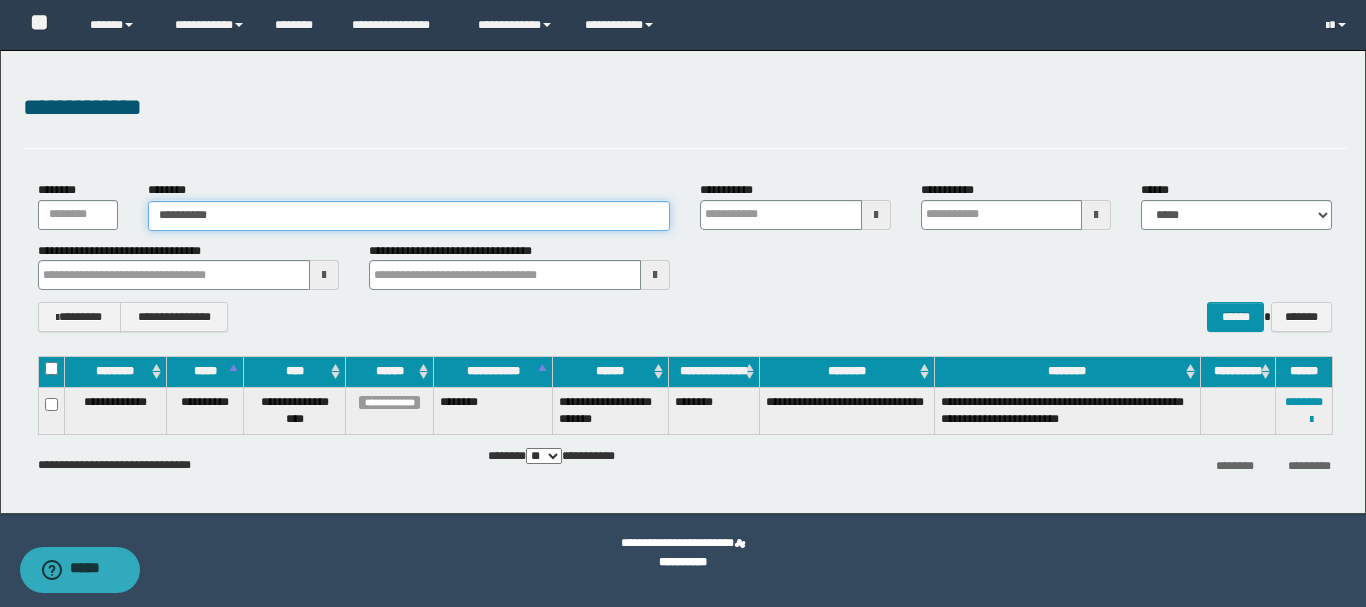 type on "**********" 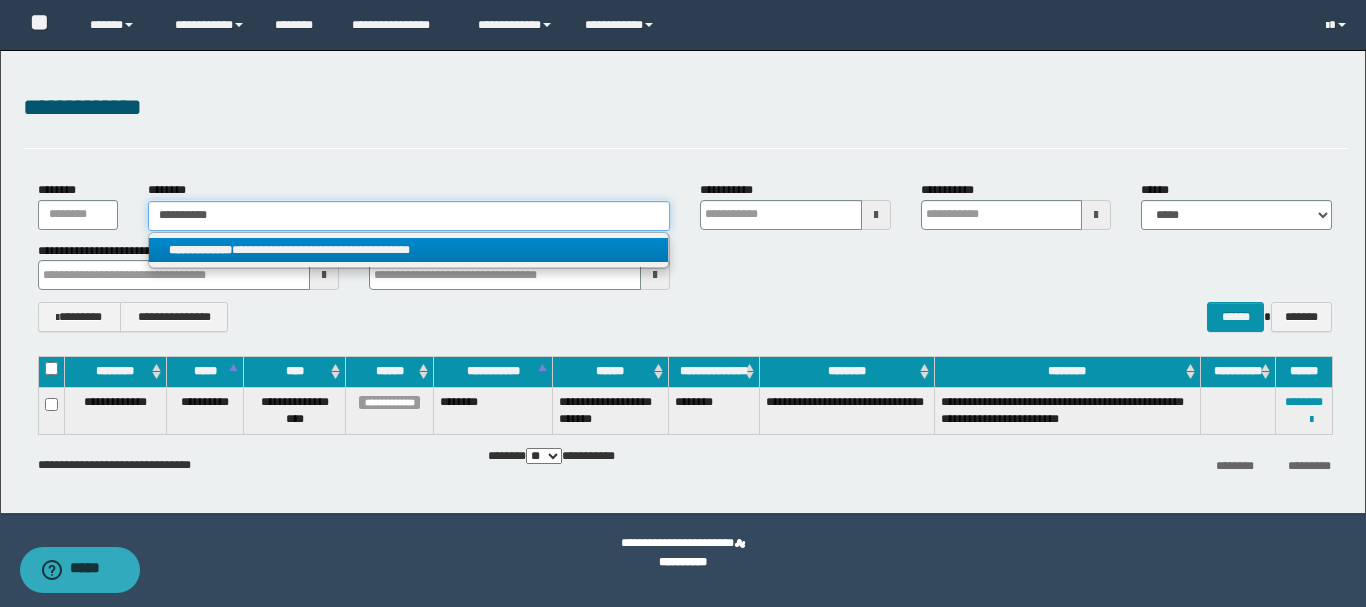 type on "**********" 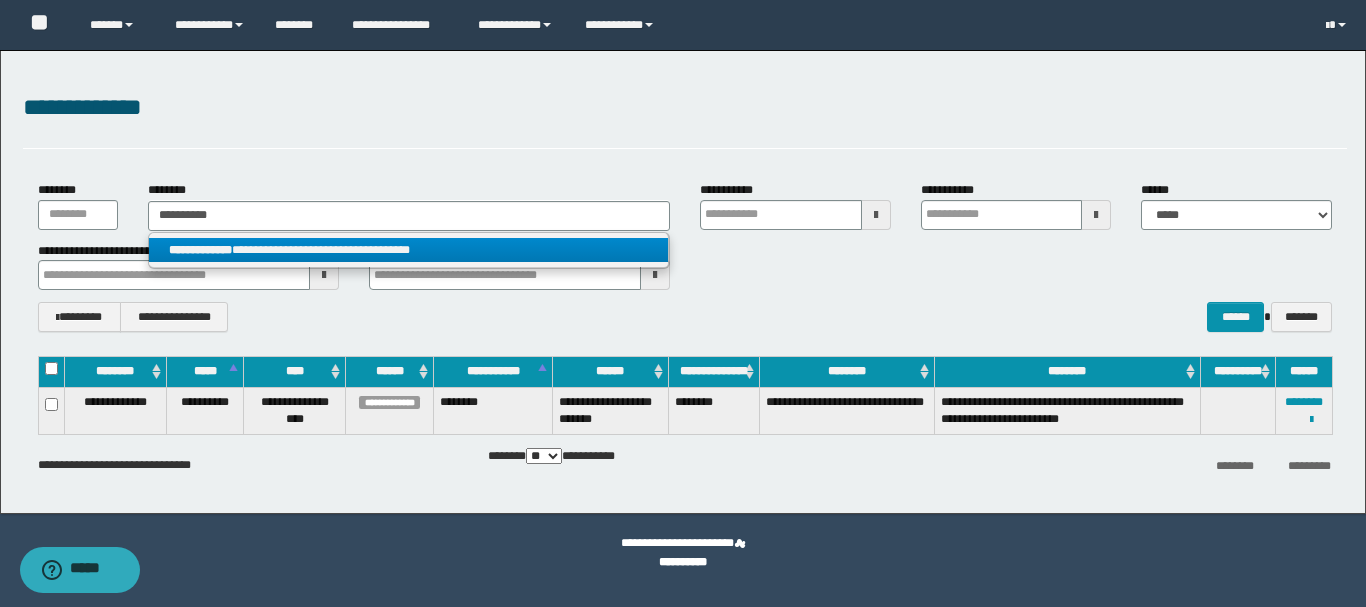 click on "**********" at bounding box center [408, 250] 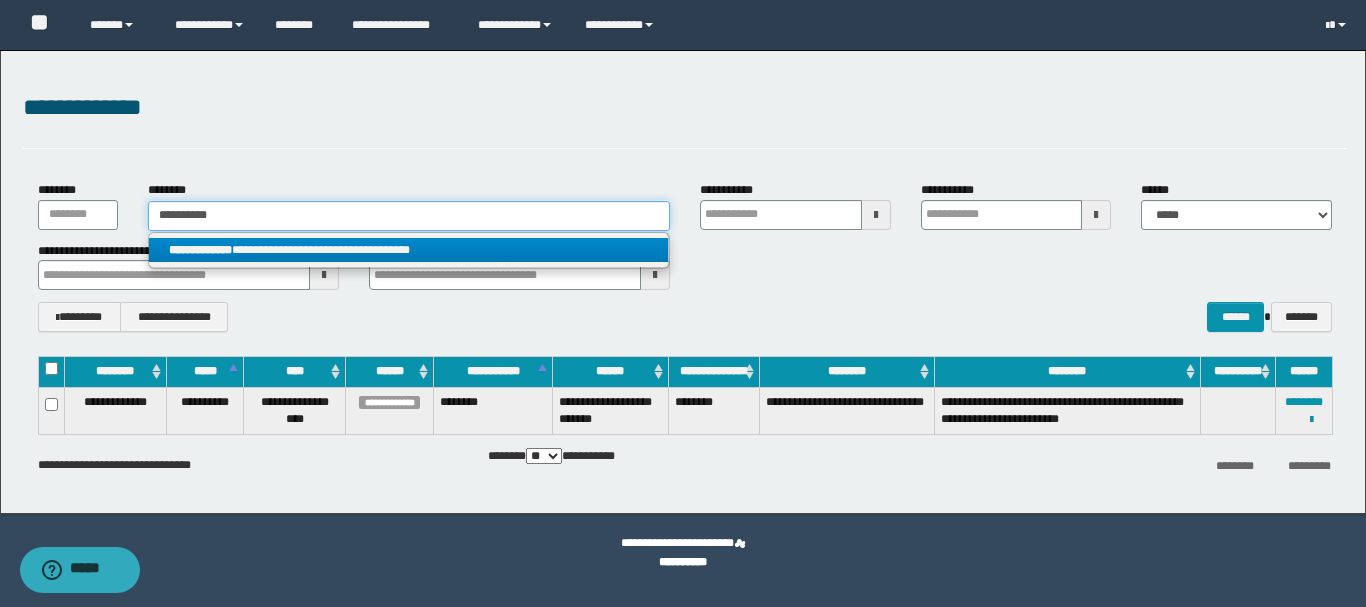 type 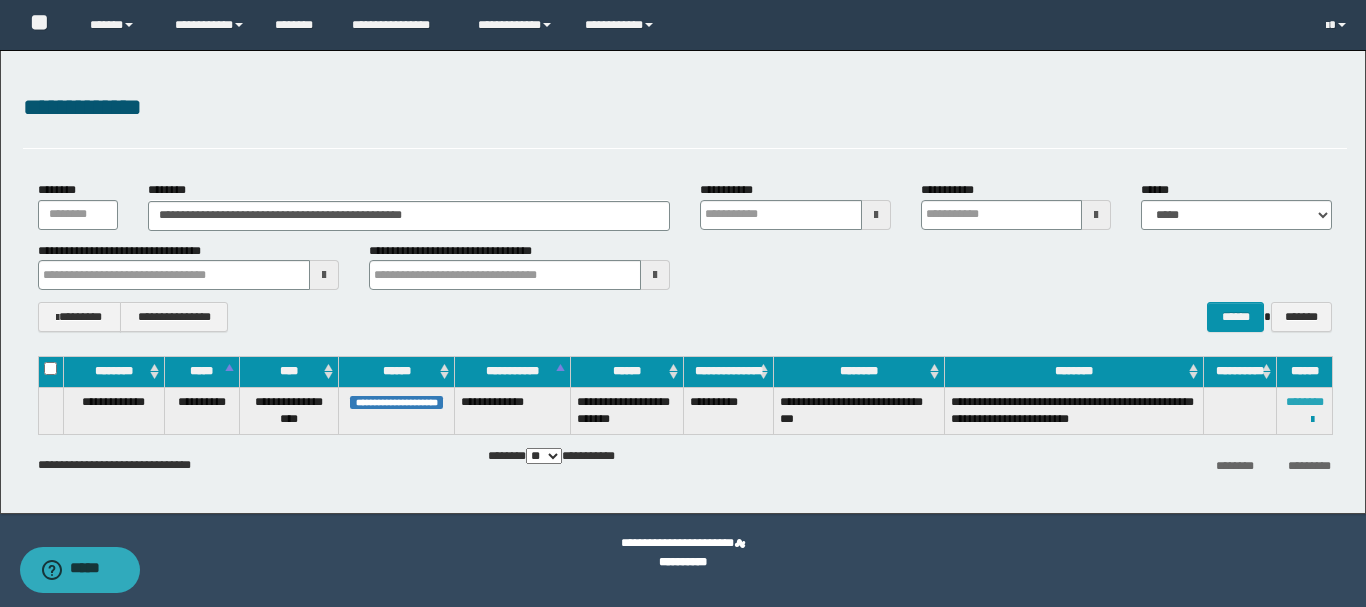 click on "********" at bounding box center (1305, 402) 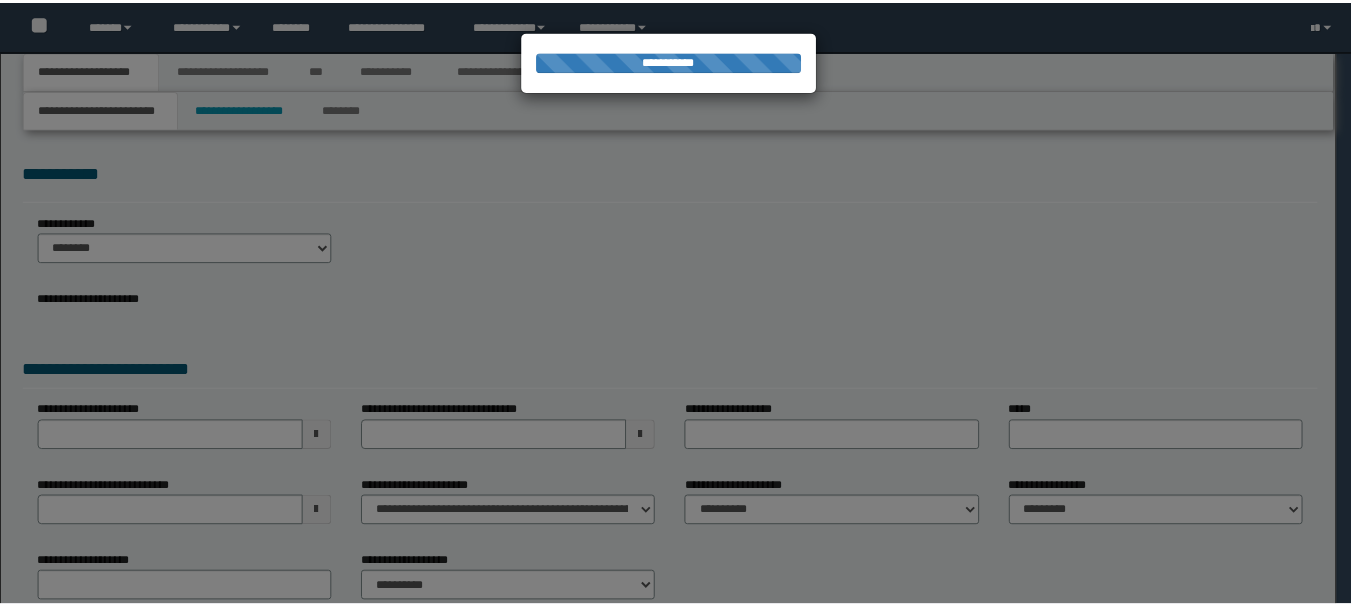 scroll, scrollTop: 0, scrollLeft: 0, axis: both 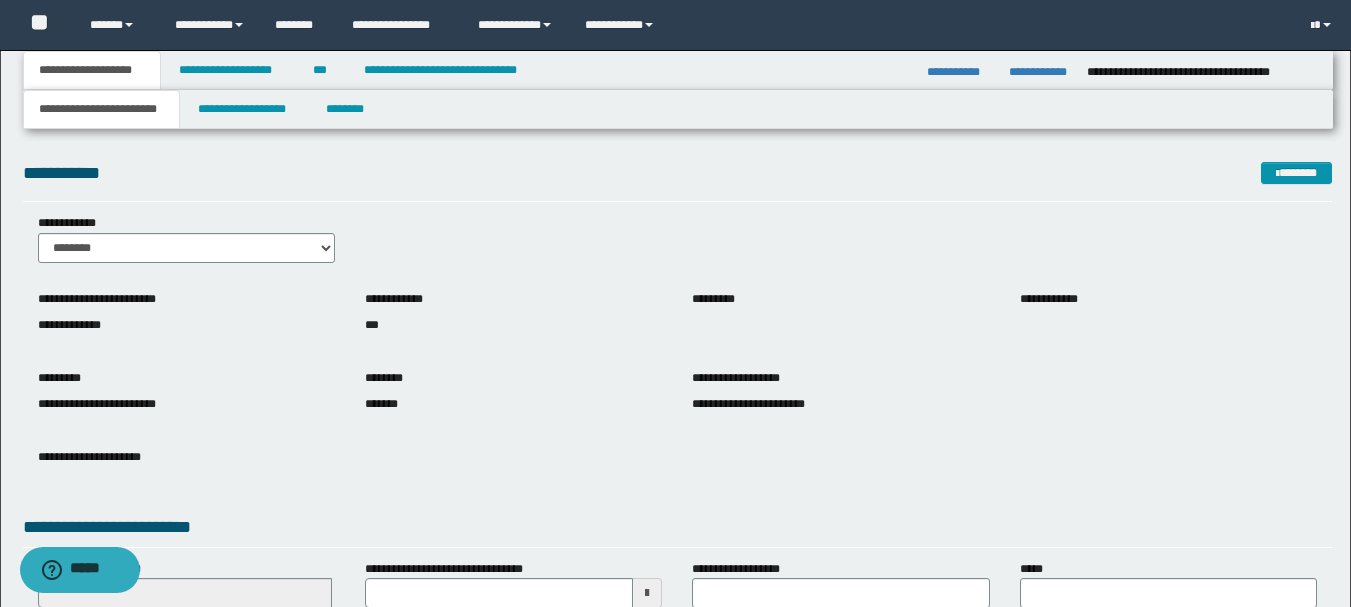 click on "***" at bounding box center (513, 325) 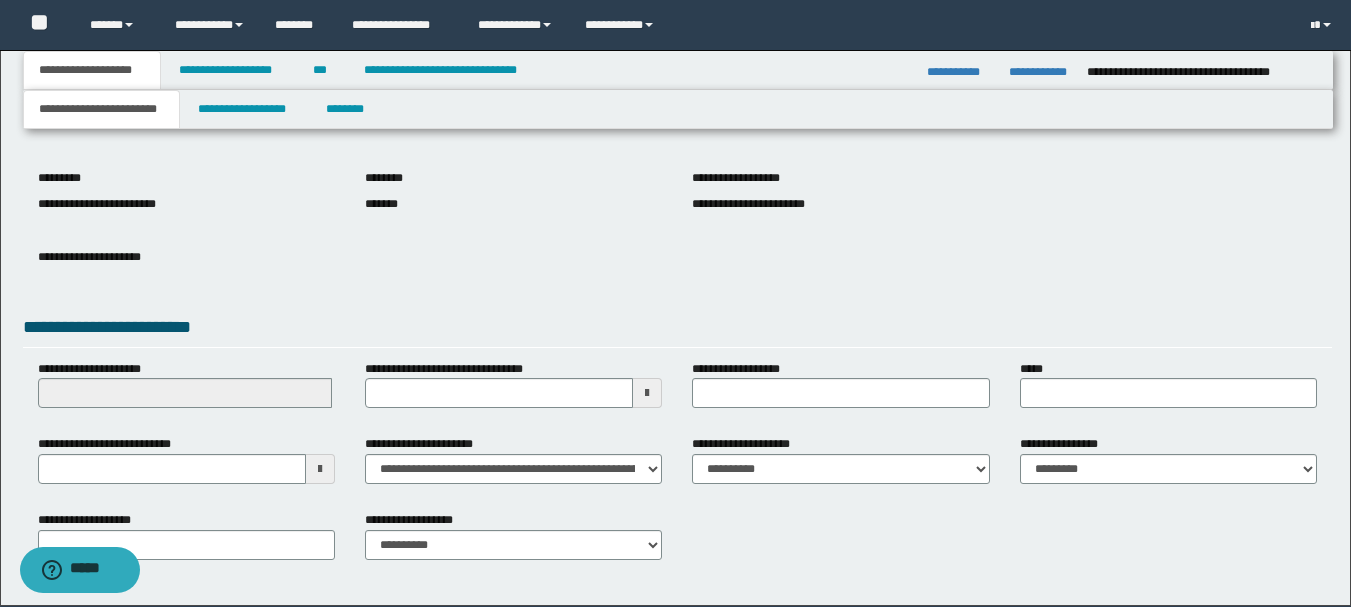 scroll, scrollTop: 277, scrollLeft: 0, axis: vertical 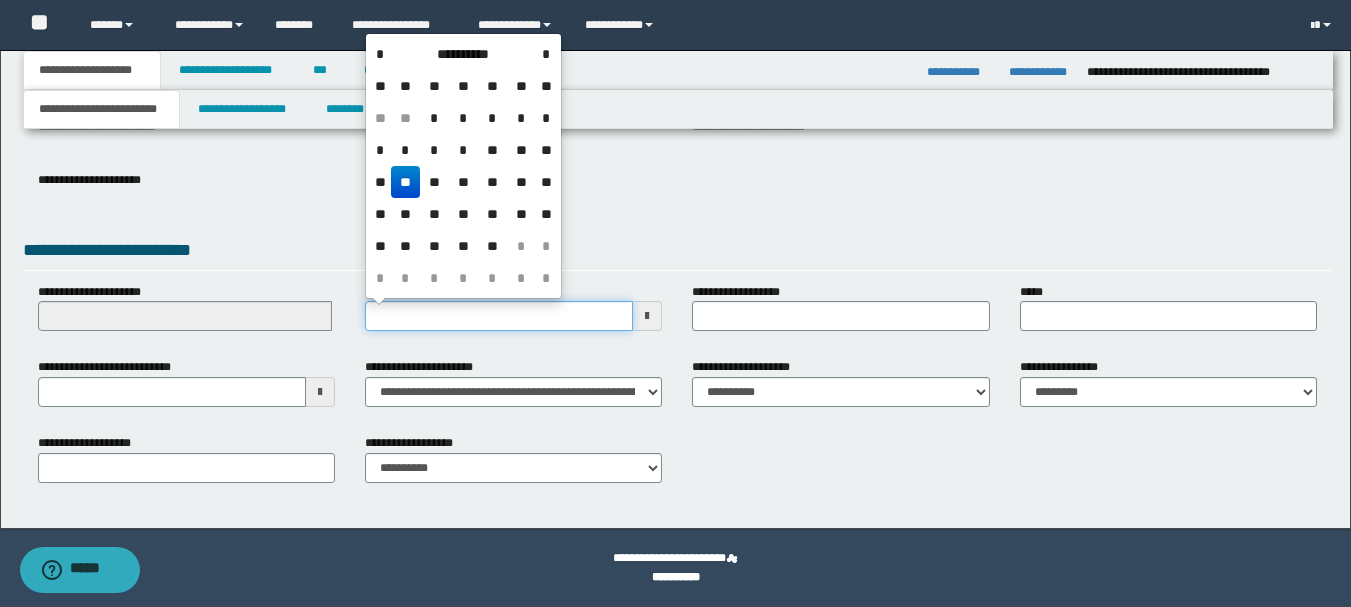 click on "**********" at bounding box center [499, 316] 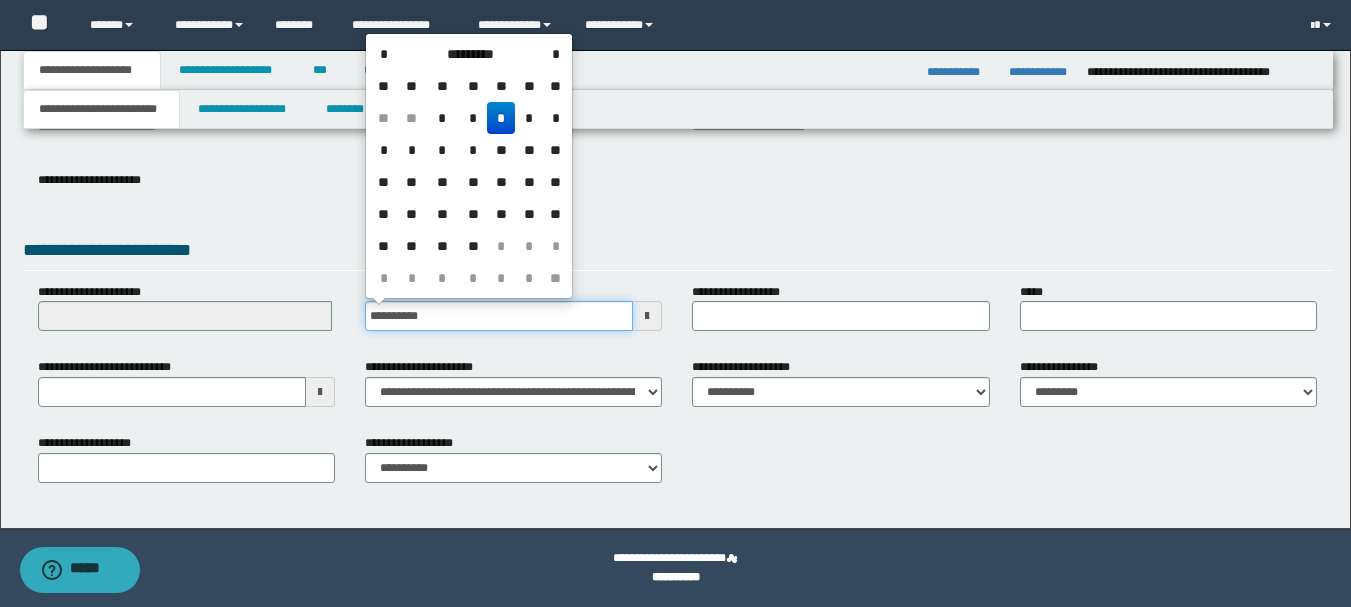 type on "**********" 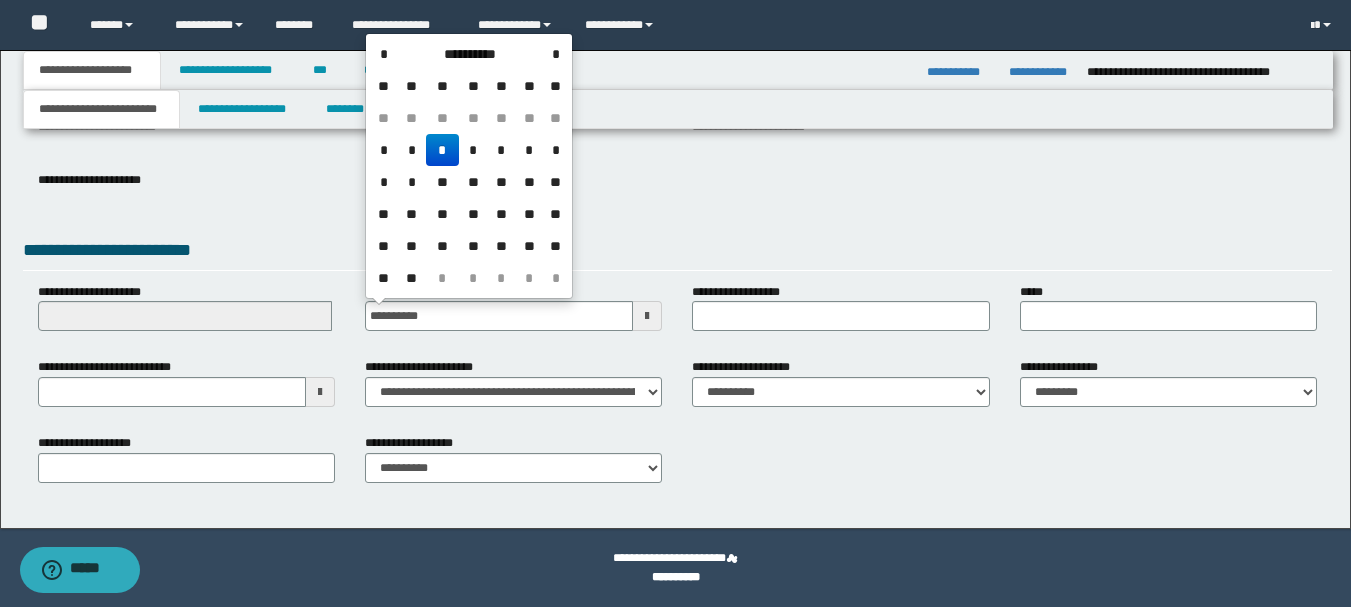 click on "**********" at bounding box center [677, 195] 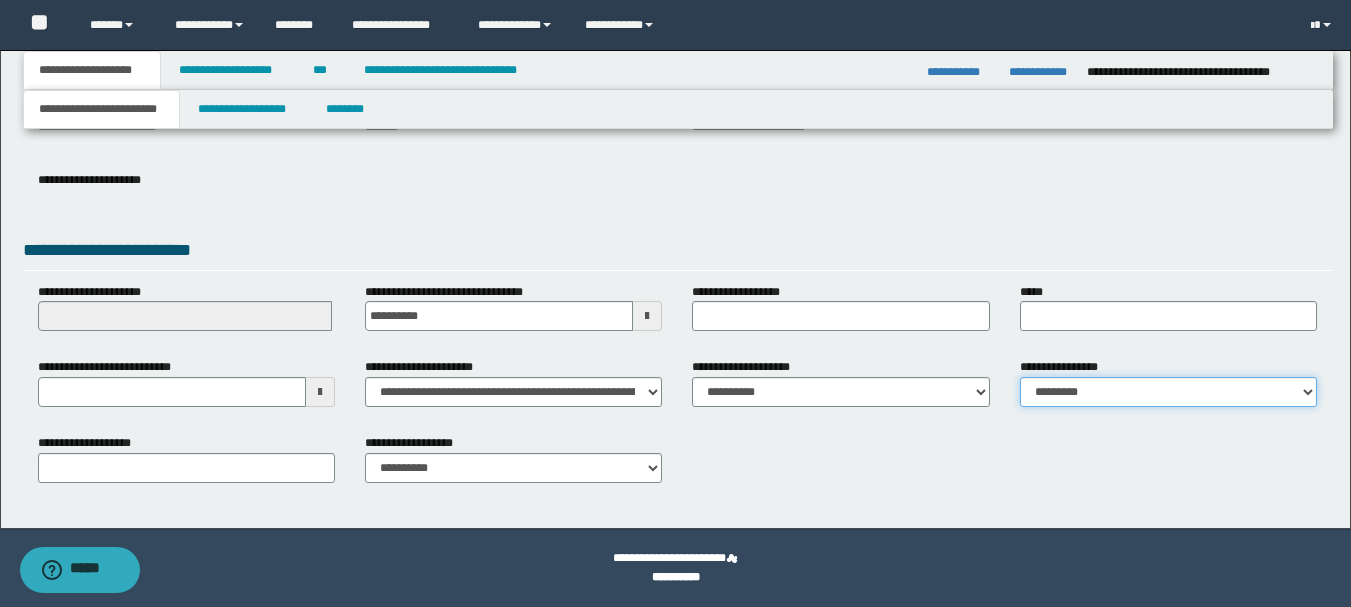 click on "**********" at bounding box center (1168, 392) 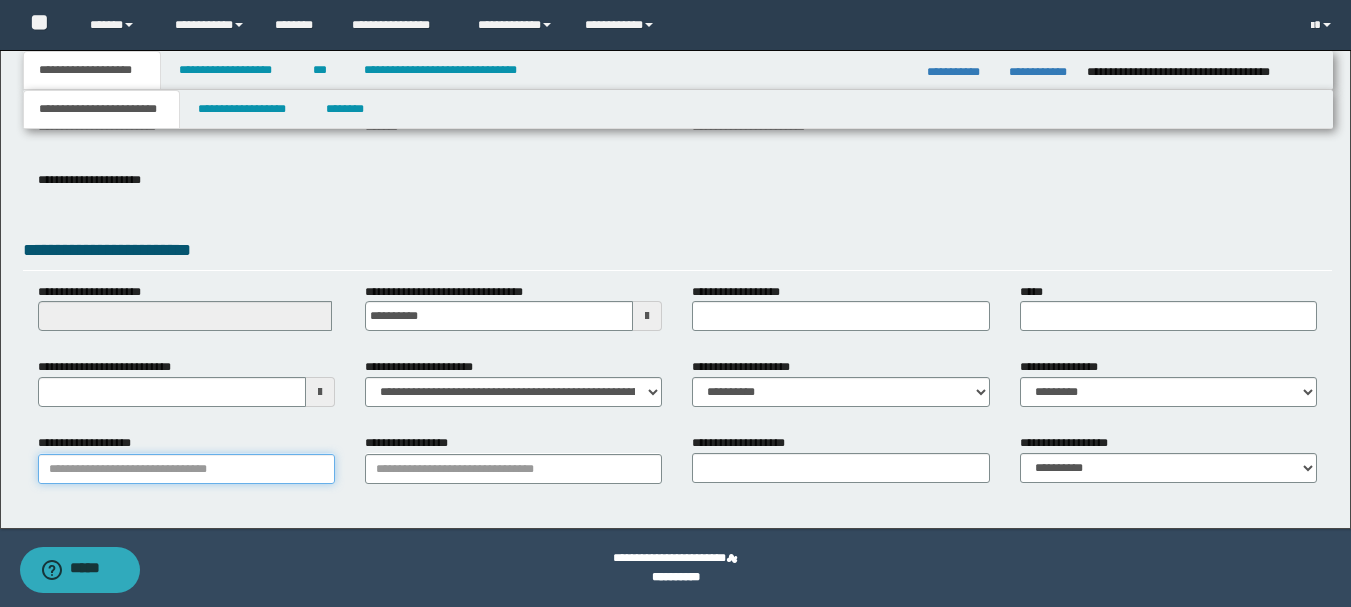 click on "**********" at bounding box center [186, 469] 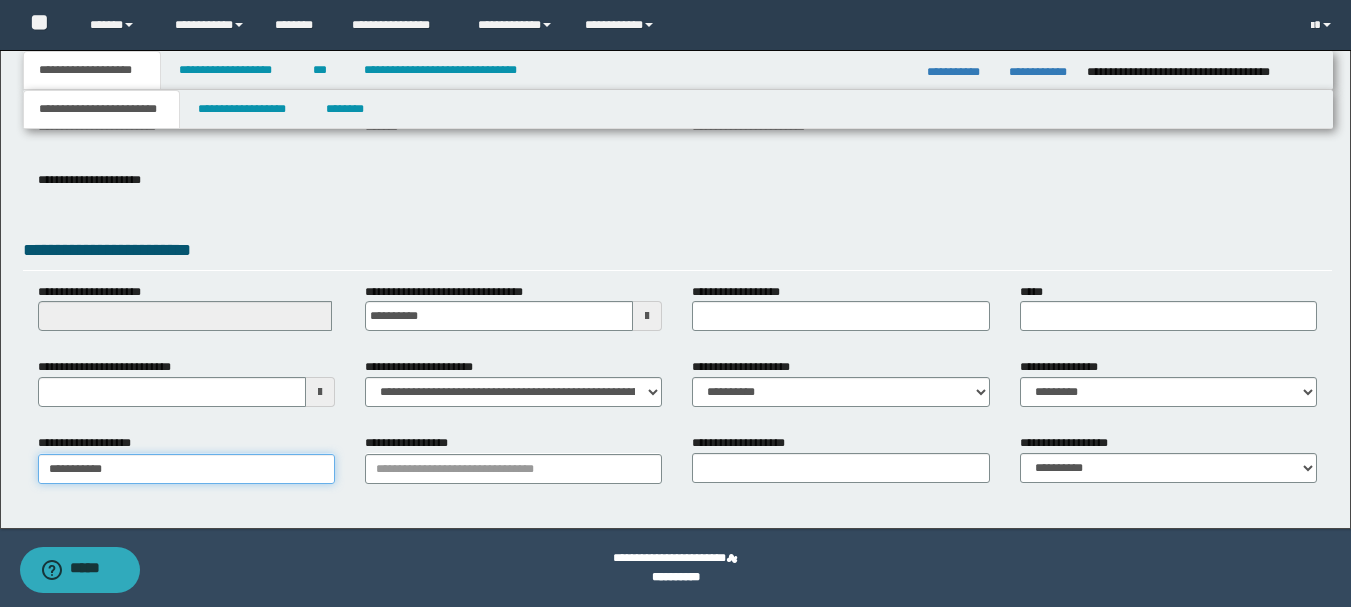 type on "**********" 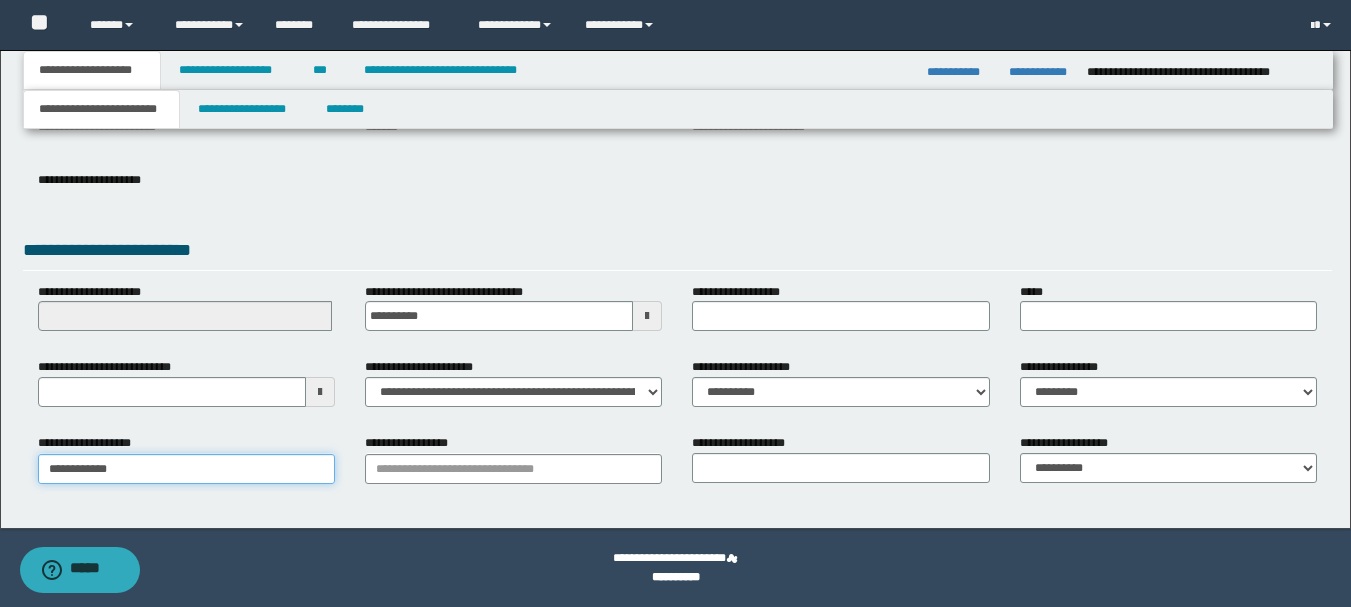 type on "**********" 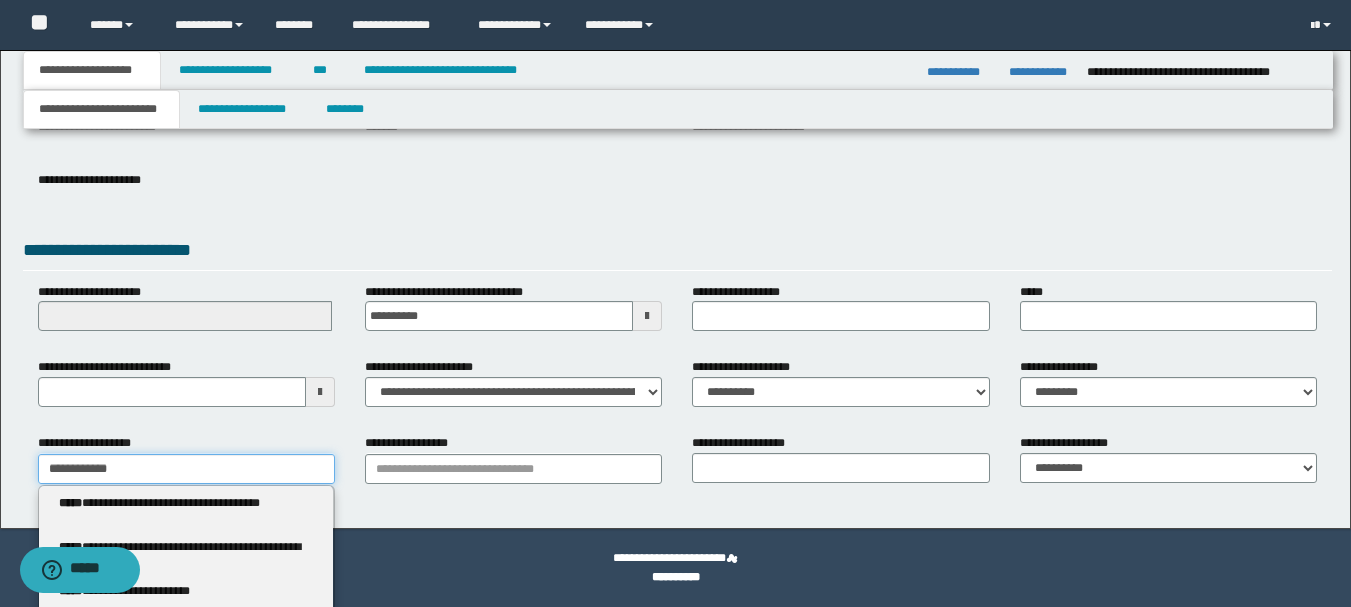 scroll, scrollTop: 305, scrollLeft: 0, axis: vertical 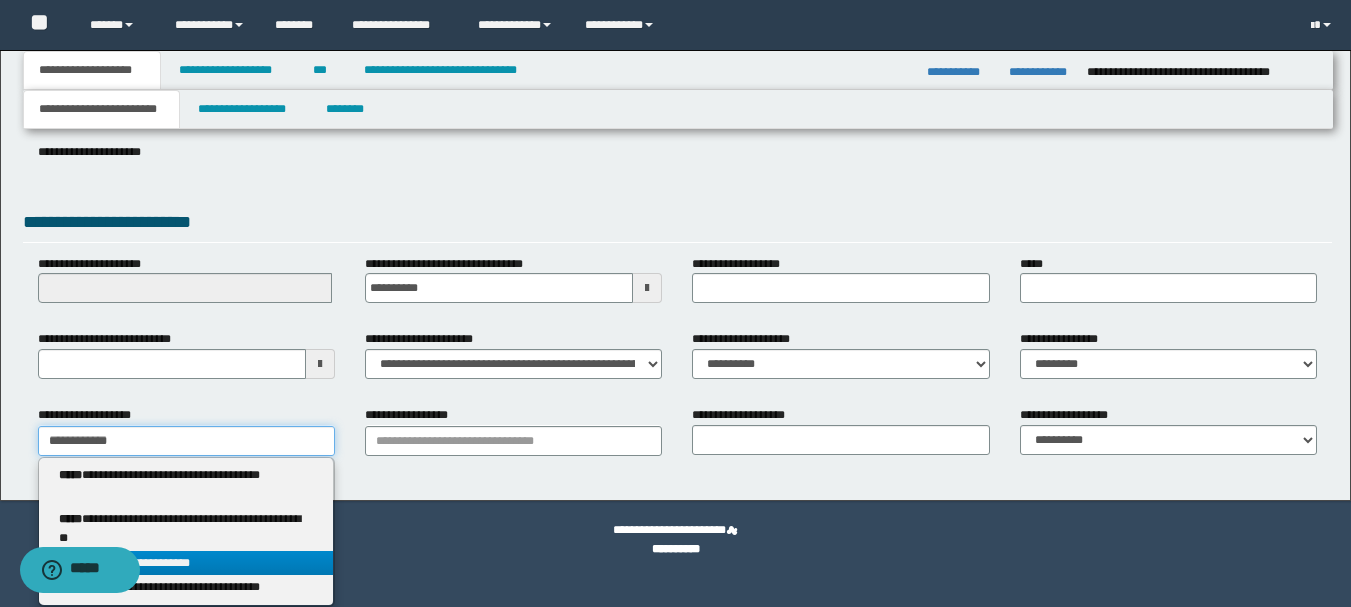type on "**********" 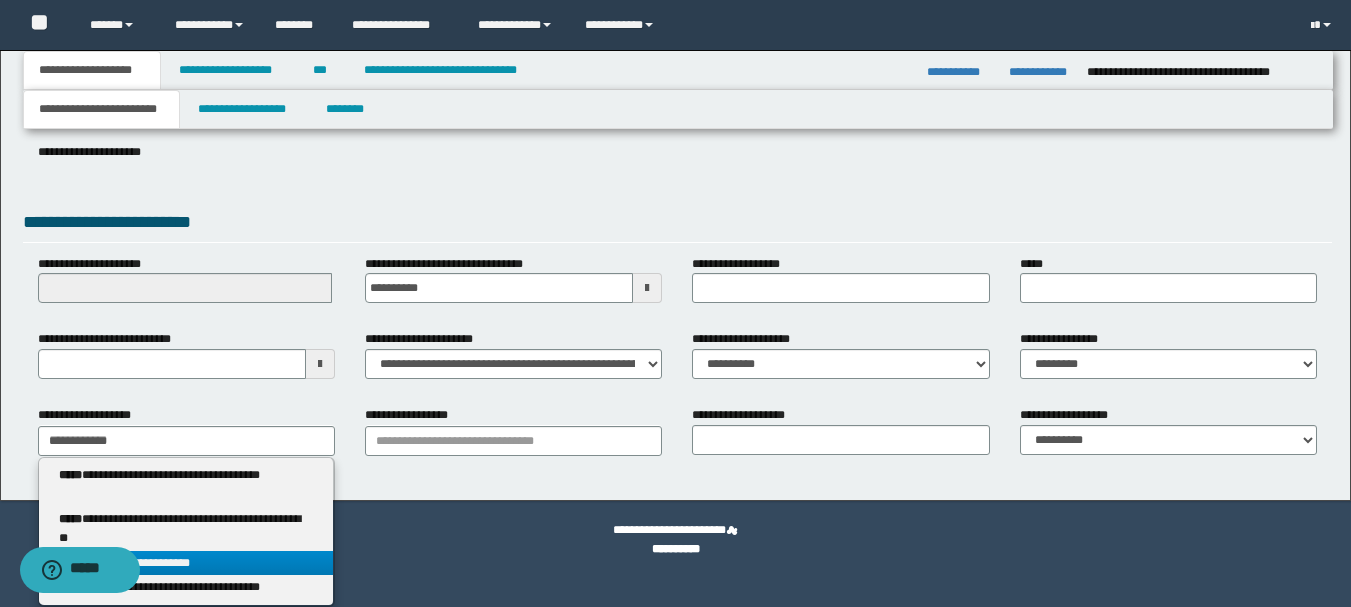 click on "**********" at bounding box center [186, 563] 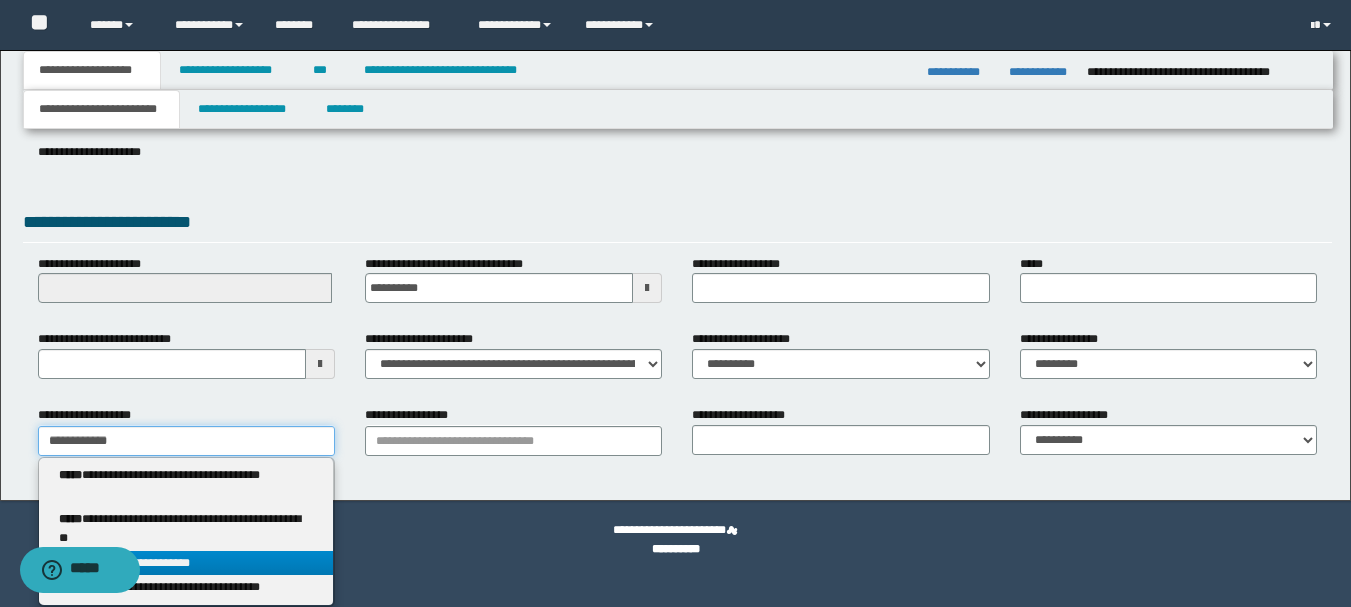 type 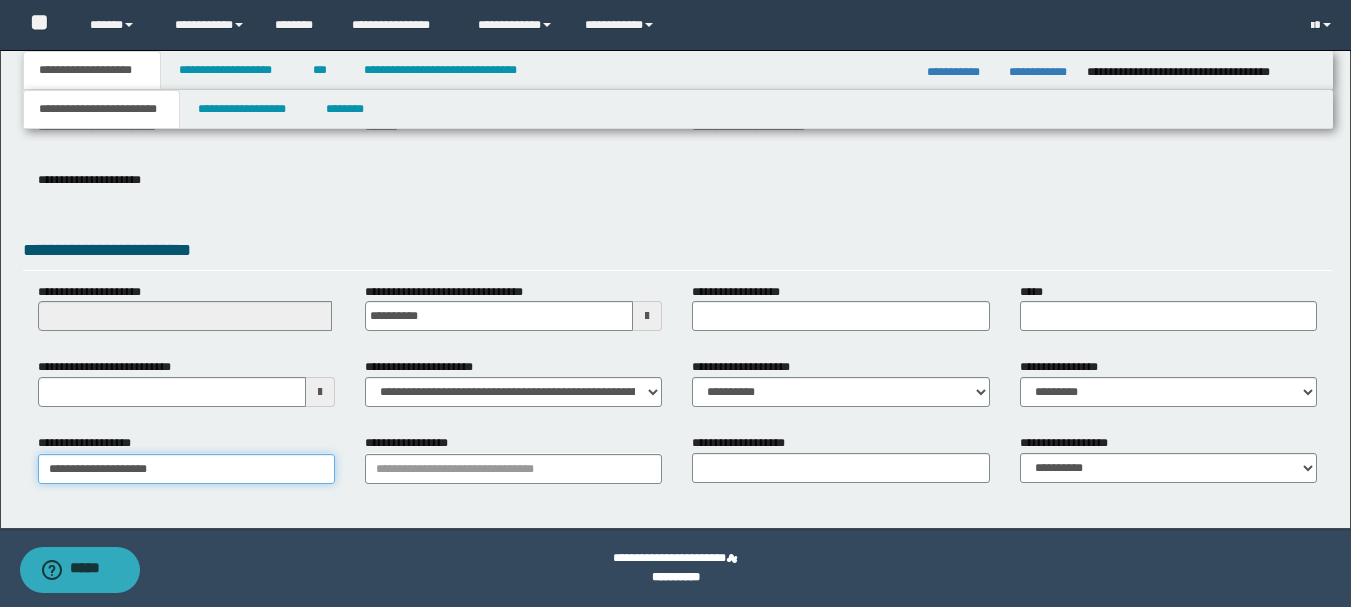 scroll, scrollTop: 277, scrollLeft: 0, axis: vertical 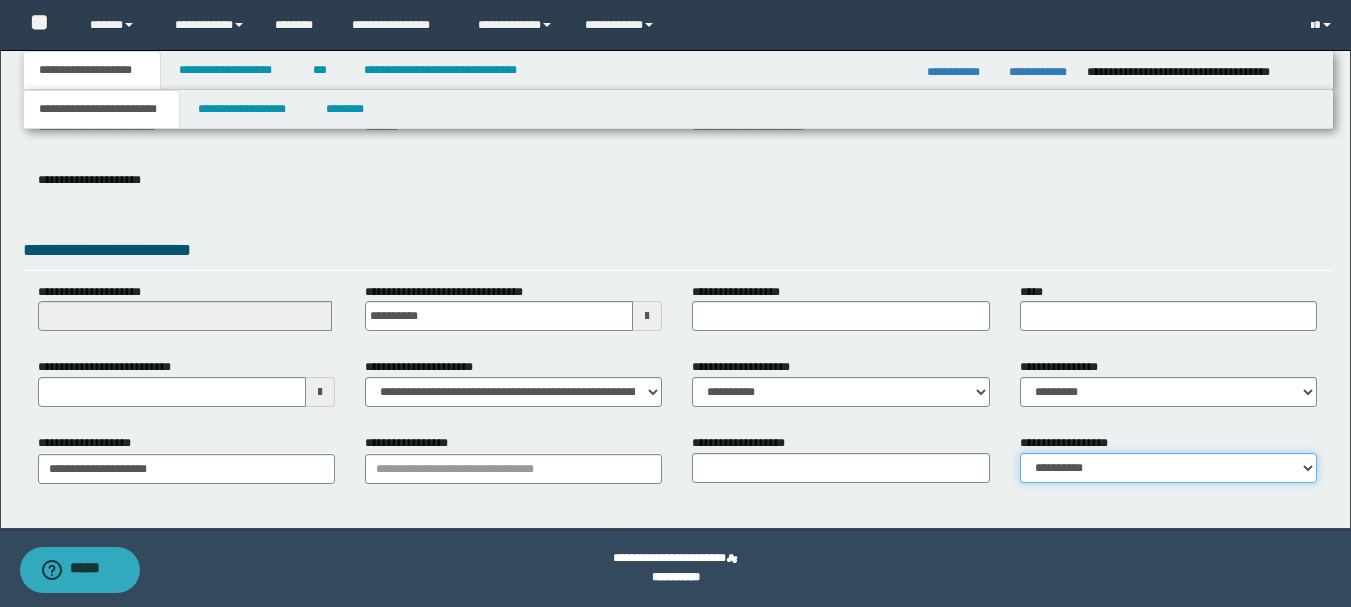 click on "**********" at bounding box center [1168, 468] 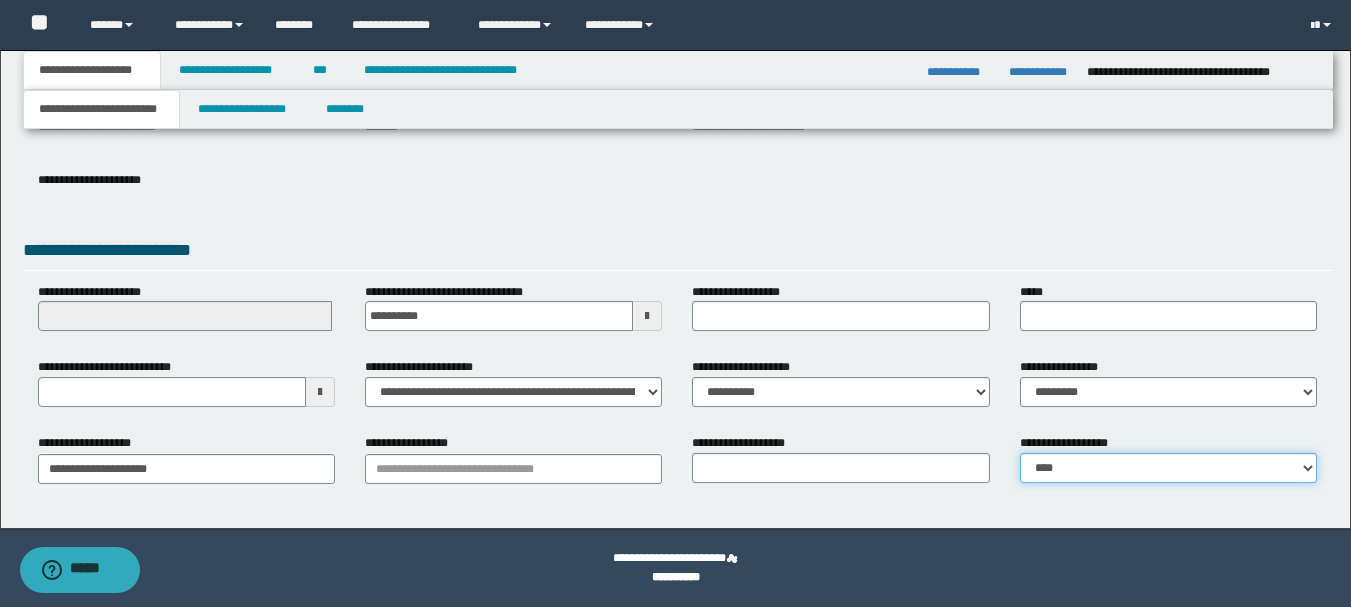click on "**********" at bounding box center (1168, 468) 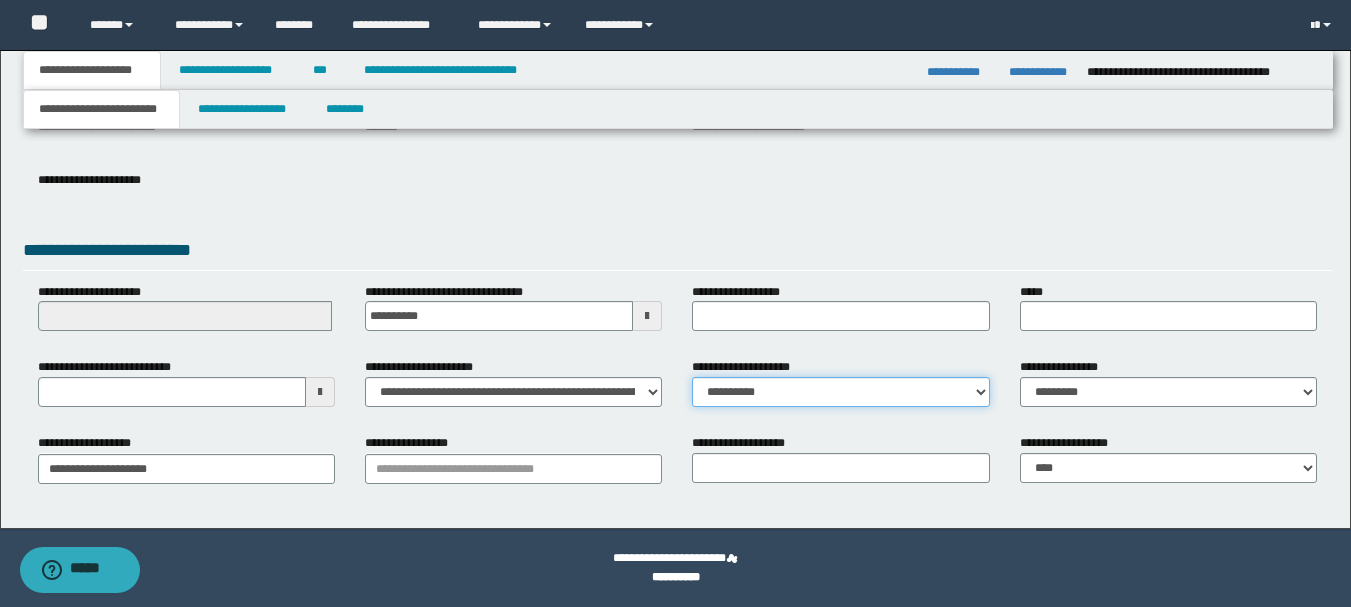 click on "**********" at bounding box center [840, 392] 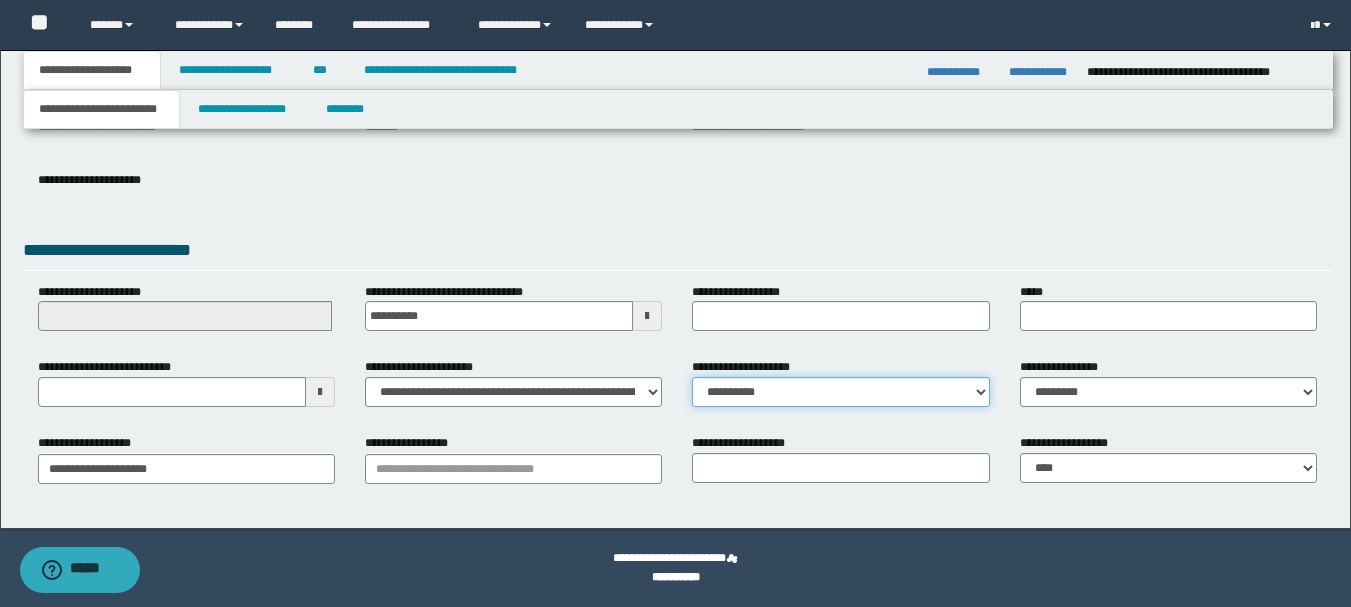 select on "**" 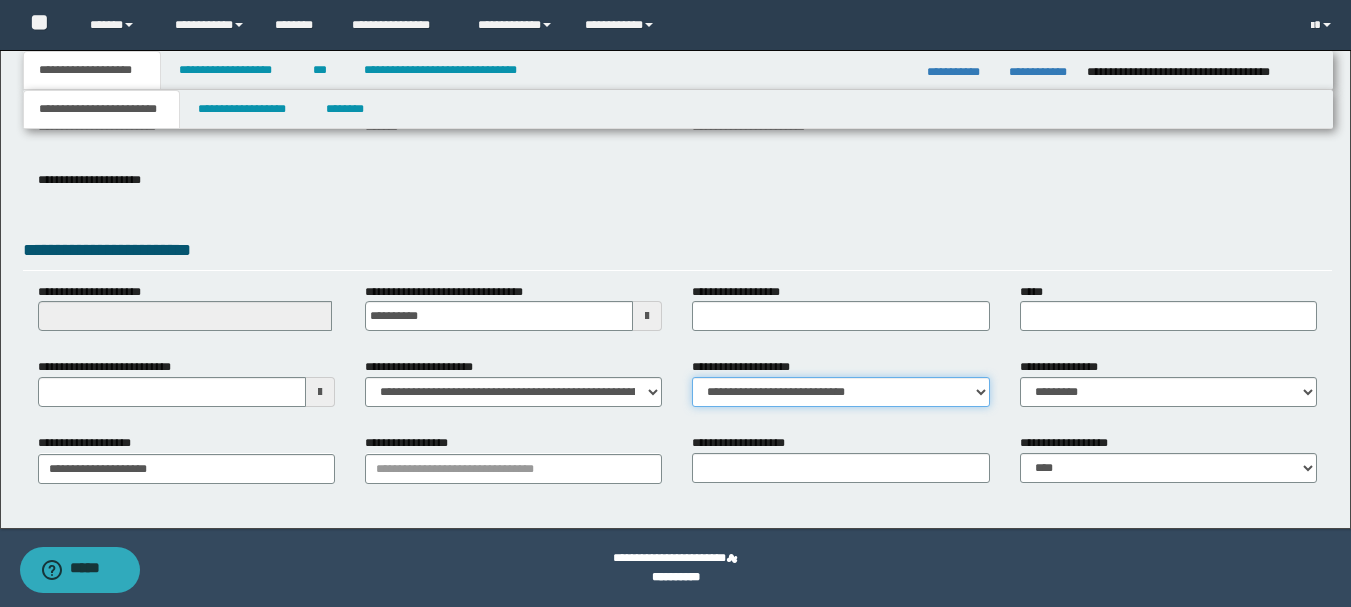 click on "**********" at bounding box center (840, 392) 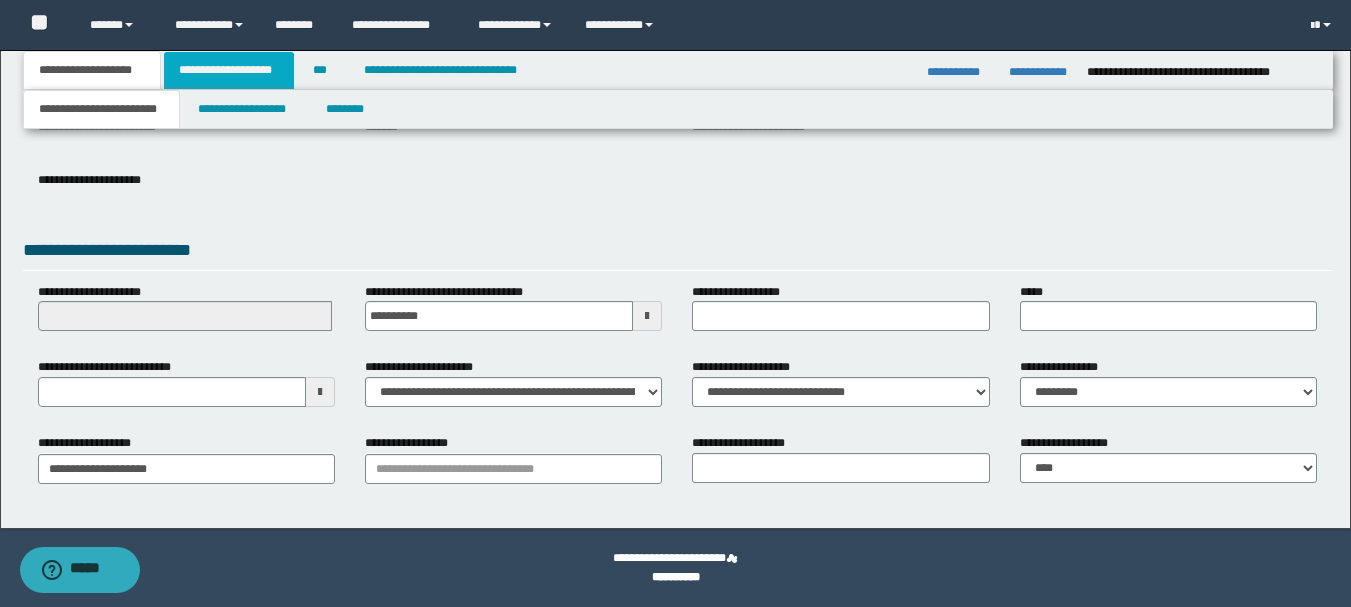 click on "**********" at bounding box center (229, 70) 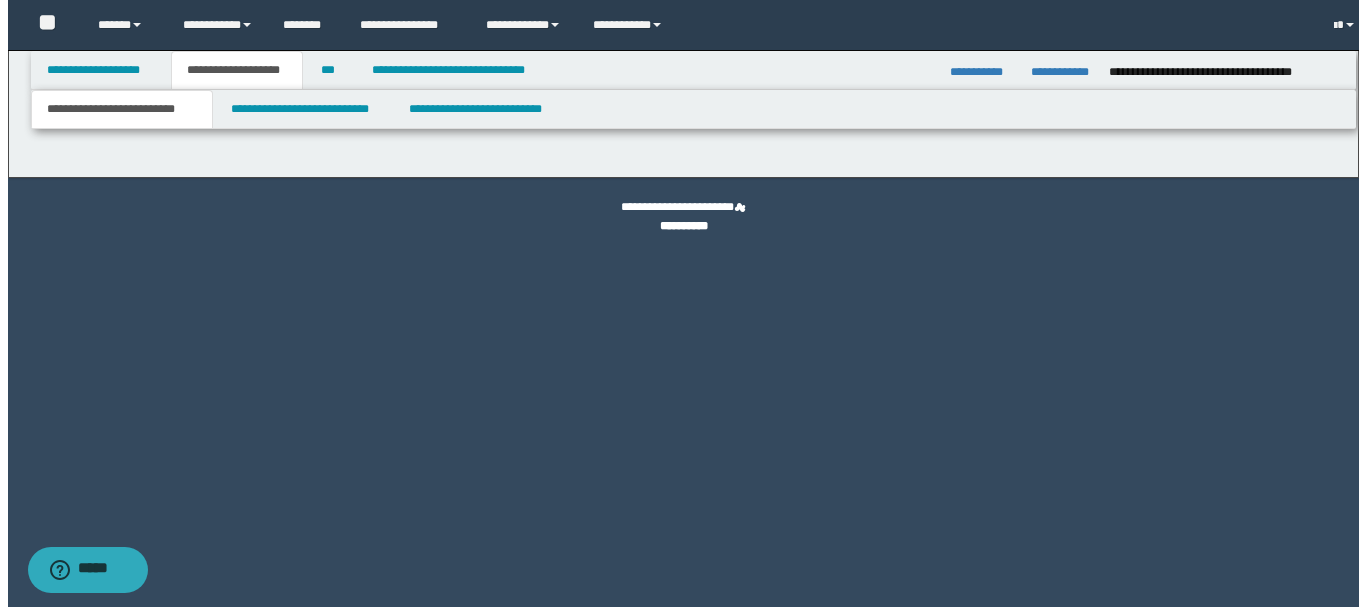 scroll, scrollTop: 0, scrollLeft: 0, axis: both 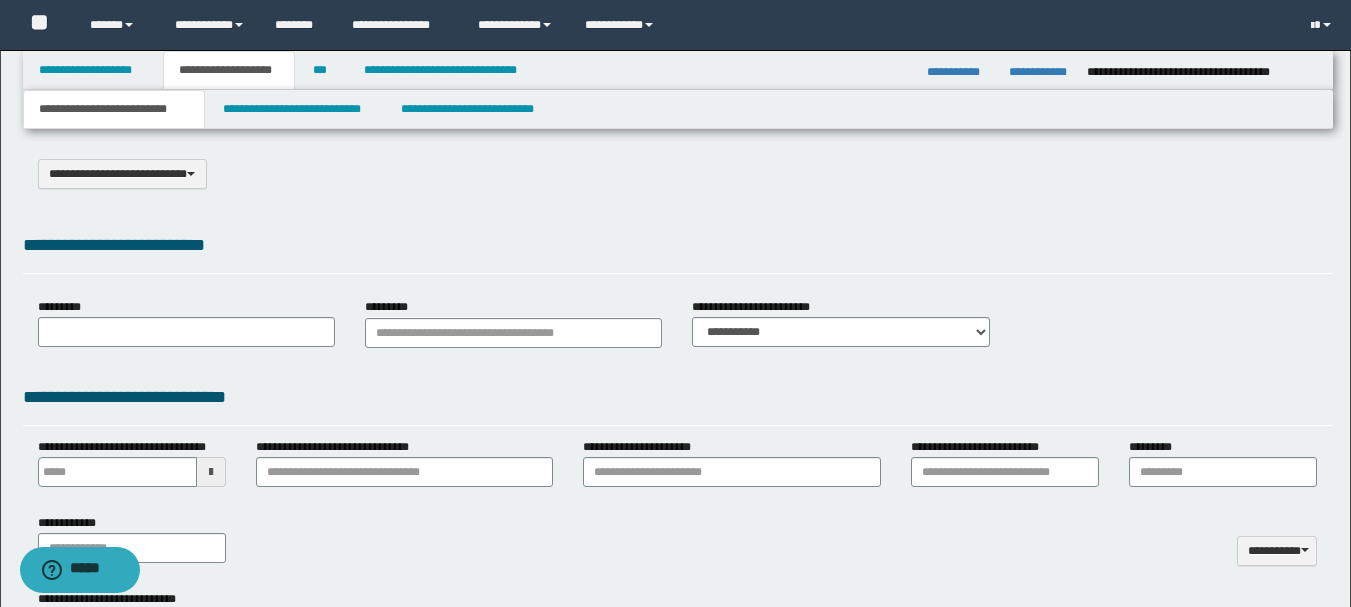select on "*" 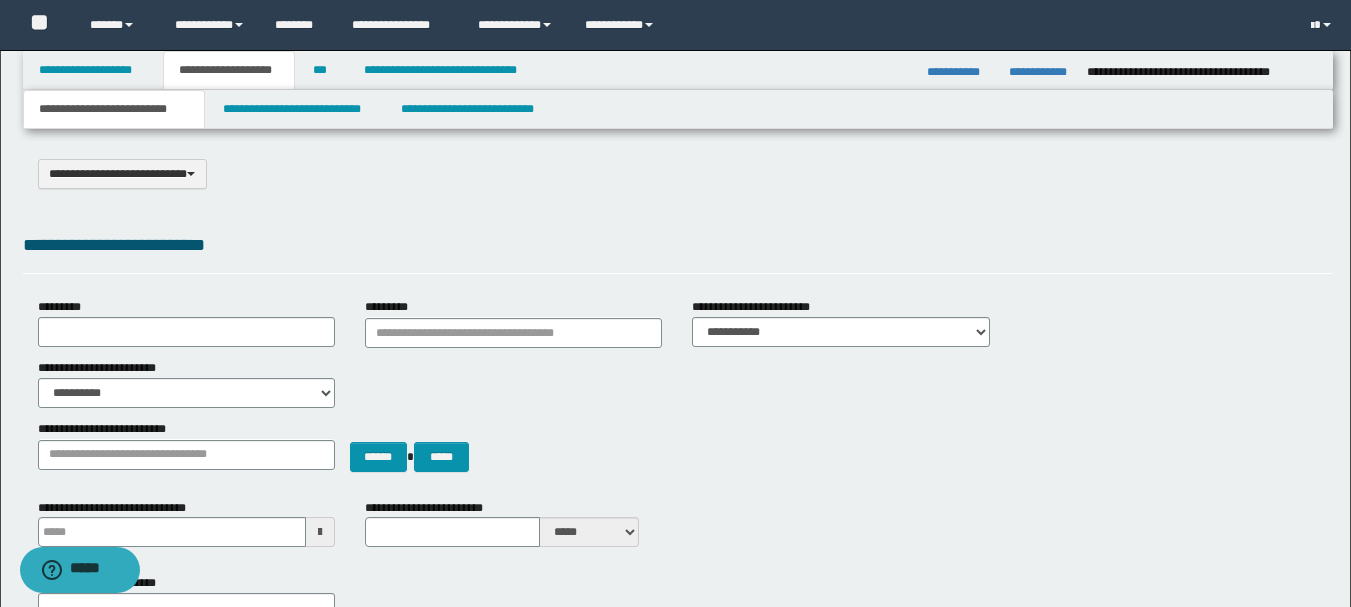 scroll, scrollTop: 100, scrollLeft: 0, axis: vertical 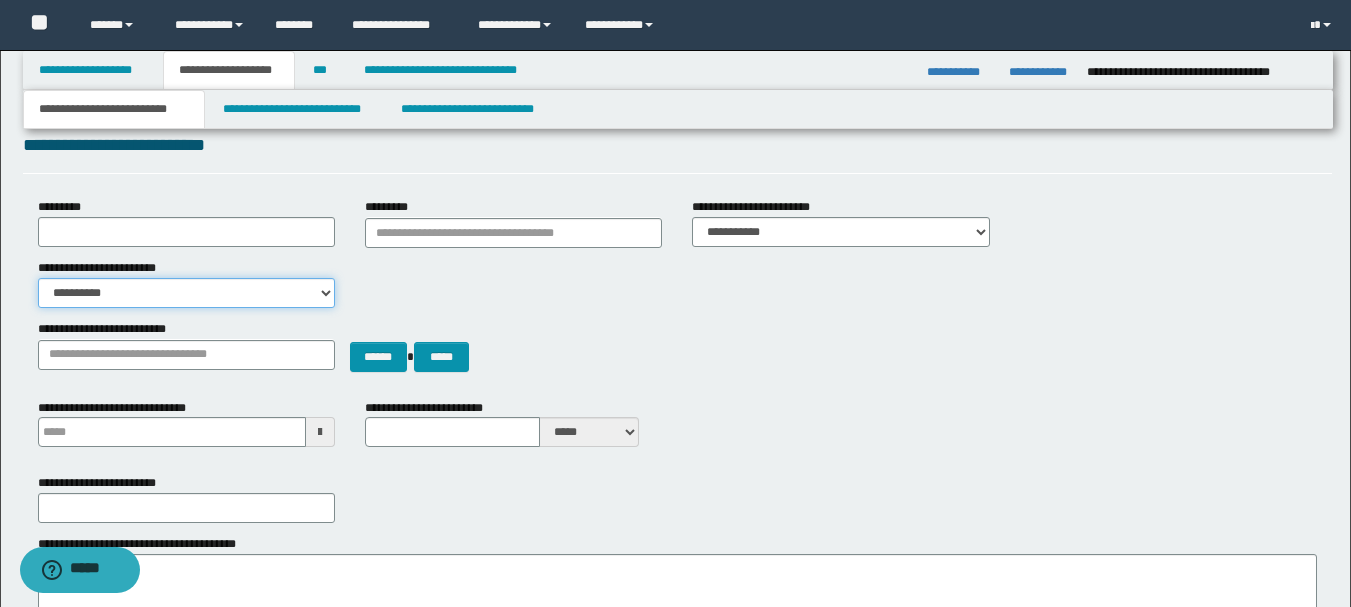 click on "**********" at bounding box center [186, 293] 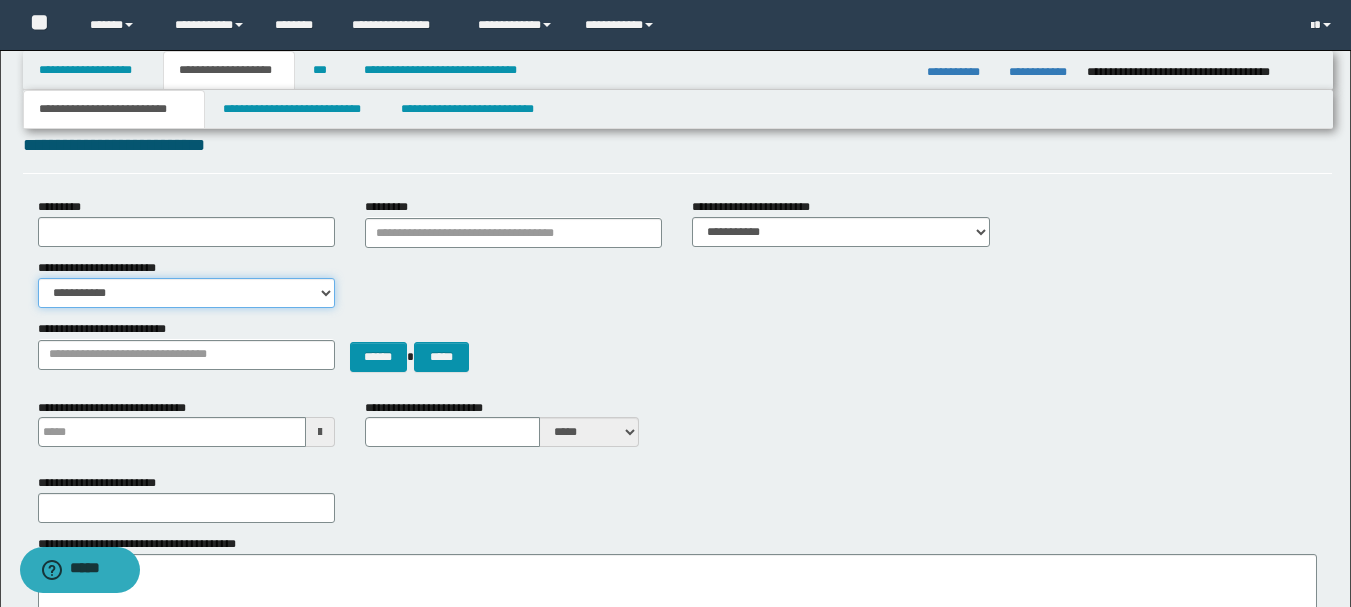 click on "**********" at bounding box center [186, 293] 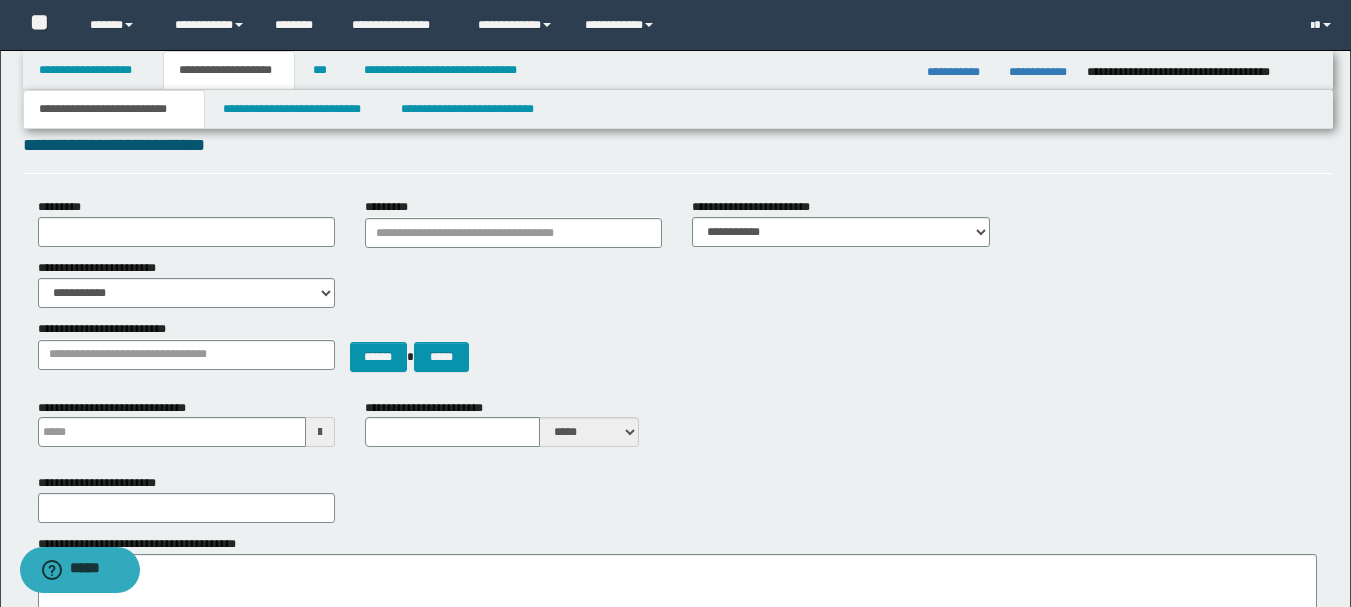 click on "**********" at bounding box center (677, 283) 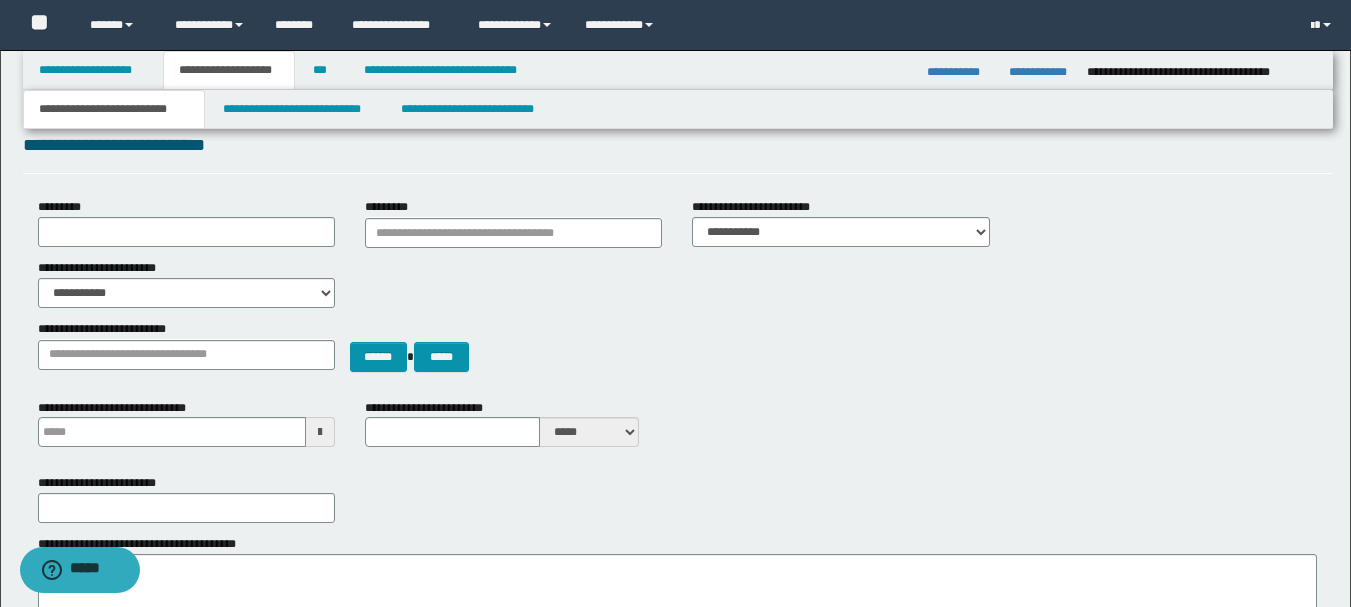 scroll, scrollTop: 200, scrollLeft: 0, axis: vertical 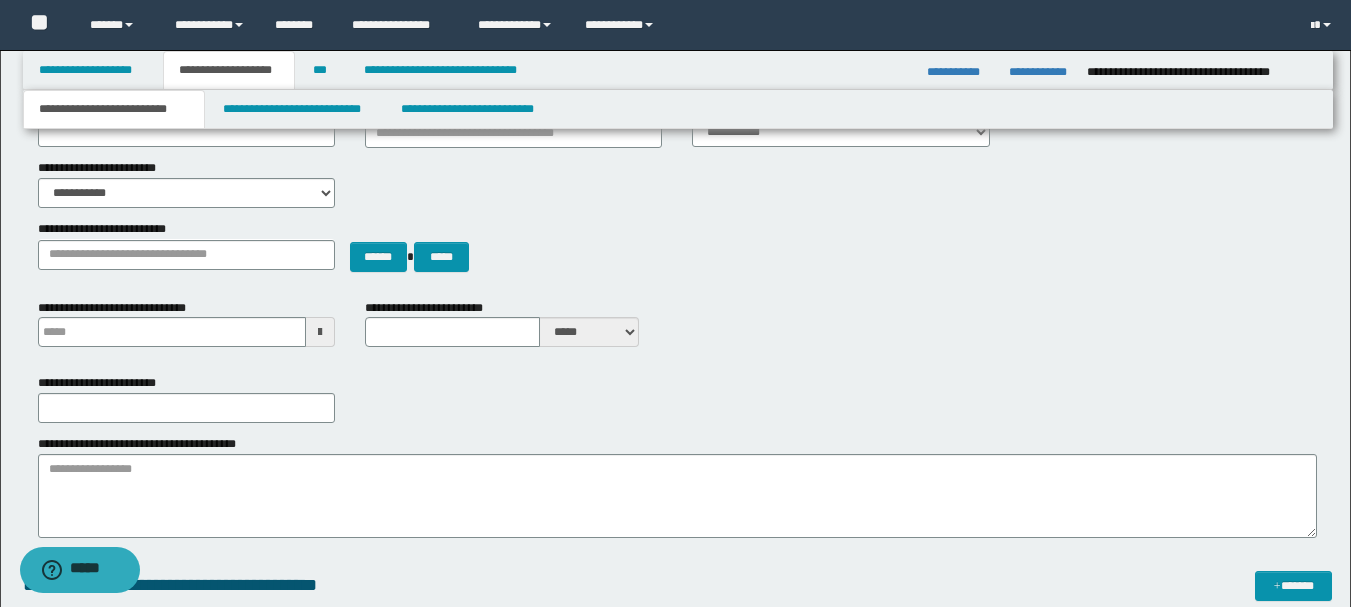 type 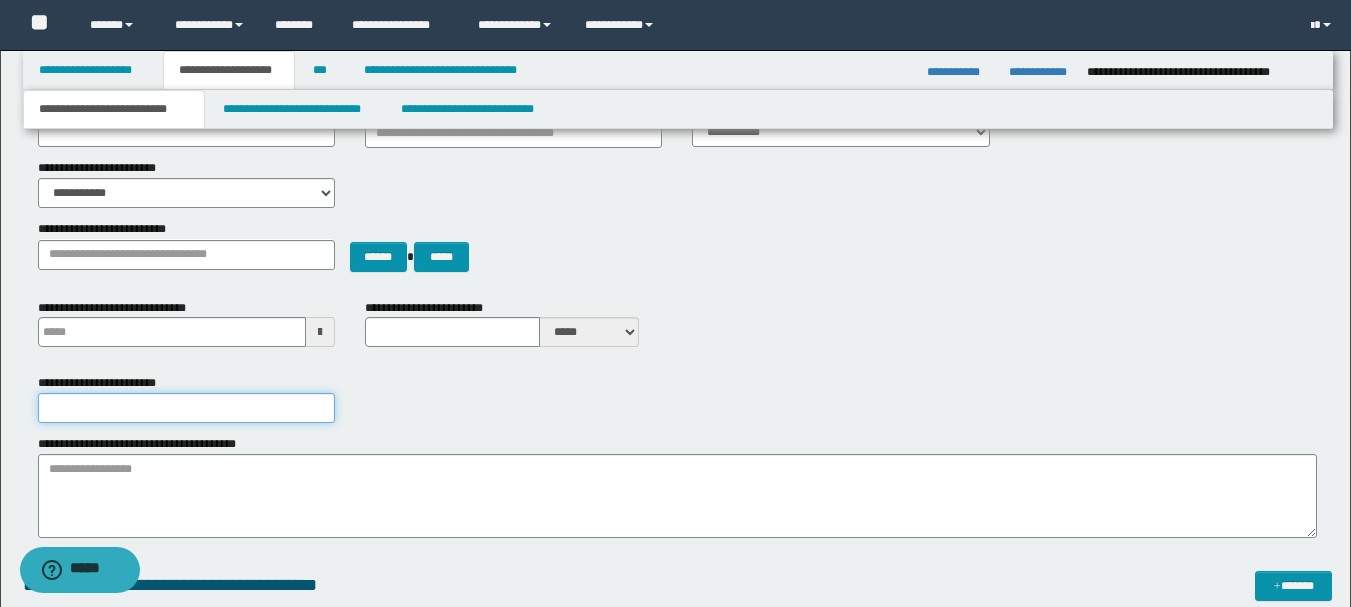 drag, startPoint x: 141, startPoint y: 406, endPoint x: 178, endPoint y: 407, distance: 37.01351 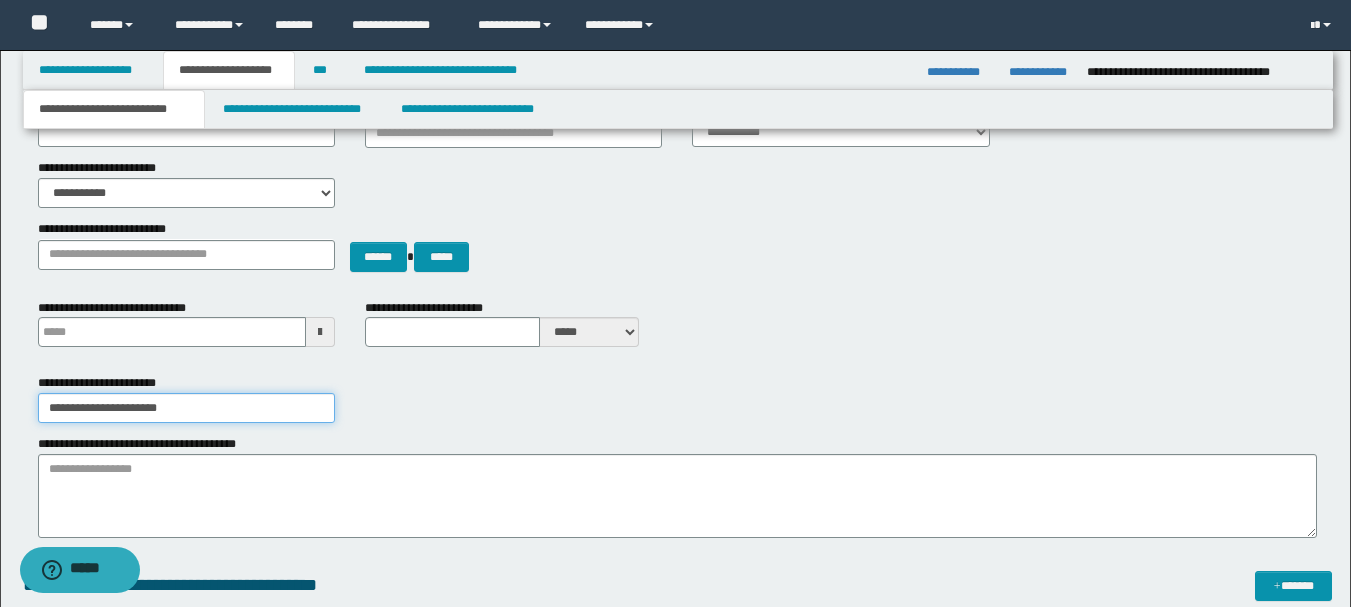 type on "**********" 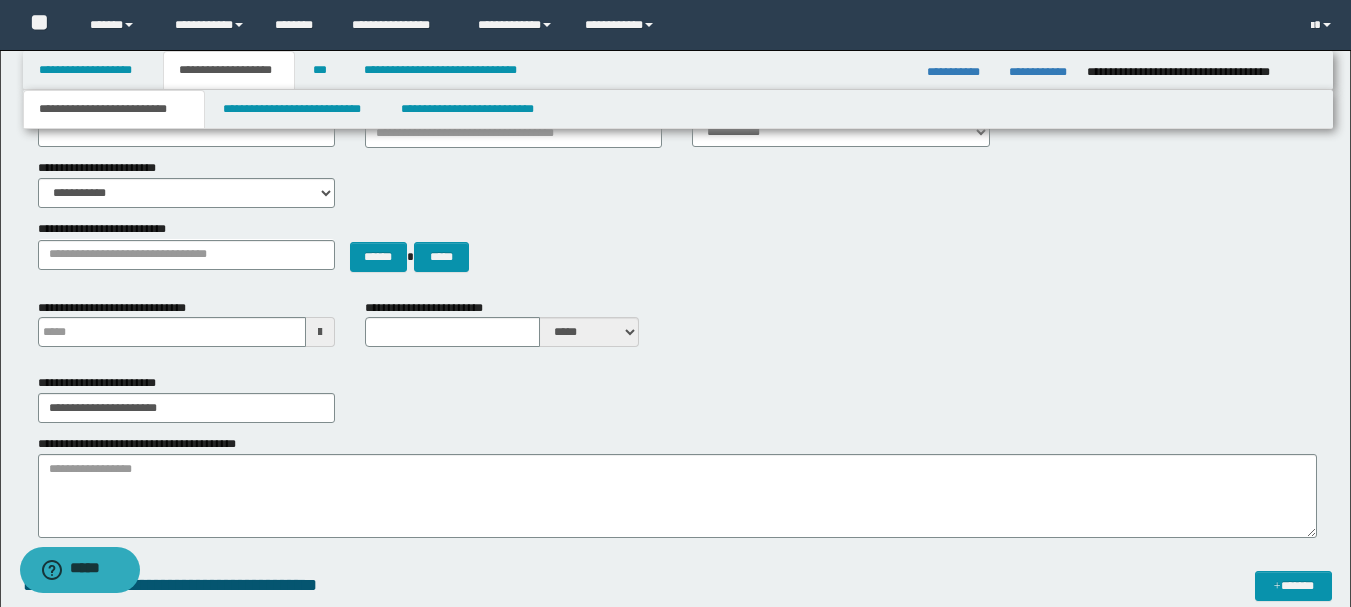 click on "**********" at bounding box center [677, 398] 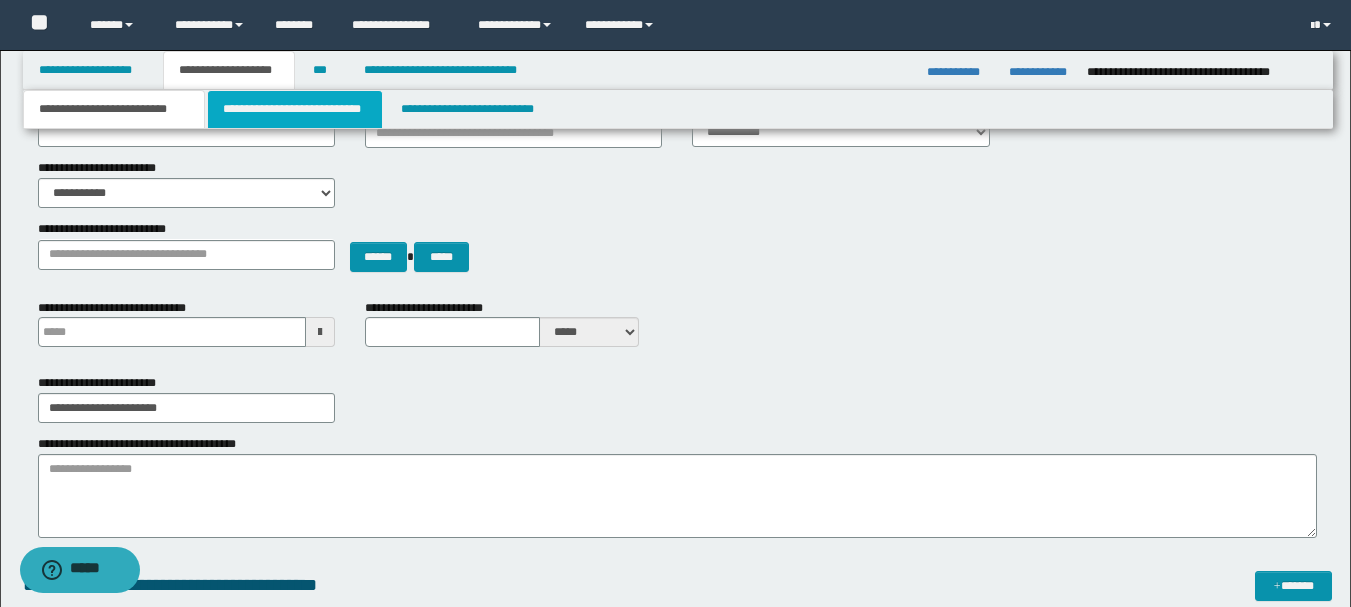click on "**********" at bounding box center [295, 109] 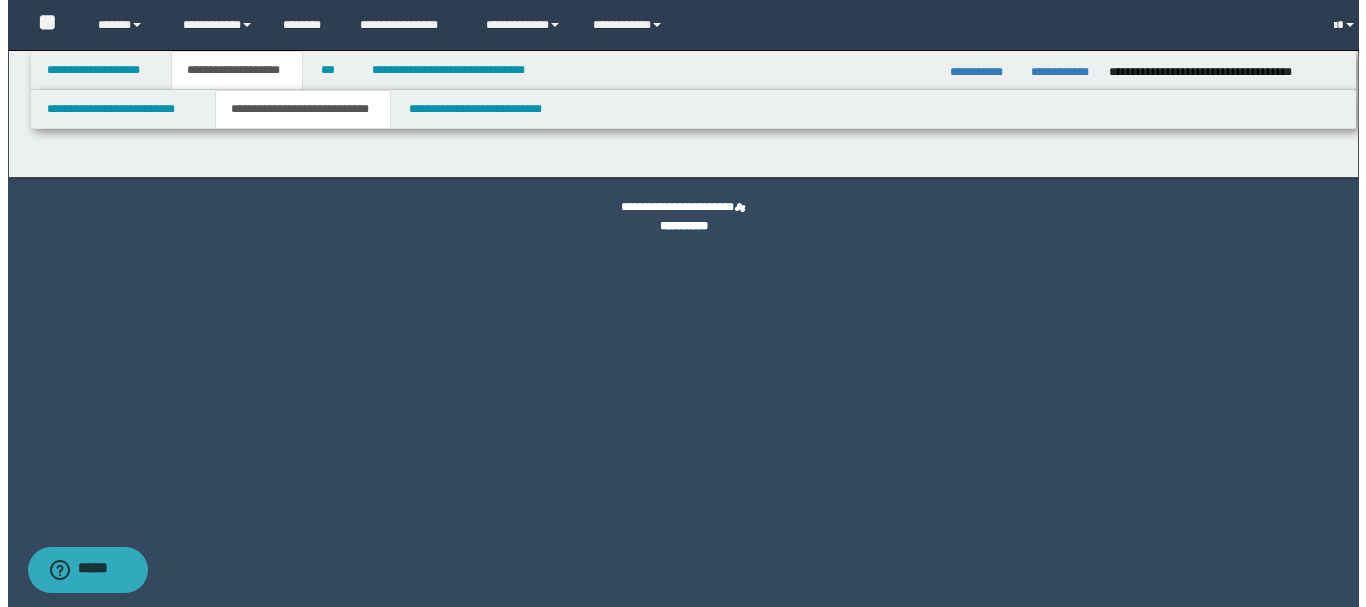 scroll, scrollTop: 0, scrollLeft: 0, axis: both 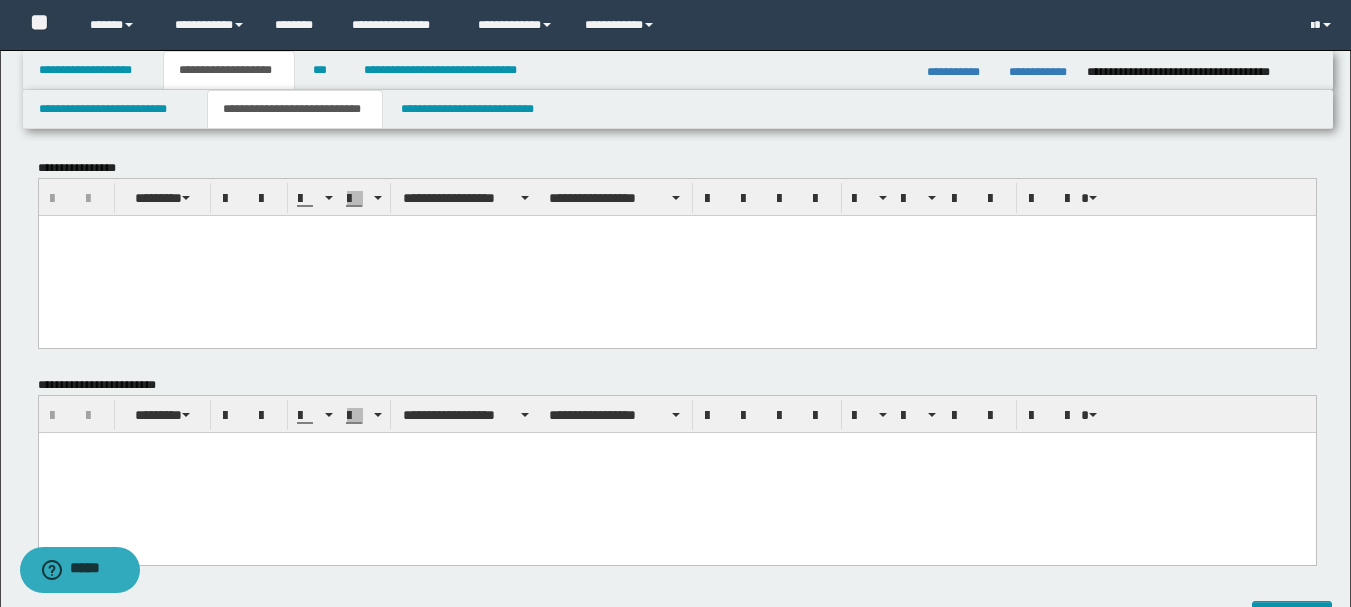 click at bounding box center (676, 255) 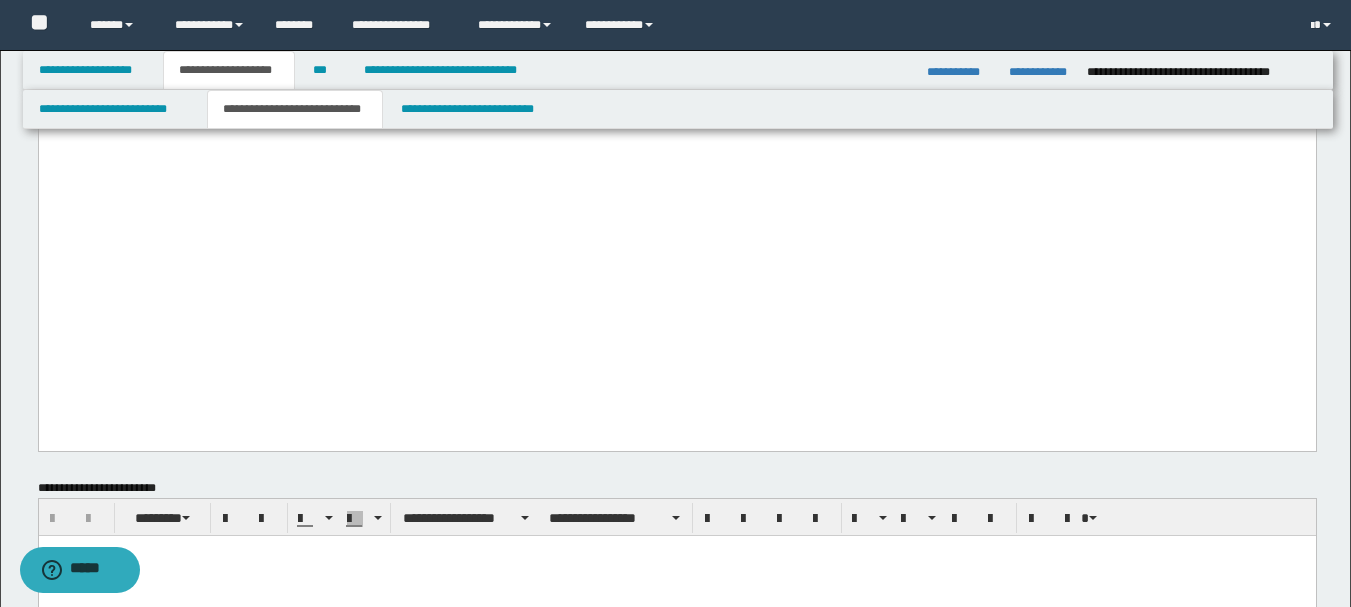 drag, startPoint x: 47, startPoint y: -1654, endPoint x: 559, endPoint y: 365, distance: 2082.9077 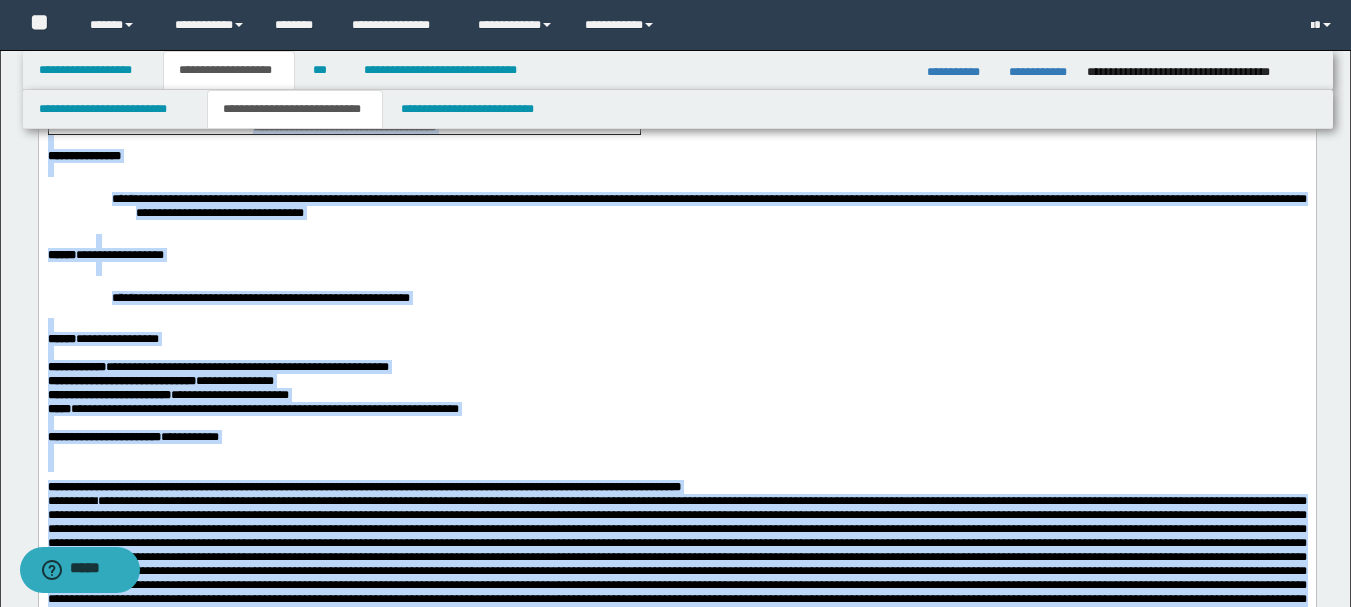 scroll, scrollTop: 0, scrollLeft: 0, axis: both 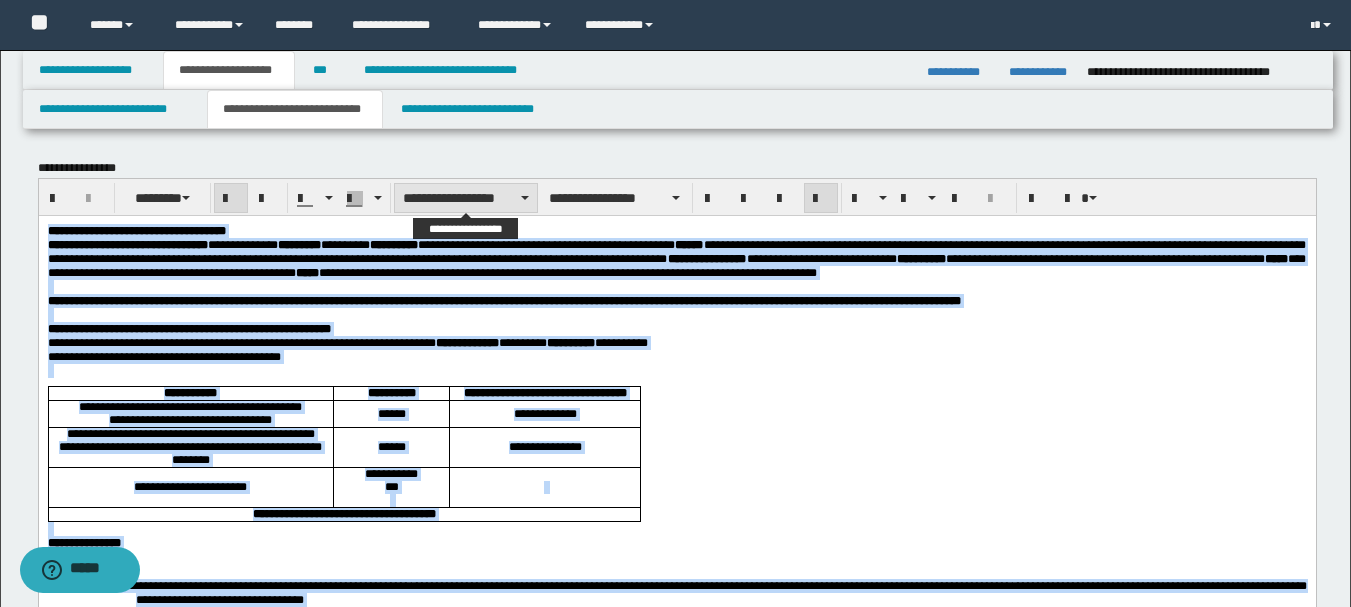 click on "**********" at bounding box center (466, 198) 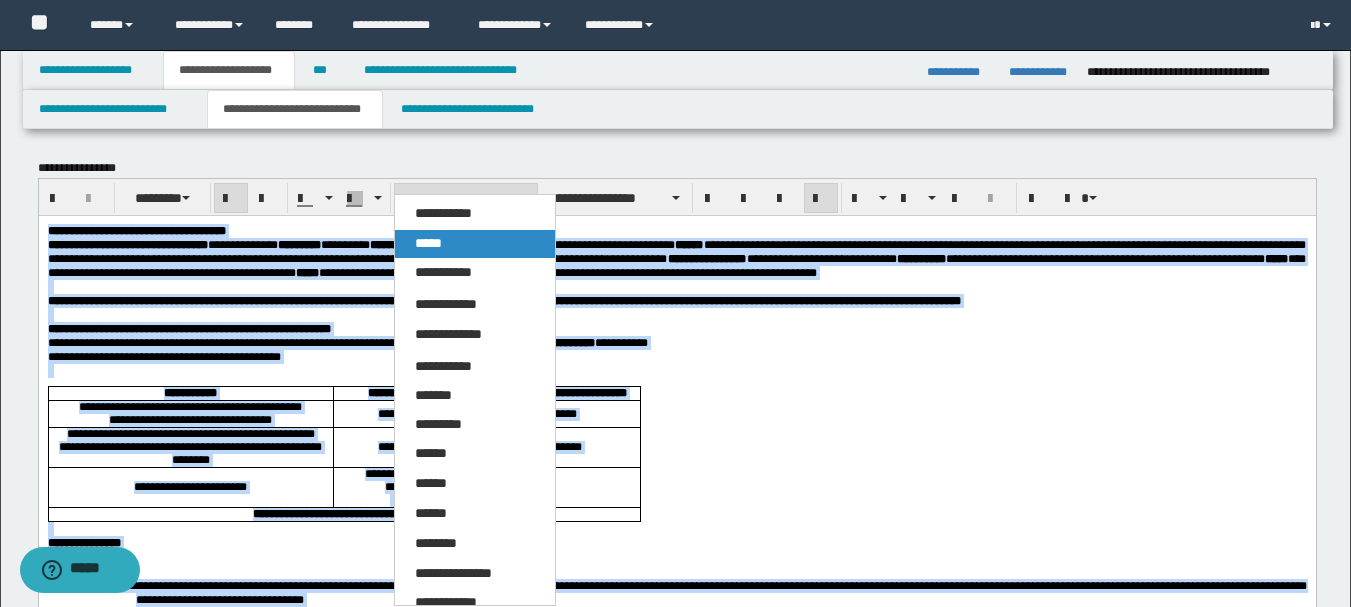 click on "*****" at bounding box center (475, 244) 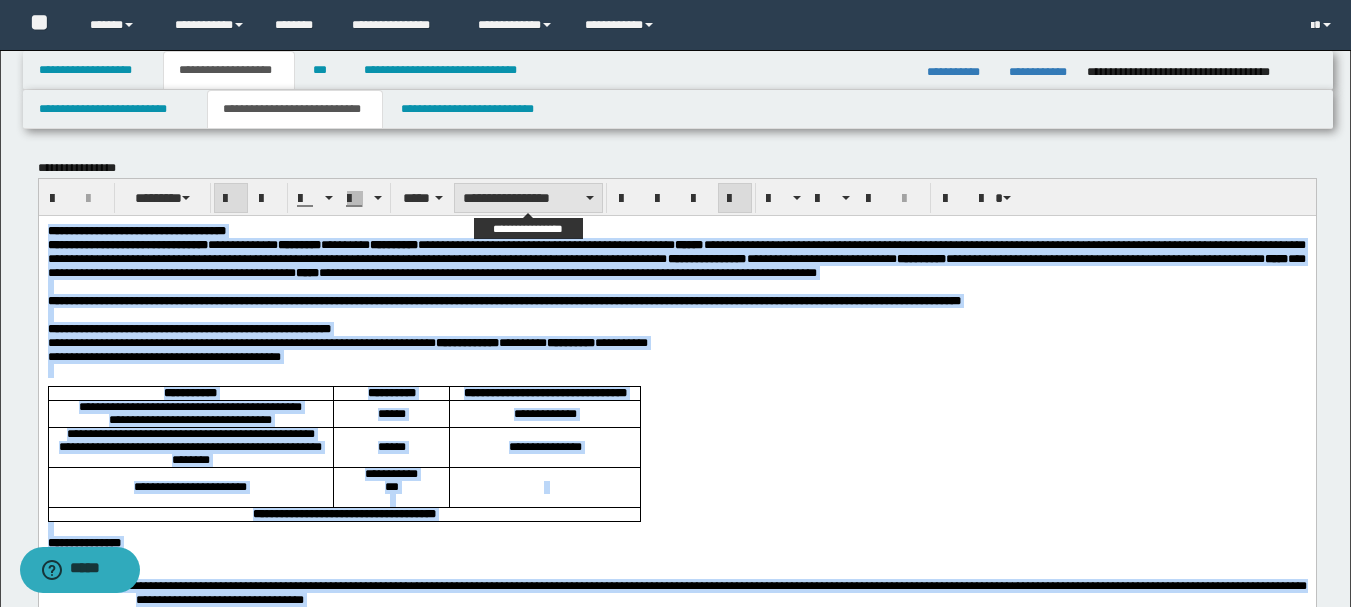 click on "**********" at bounding box center [528, 198] 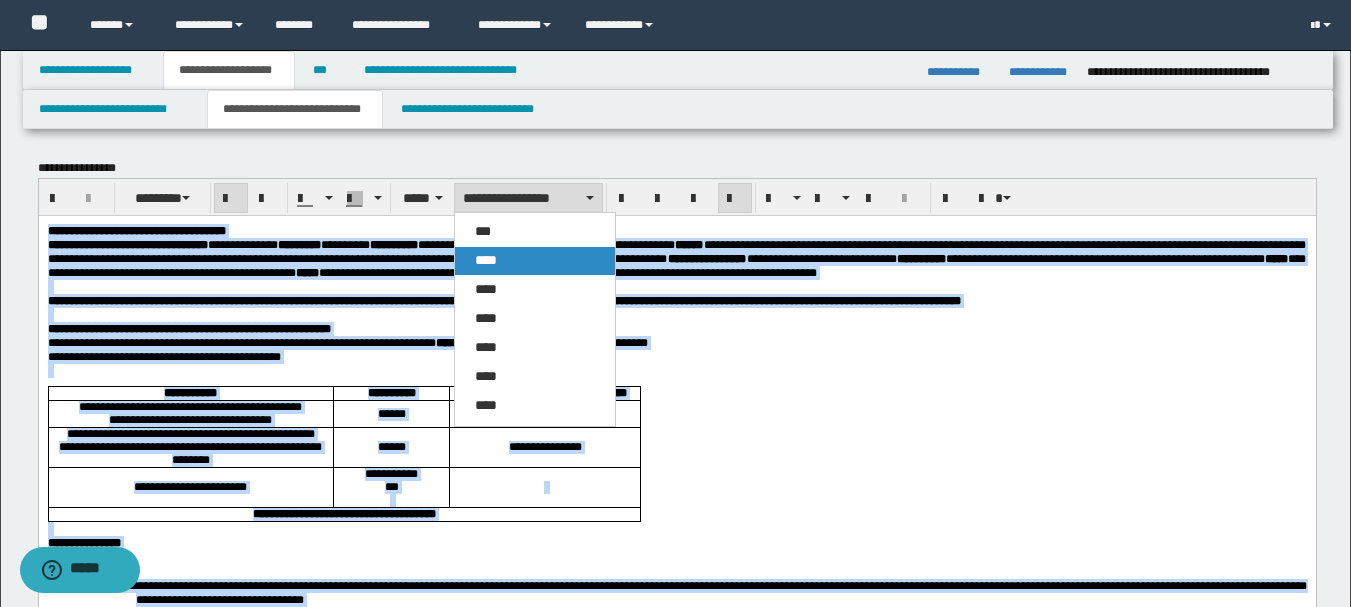 click on "****" at bounding box center (535, 261) 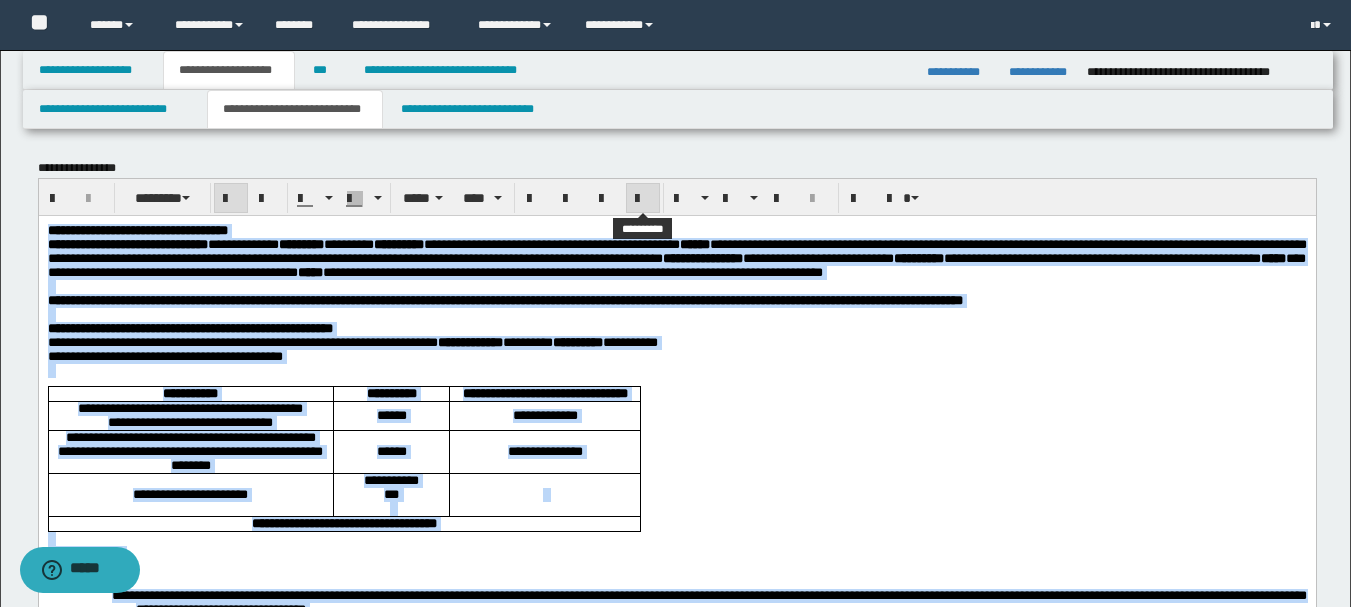click at bounding box center (643, 199) 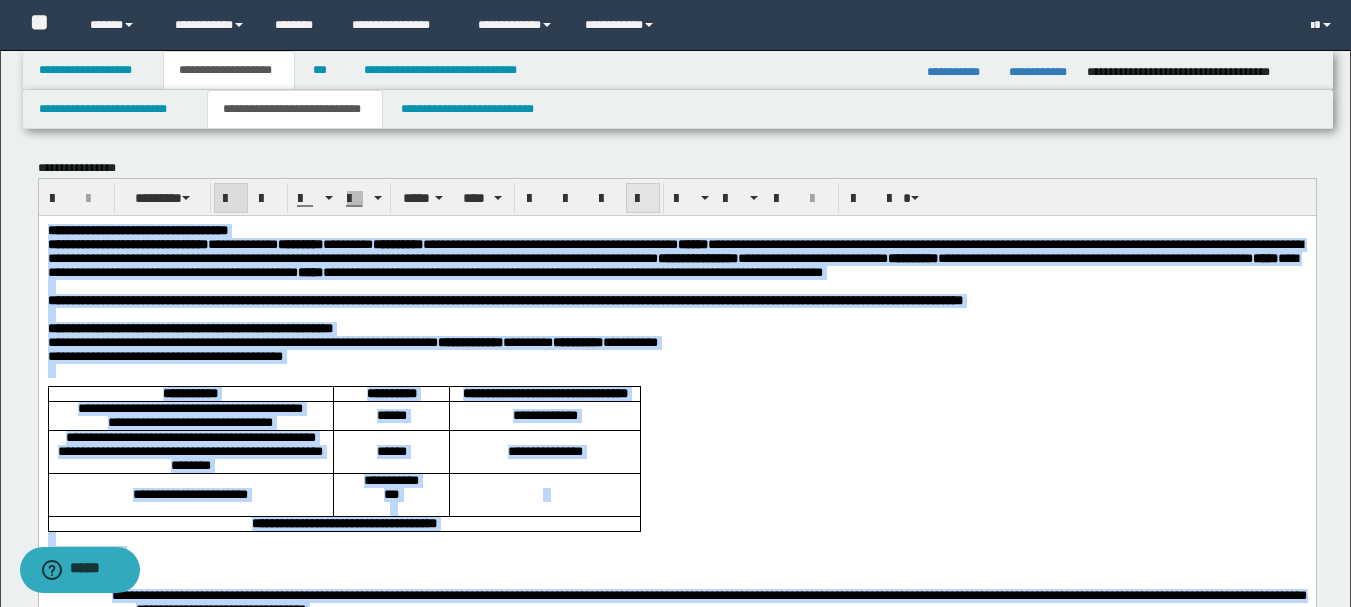 click at bounding box center (643, 199) 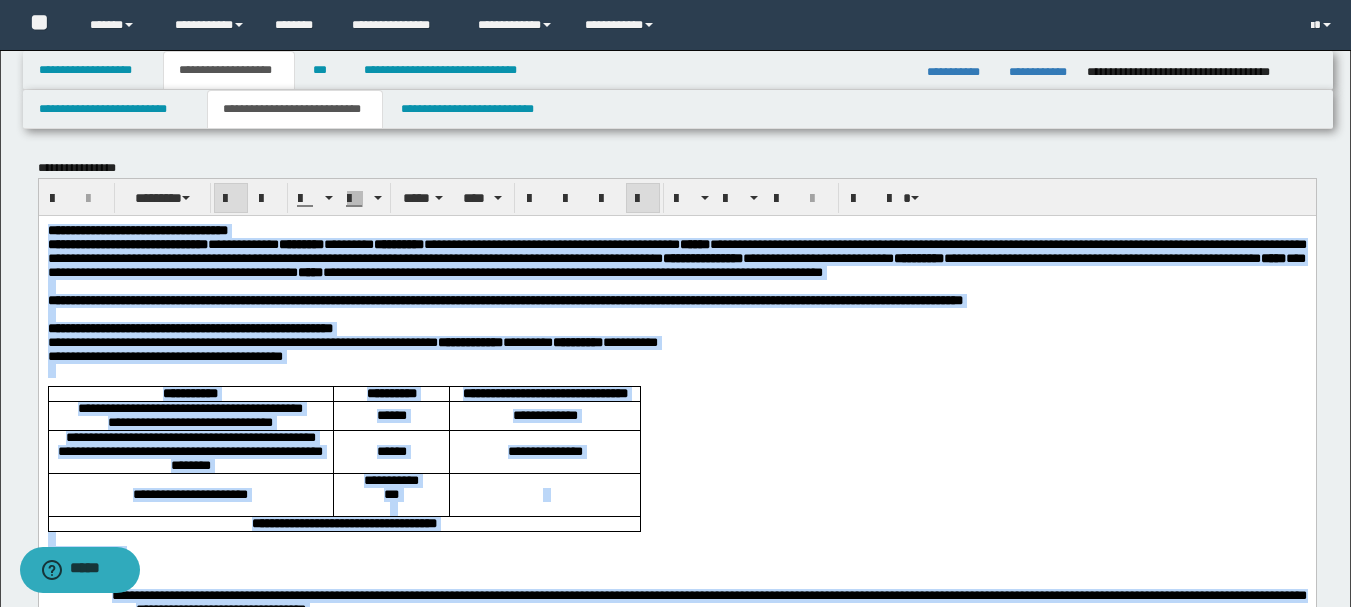 click at bounding box center (676, 286) 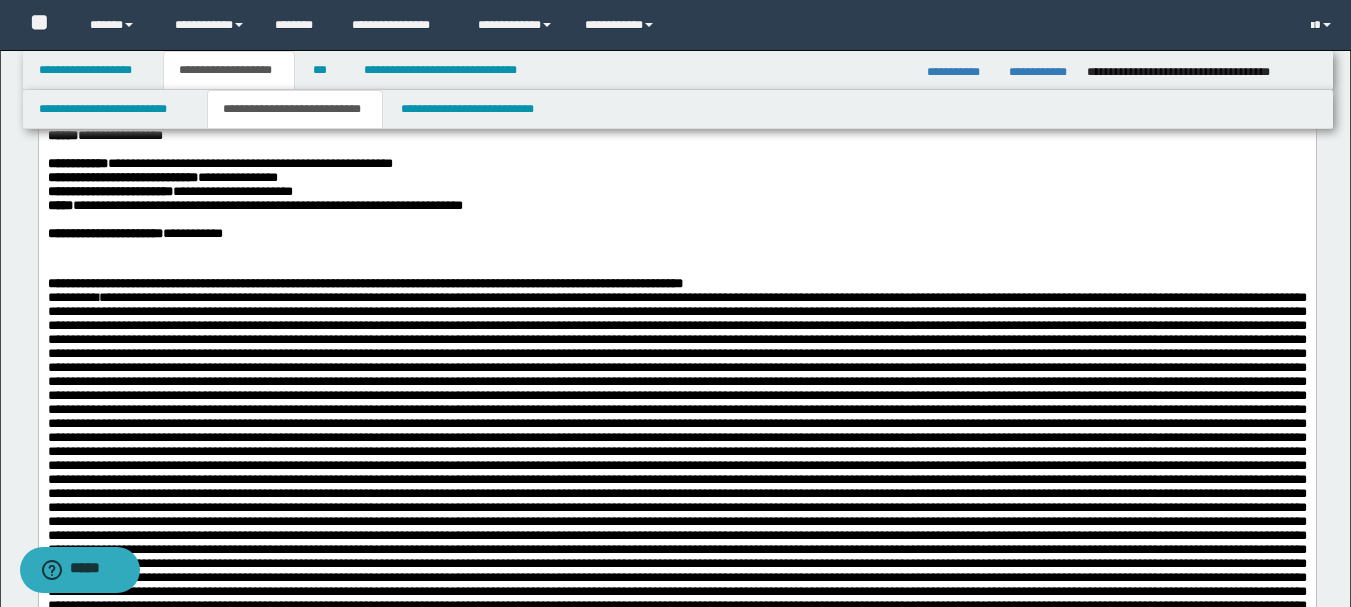 scroll, scrollTop: 700, scrollLeft: 0, axis: vertical 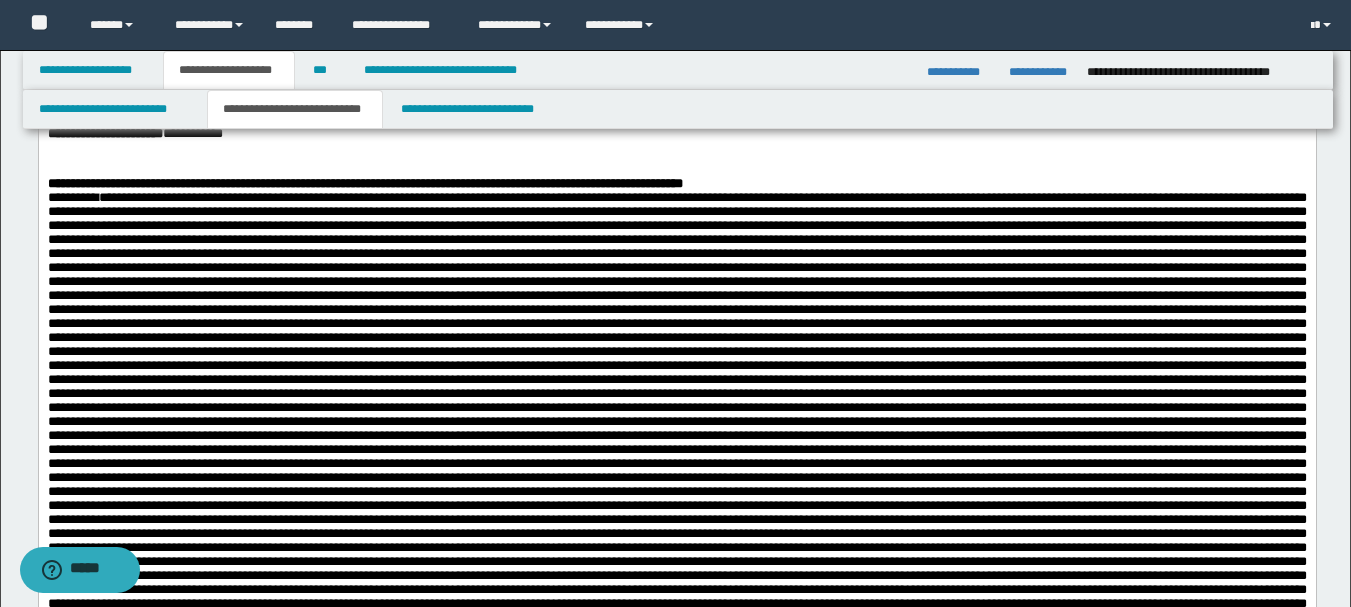 click on "**********" at bounding box center (676, 184) 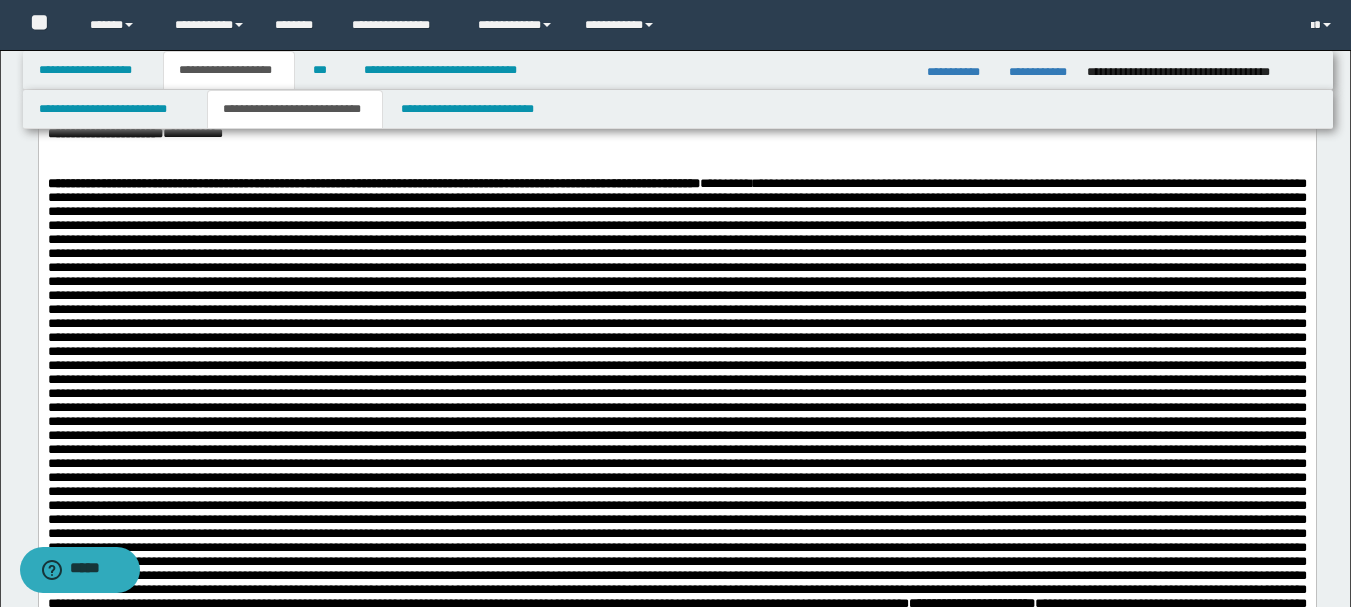 click on "**********" at bounding box center (676, 134) 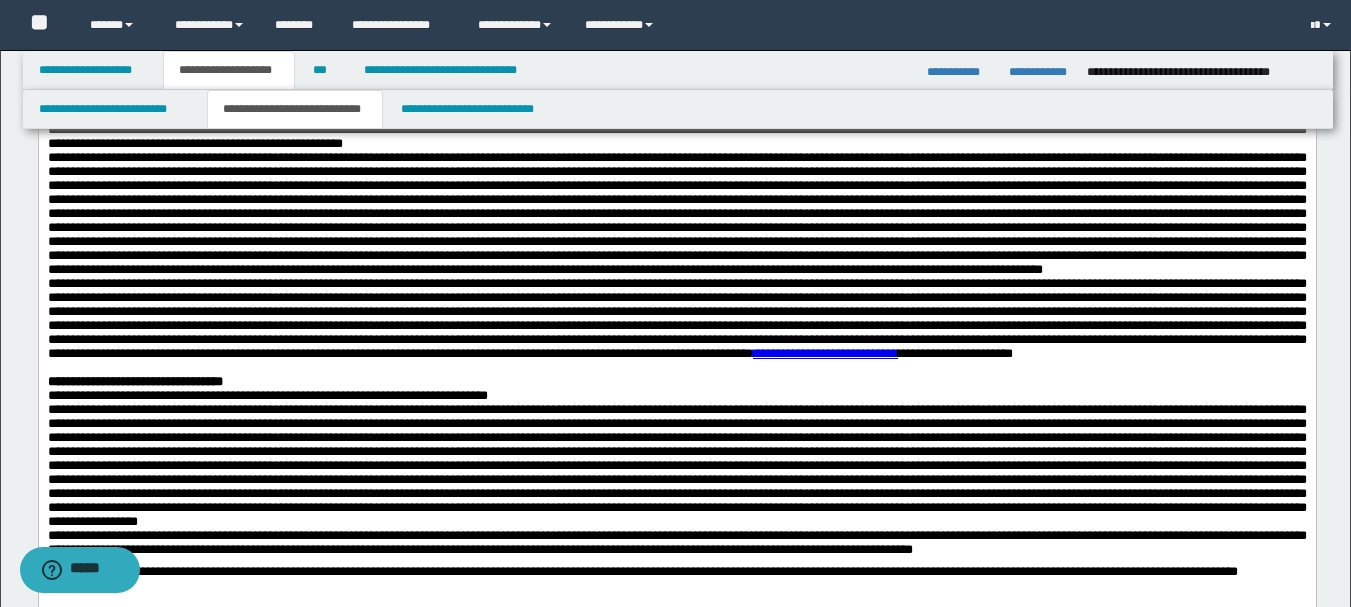 scroll, scrollTop: 1500, scrollLeft: 0, axis: vertical 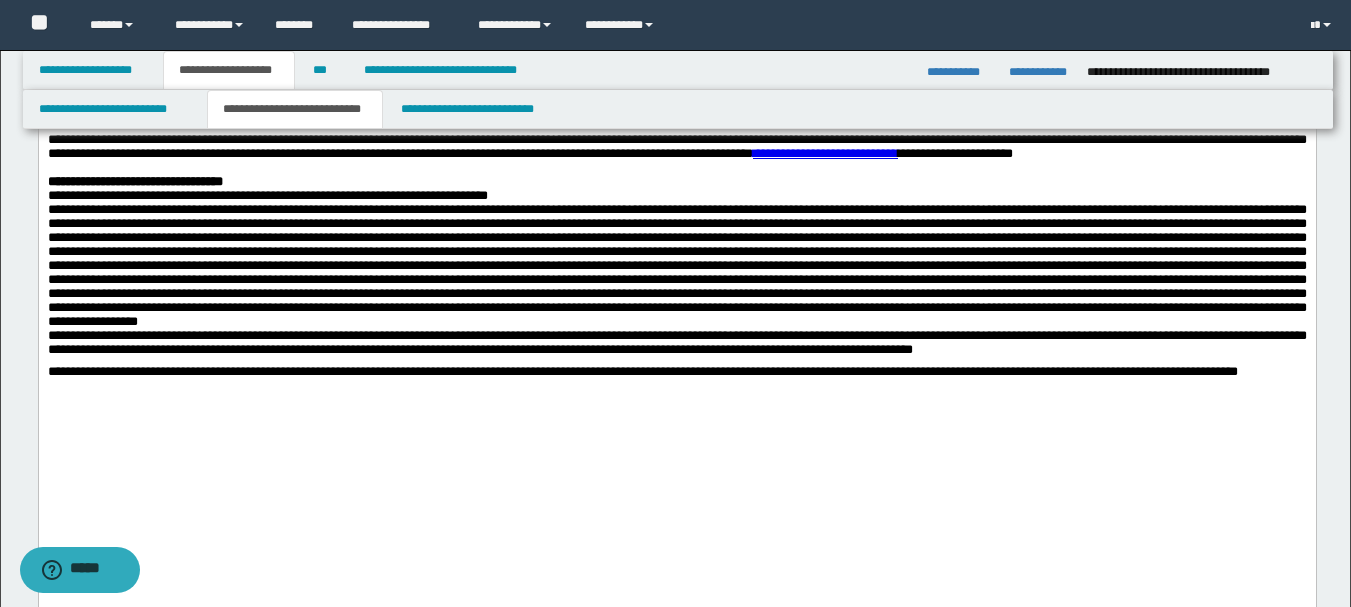 click on "**********" at bounding box center [676, -98] 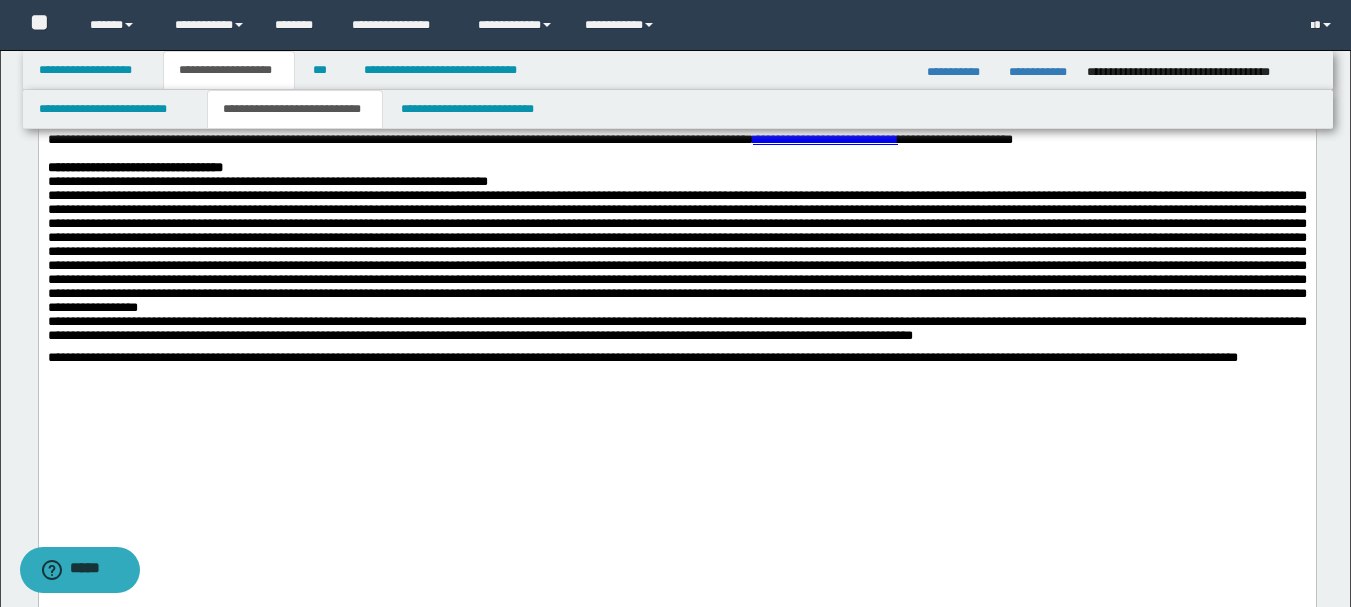 click on "**********" at bounding box center (676, -84) 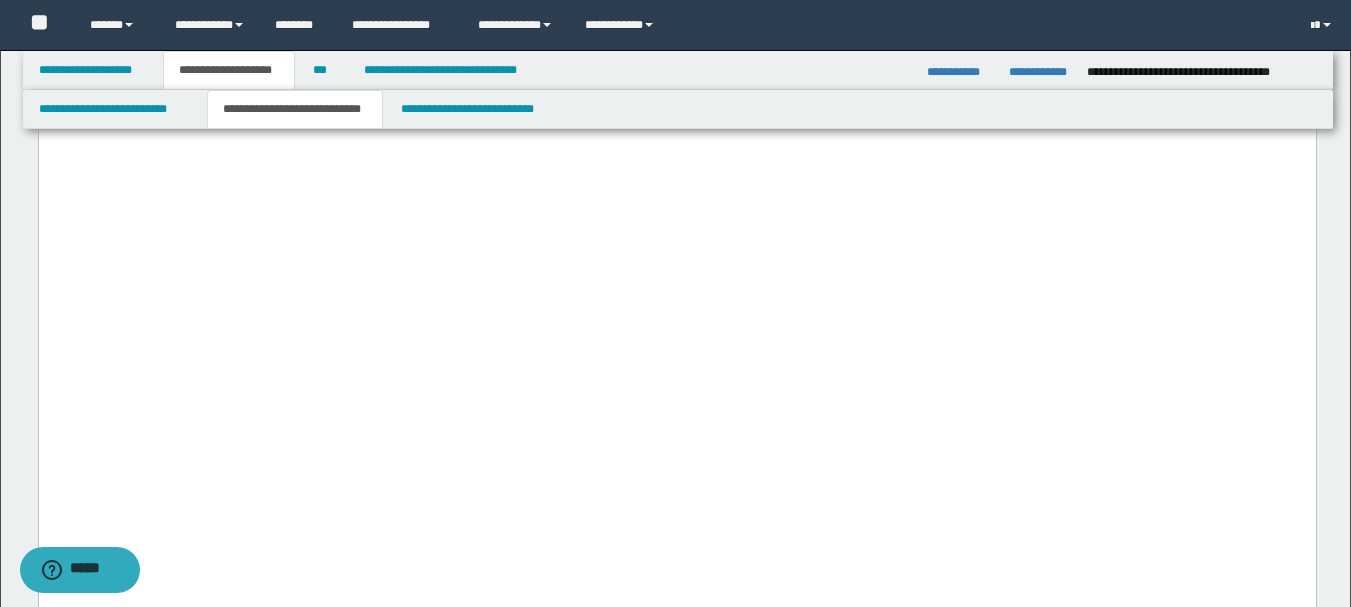 click on "**********" at bounding box center (676, -321) 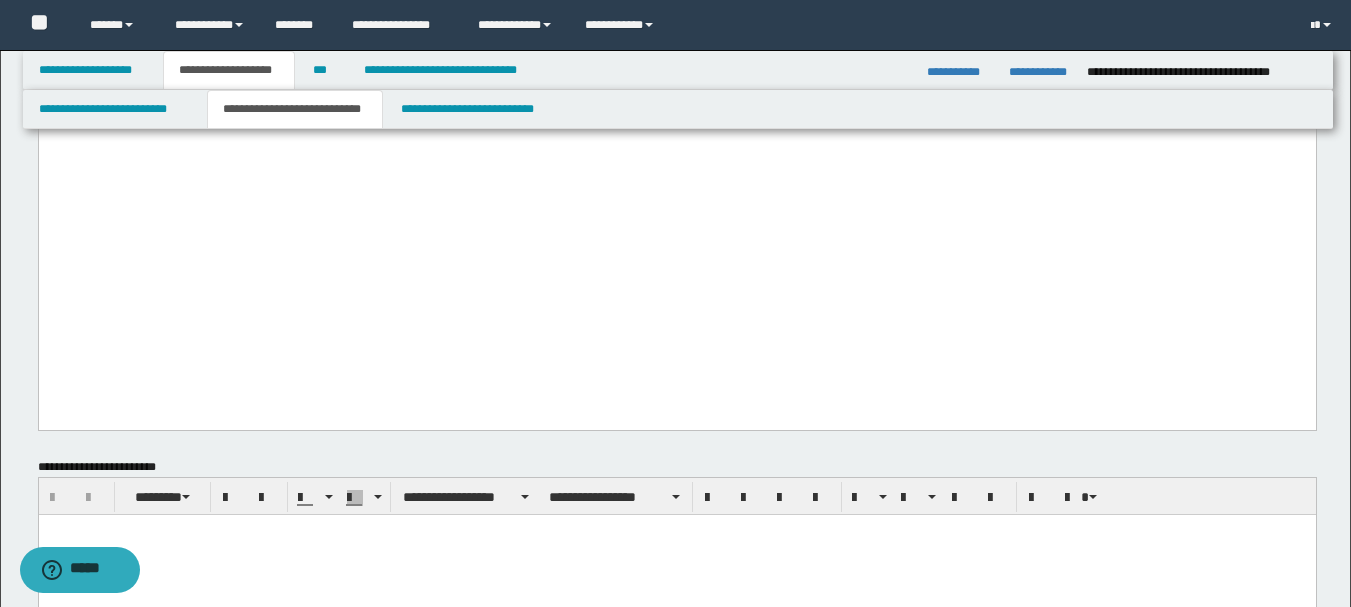 scroll, scrollTop: 1900, scrollLeft: 0, axis: vertical 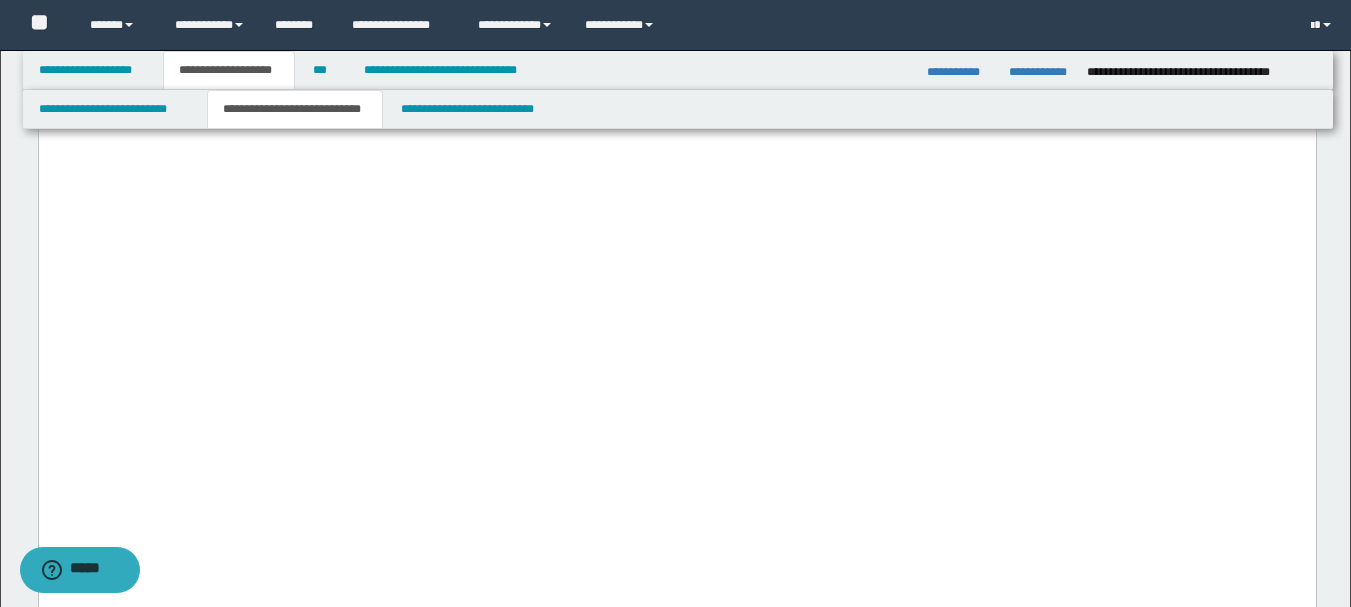 click on "**********" at bounding box center [676, -232] 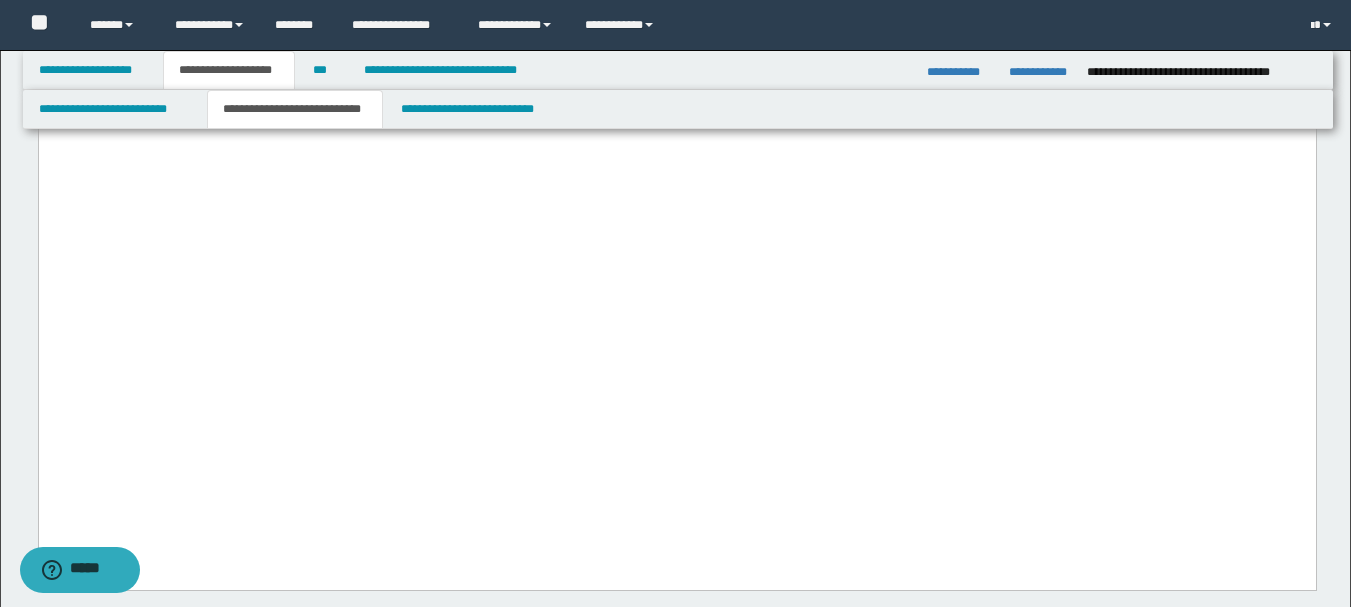 click on "**********" at bounding box center (676, -162) 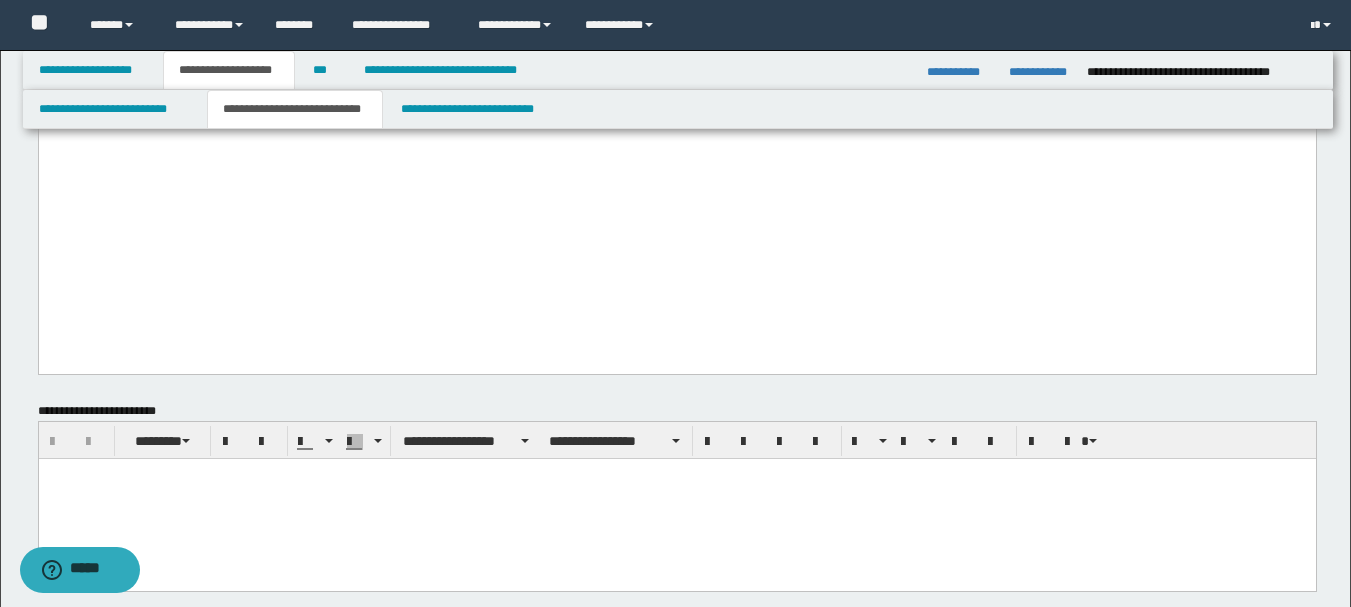 scroll, scrollTop: 2300, scrollLeft: 0, axis: vertical 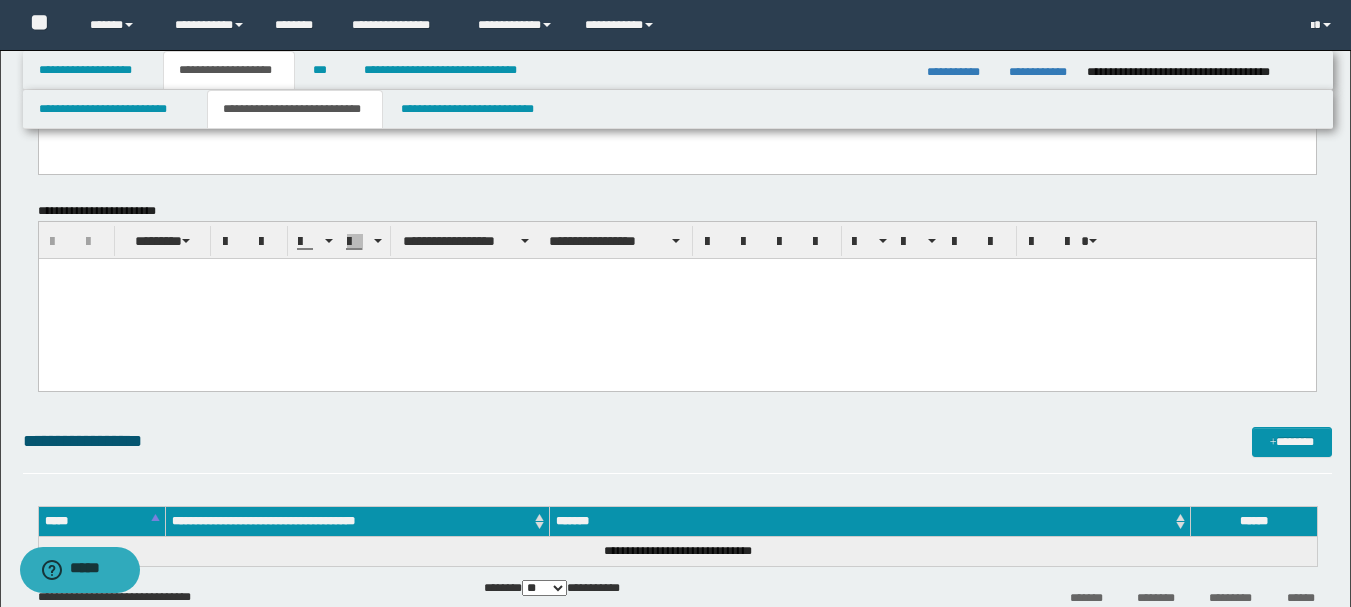 click at bounding box center (676, 298) 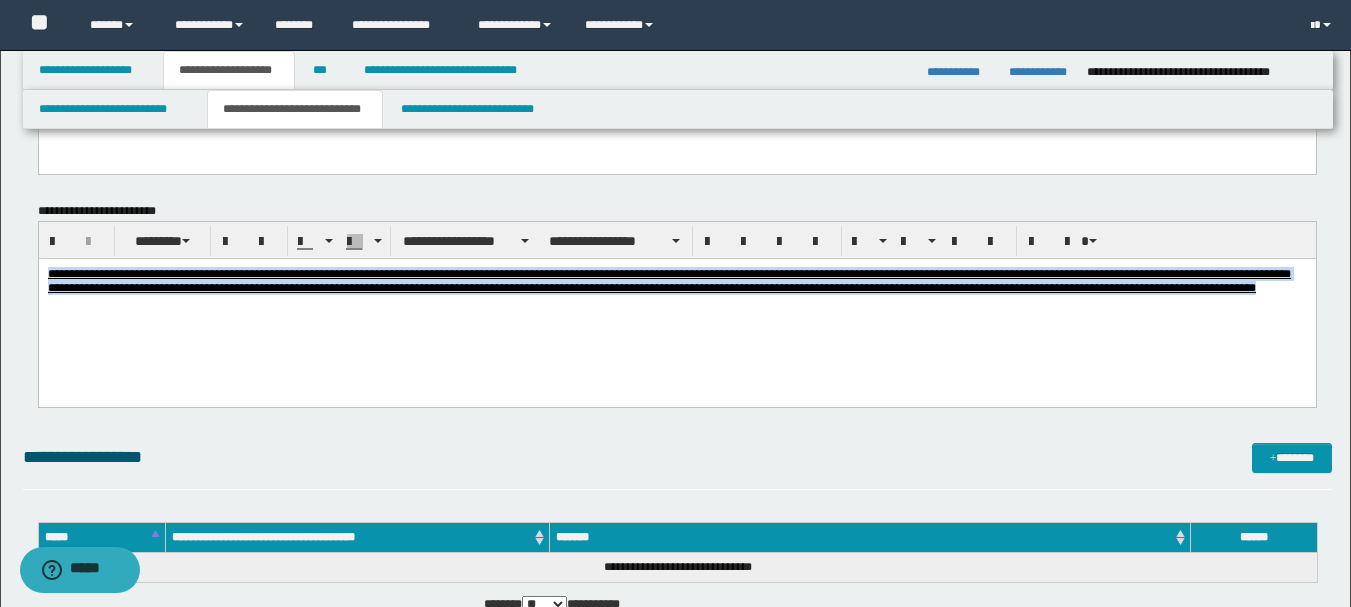 drag, startPoint x: 1162, startPoint y: 296, endPoint x: 9, endPoint y: 241, distance: 1154.311 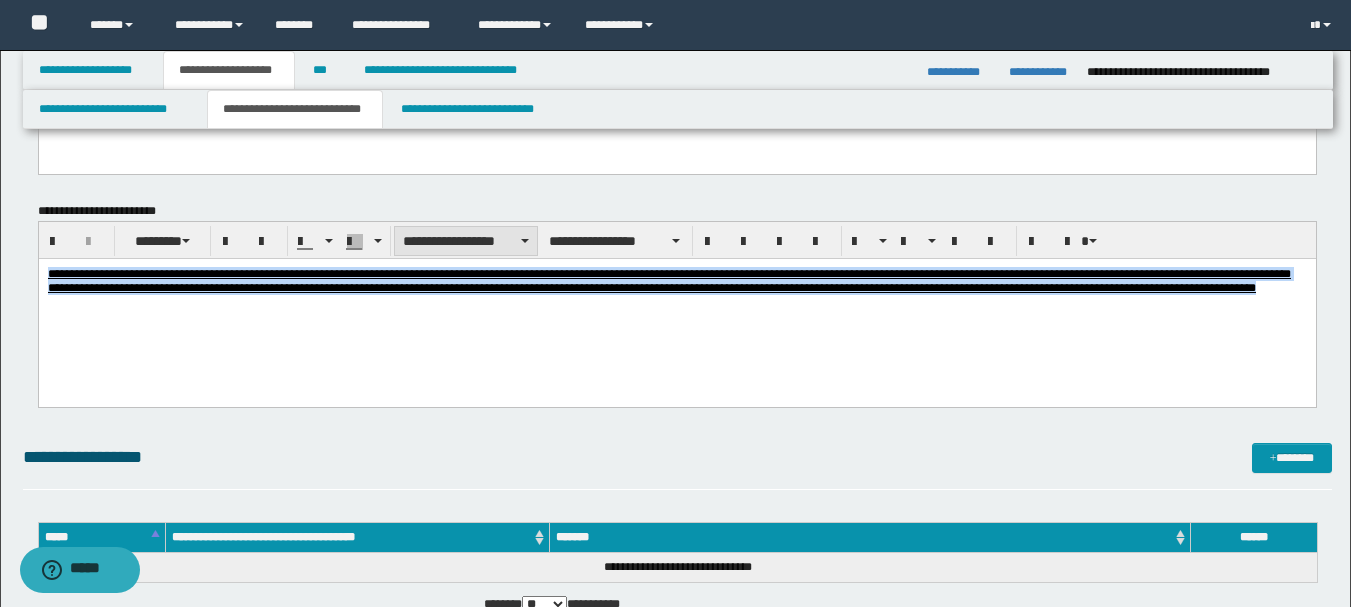 click on "**********" at bounding box center (466, 241) 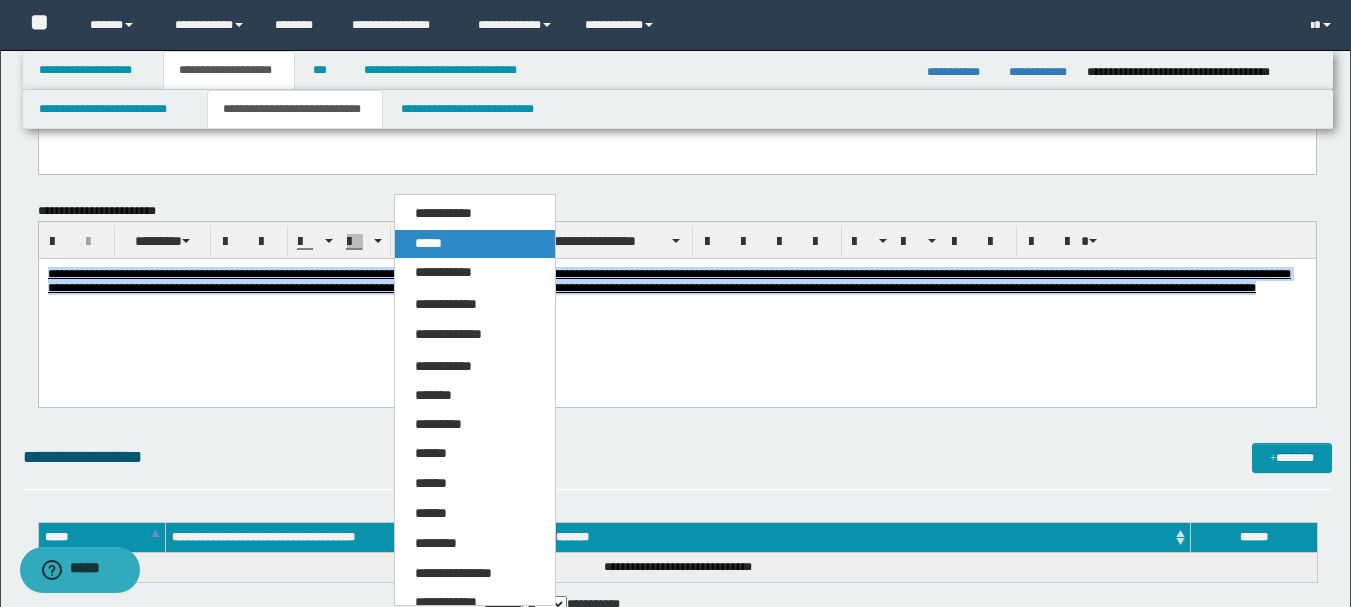 click on "*****" at bounding box center (475, 244) 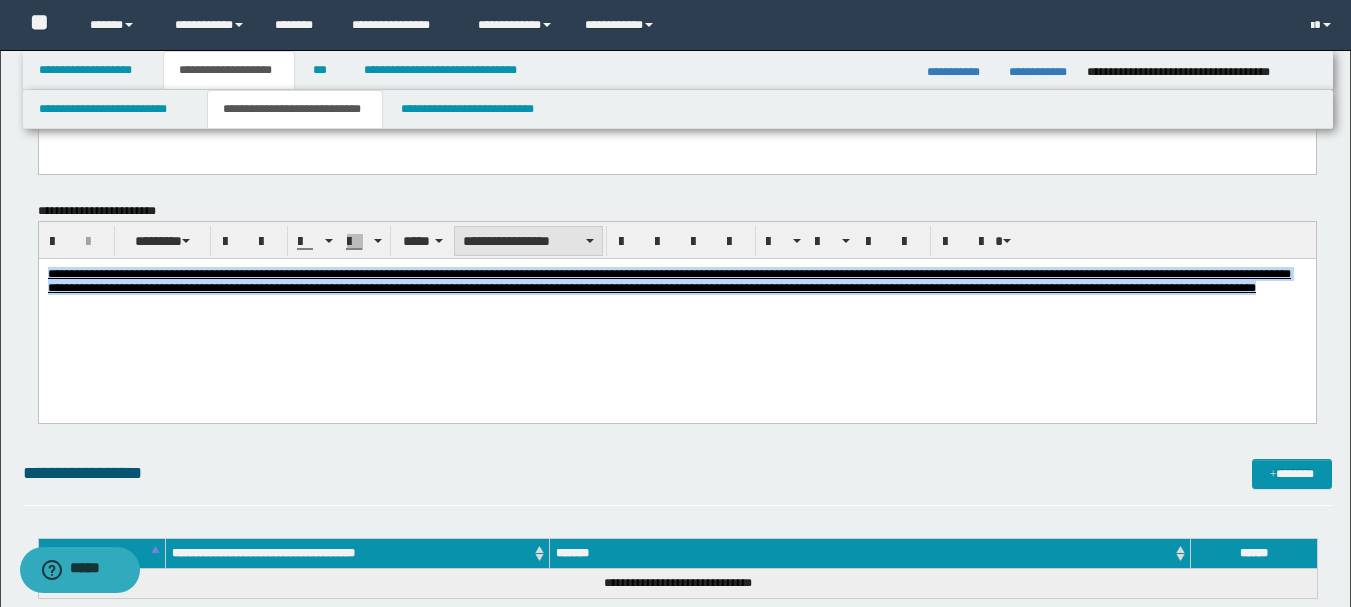 click on "**********" at bounding box center [528, 241] 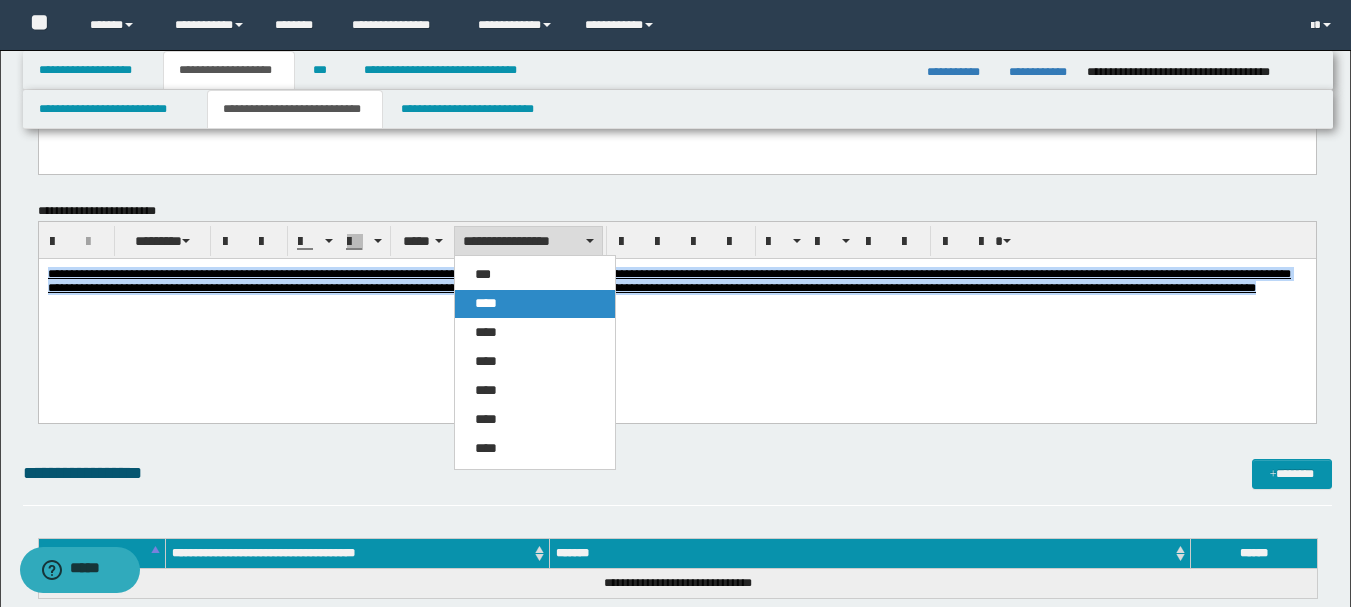 drag, startPoint x: 510, startPoint y: 292, endPoint x: 473, endPoint y: 33, distance: 261.62952 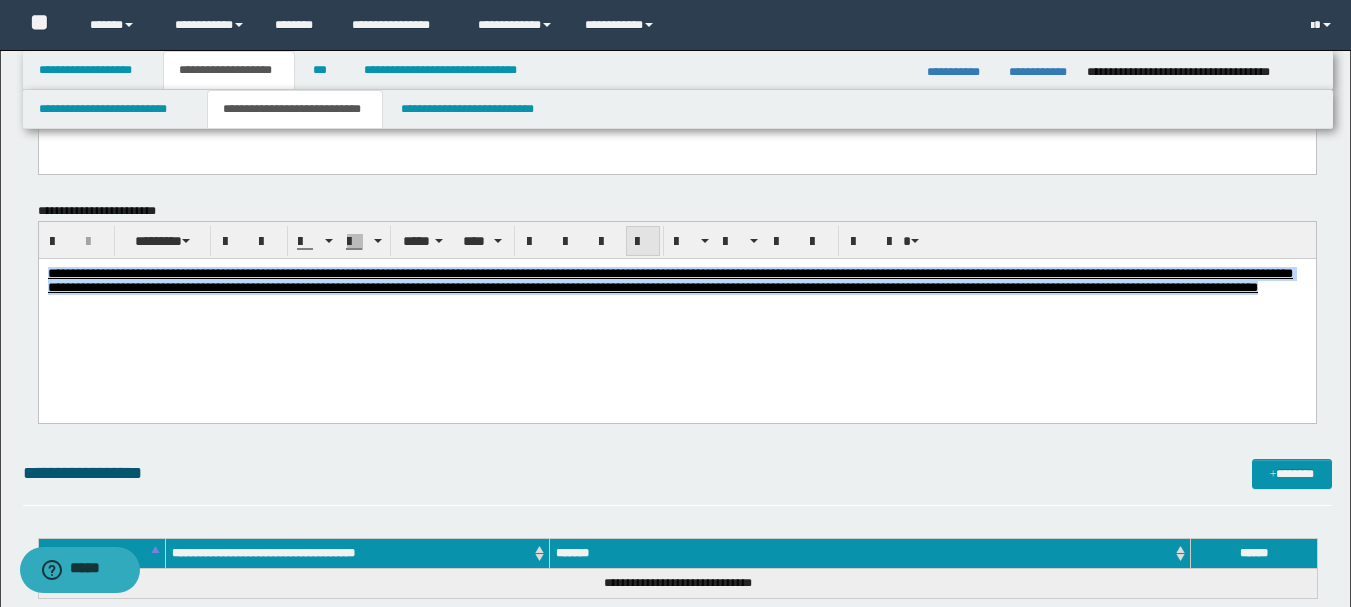 click at bounding box center (643, 242) 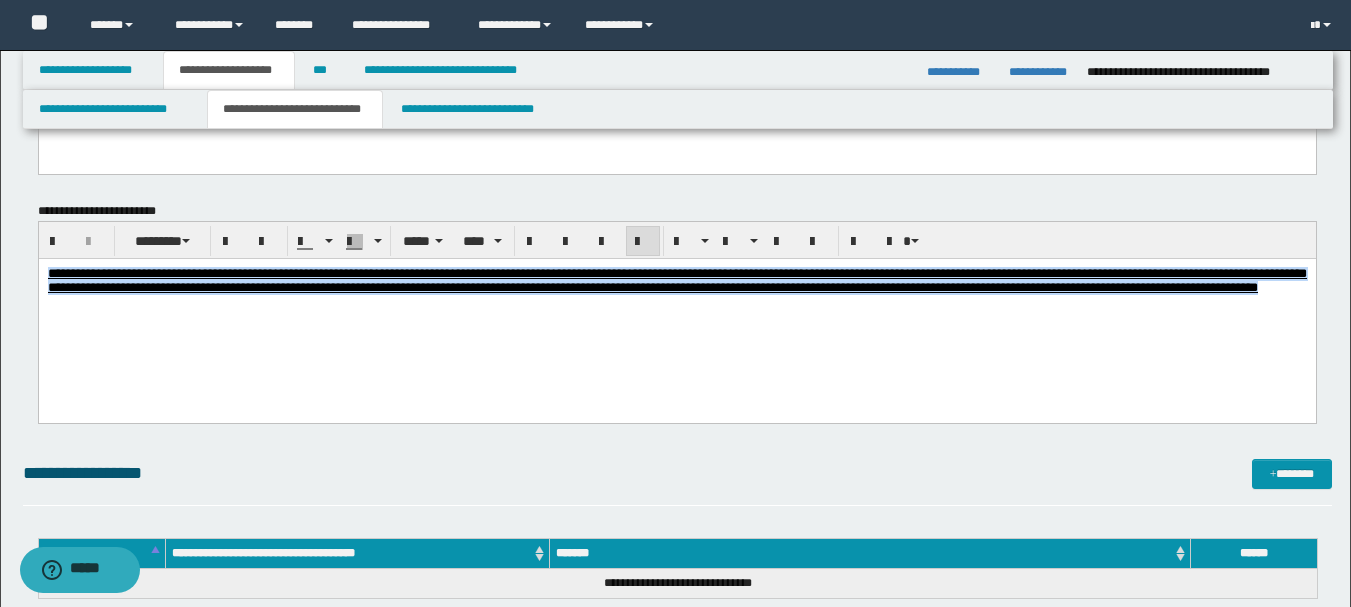 click on "**********" at bounding box center (676, 305) 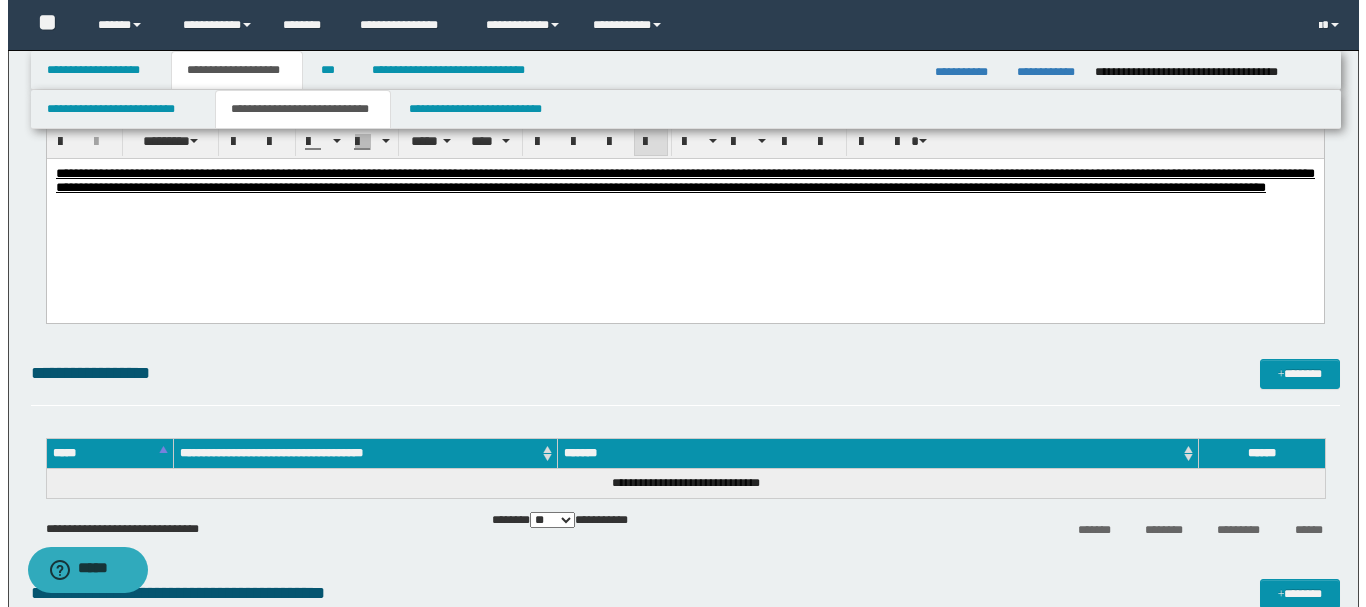 scroll, scrollTop: 2500, scrollLeft: 0, axis: vertical 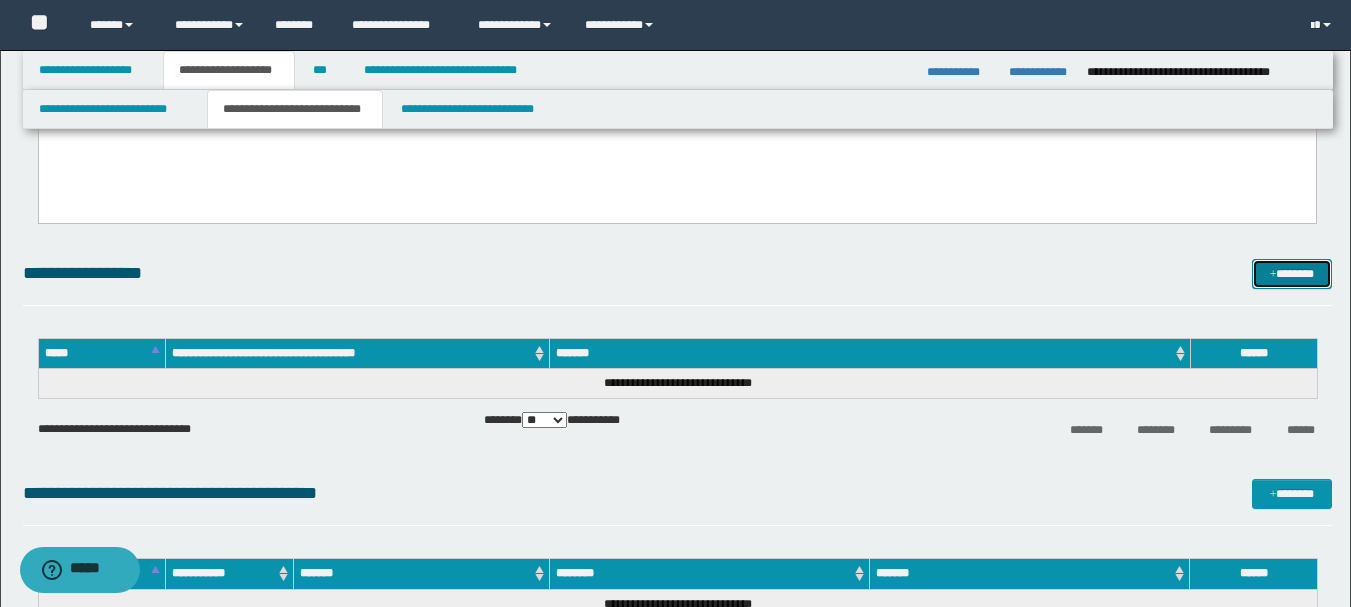 click on "*******" at bounding box center (1292, 274) 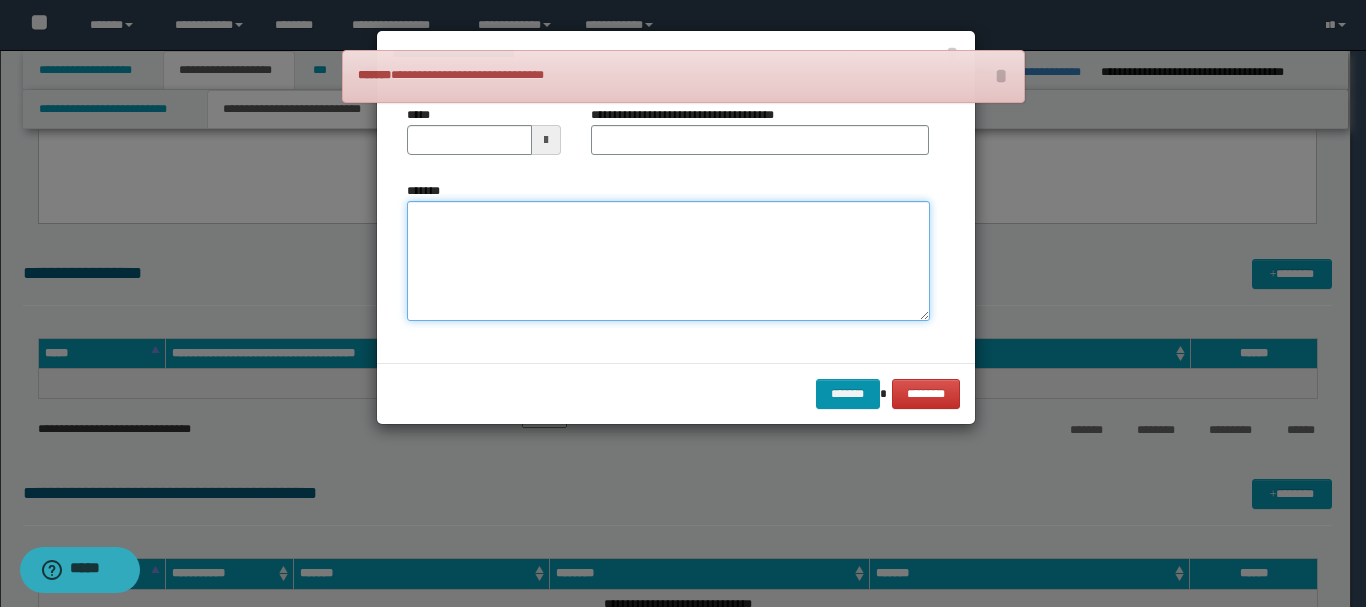 click on "*******" at bounding box center (668, 261) 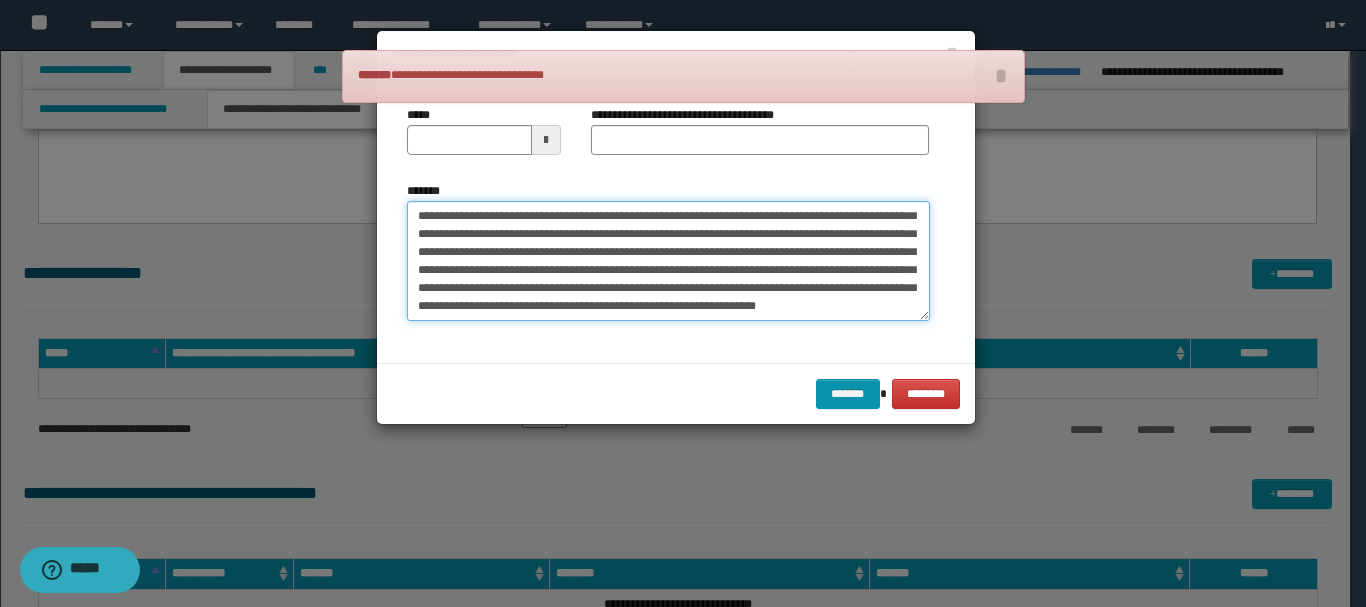 scroll, scrollTop: 0, scrollLeft: 0, axis: both 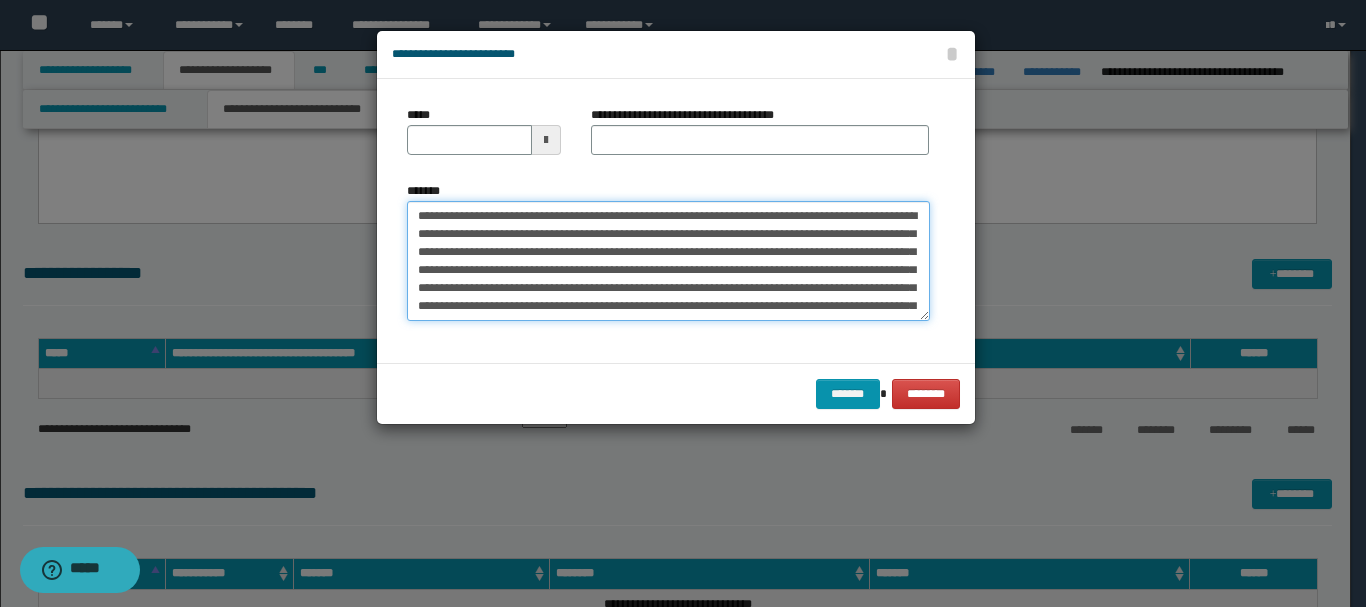 drag, startPoint x: 457, startPoint y: 215, endPoint x: 512, endPoint y: 216, distance: 55.00909 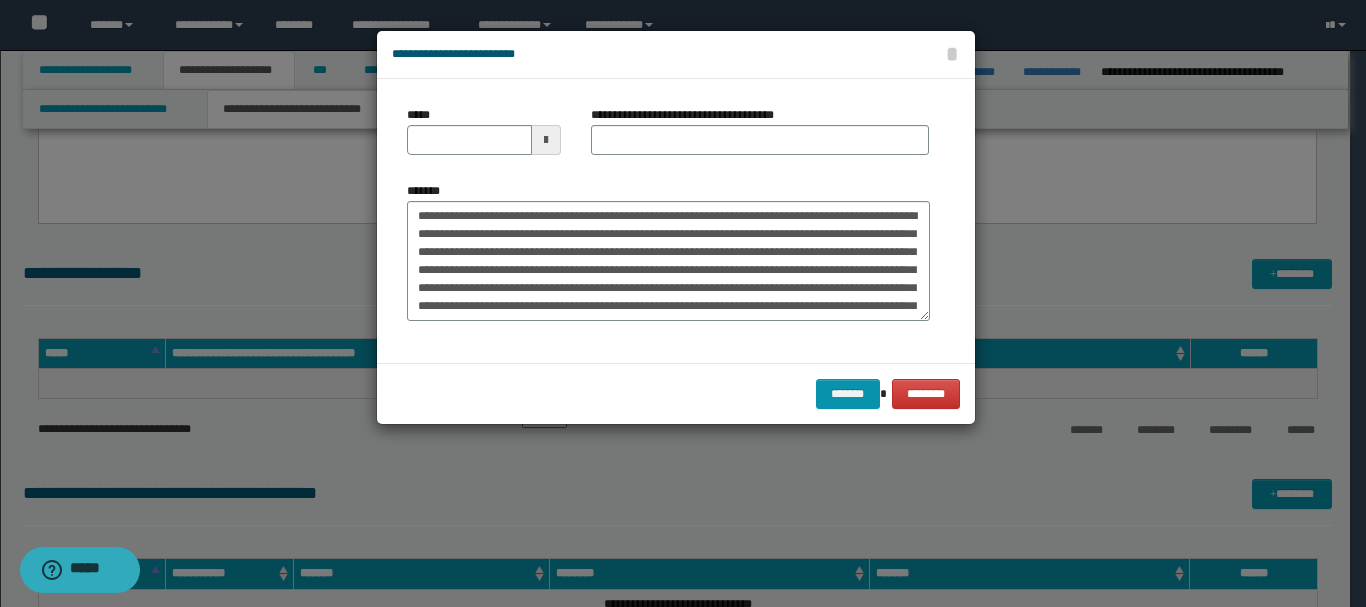 click on "*****" at bounding box center (484, 130) 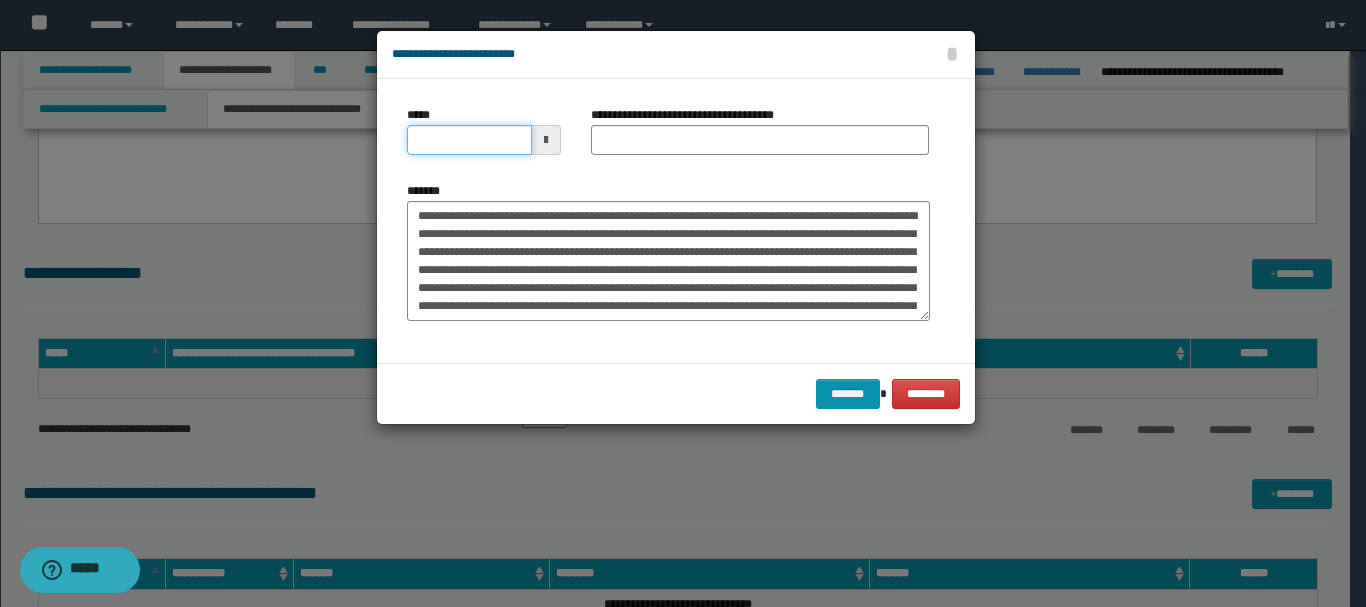 click on "*****" at bounding box center [469, 140] 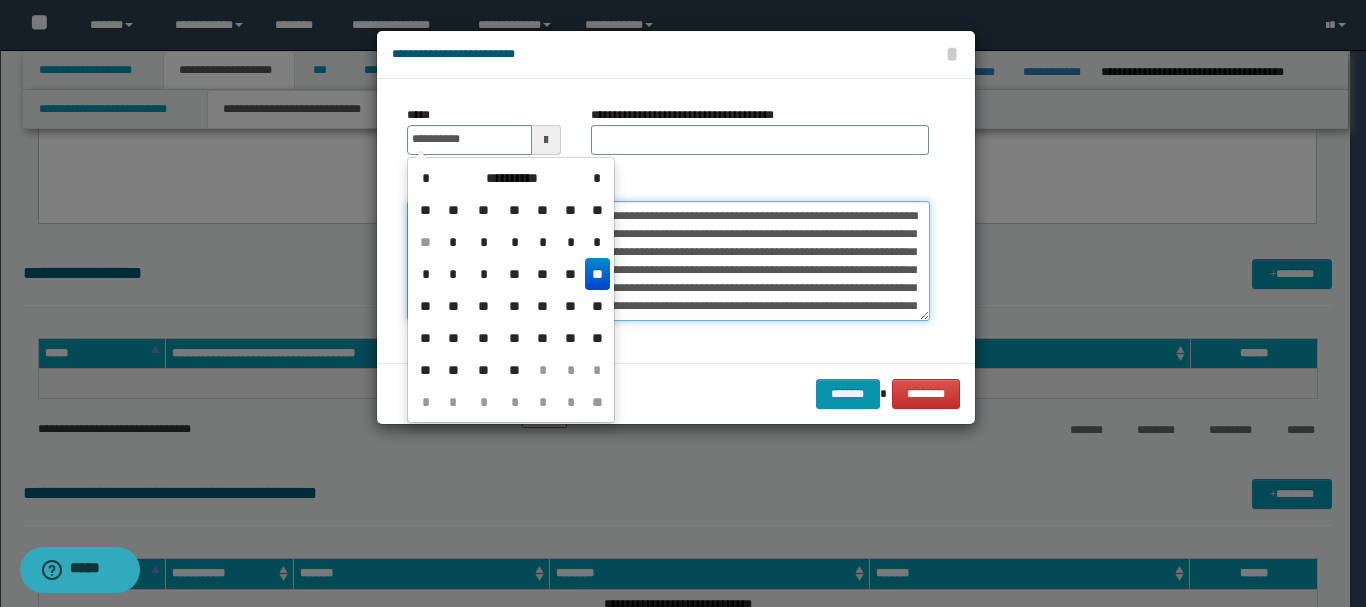 type on "**********" 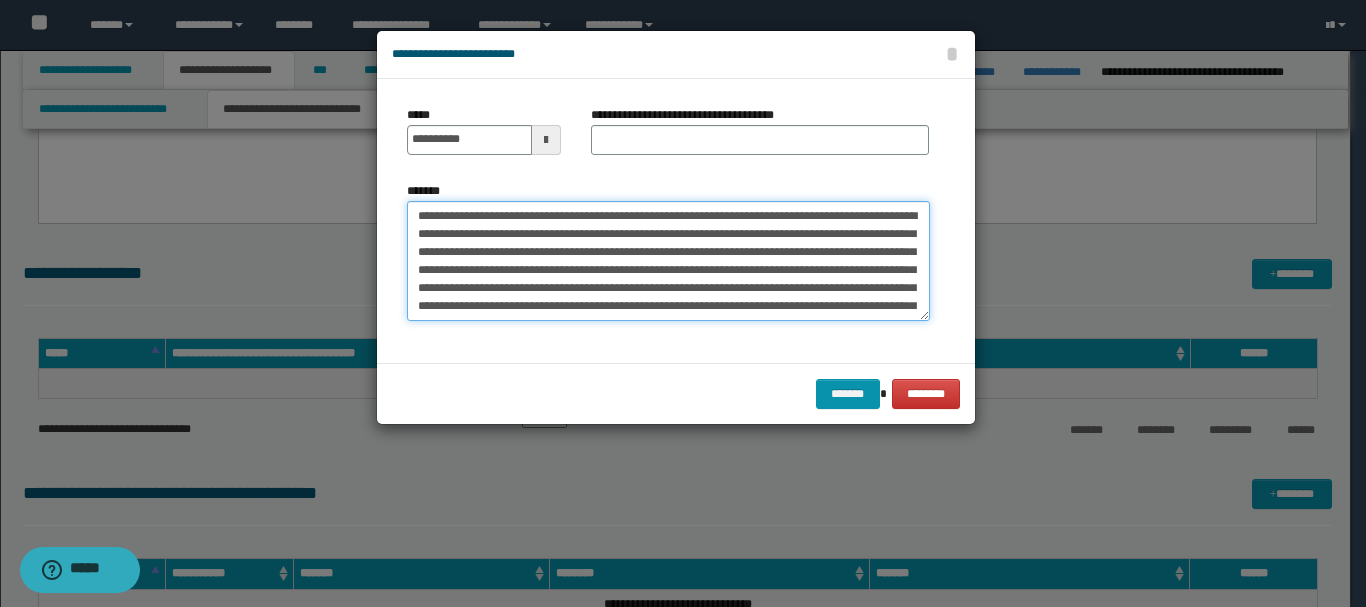 click on "*******" at bounding box center [668, 261] 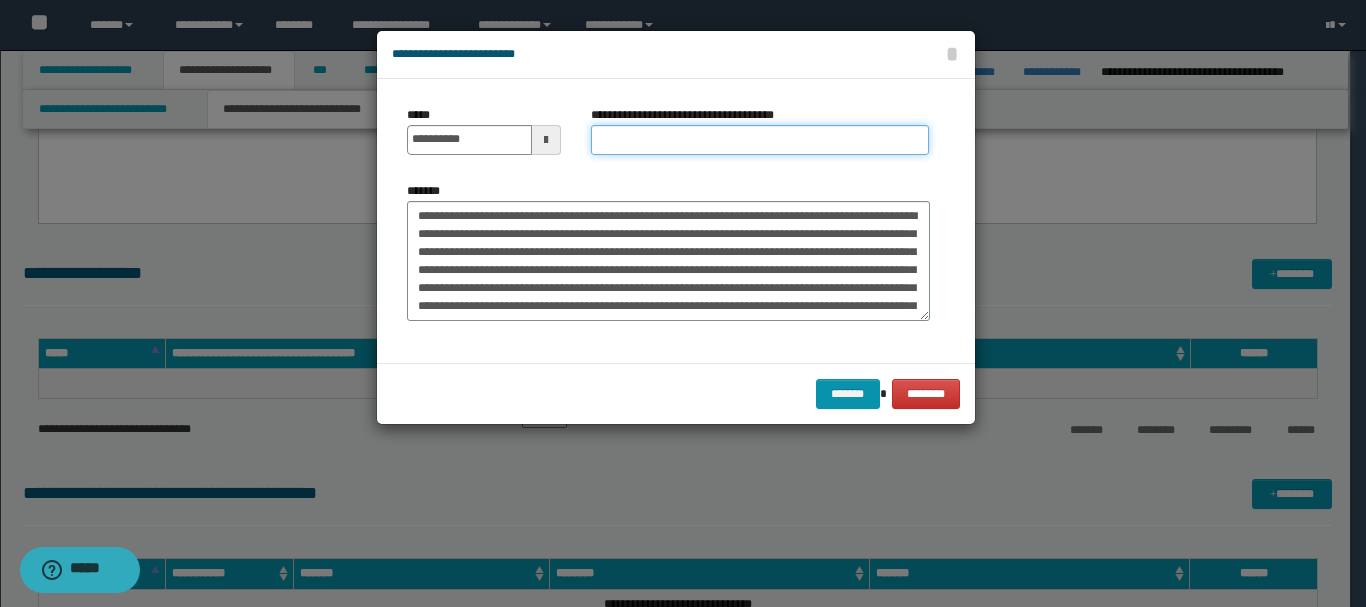 click on "**********" at bounding box center (760, 140) 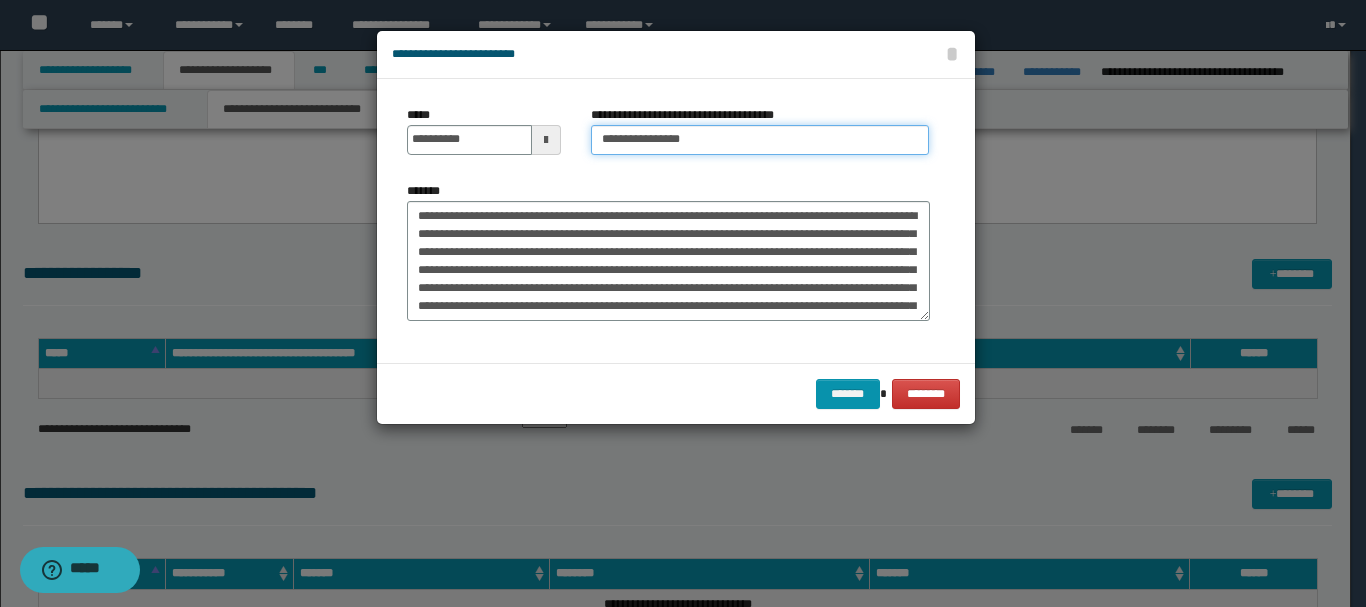 type on "**********" 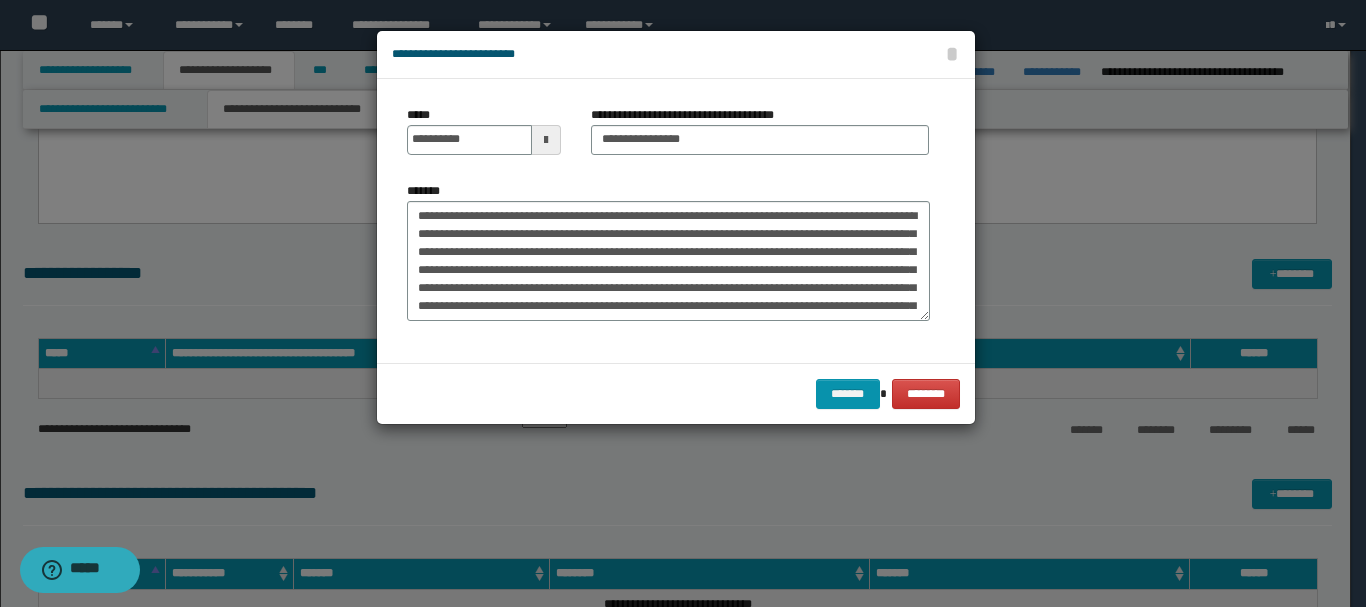 click on "*******
********" at bounding box center (676, 393) 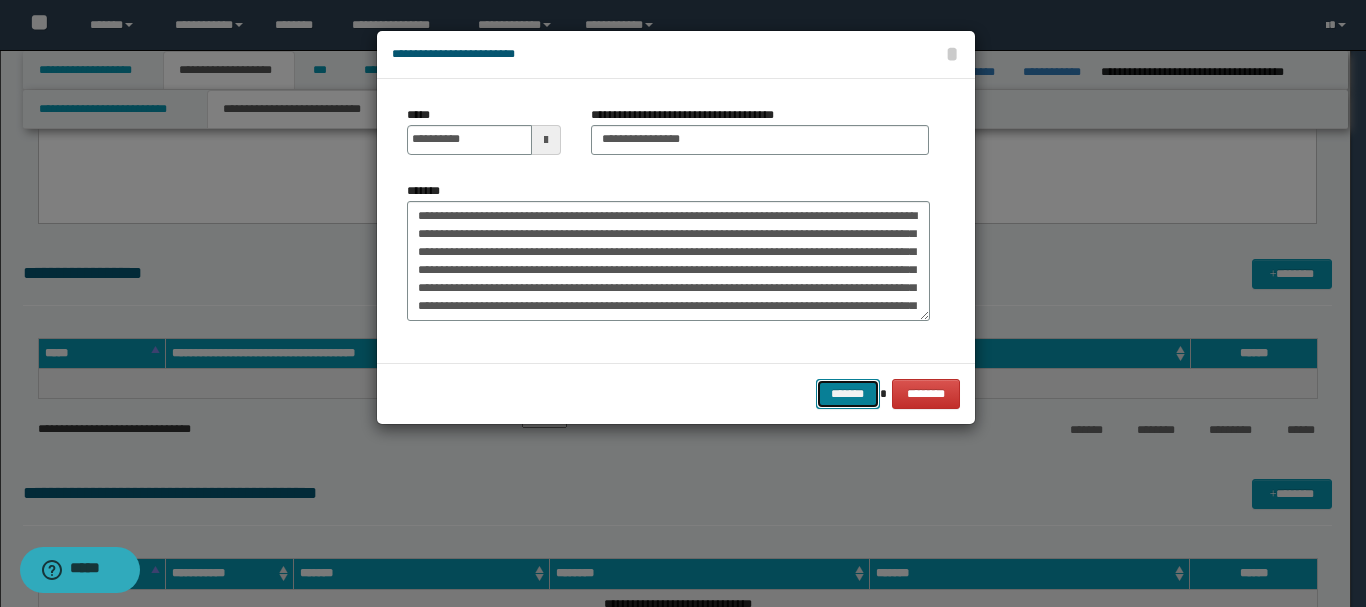 click on "*******" at bounding box center [848, 394] 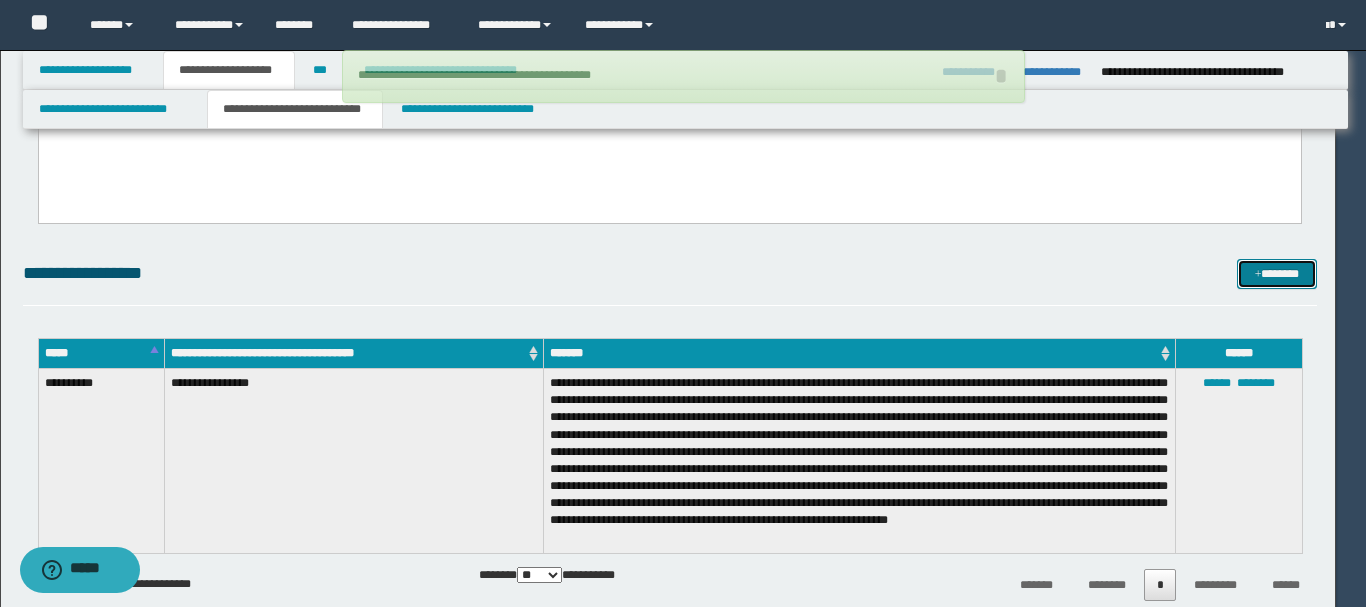 type 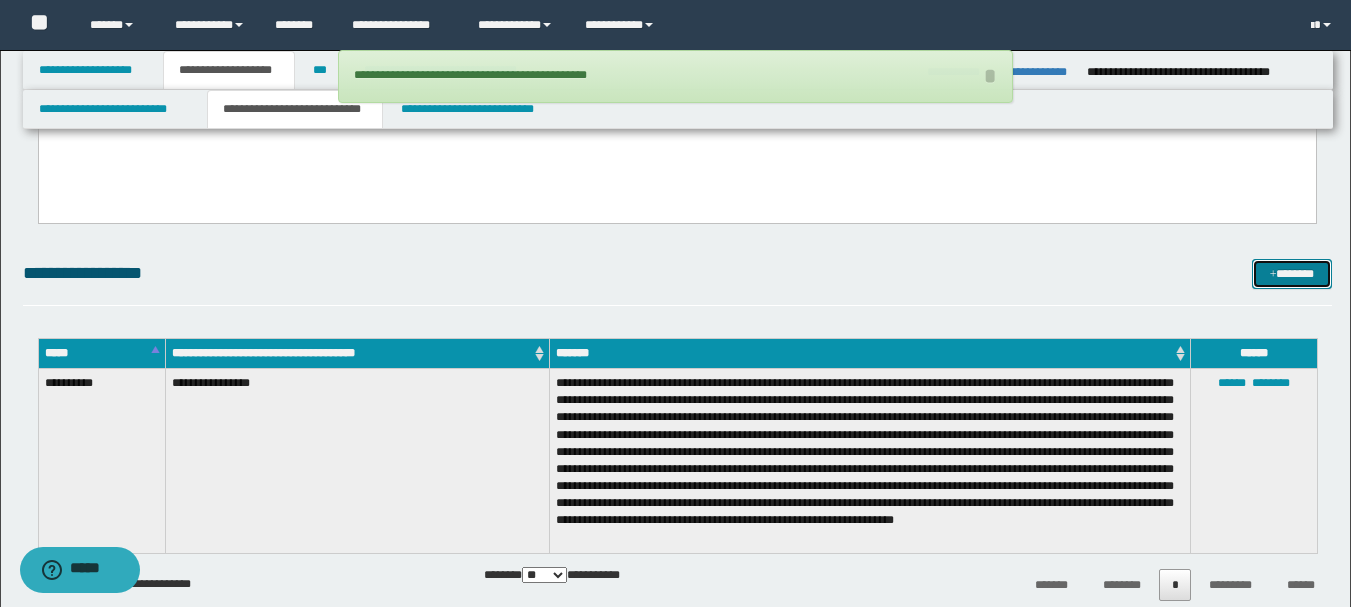 click on "*******" at bounding box center [1292, 274] 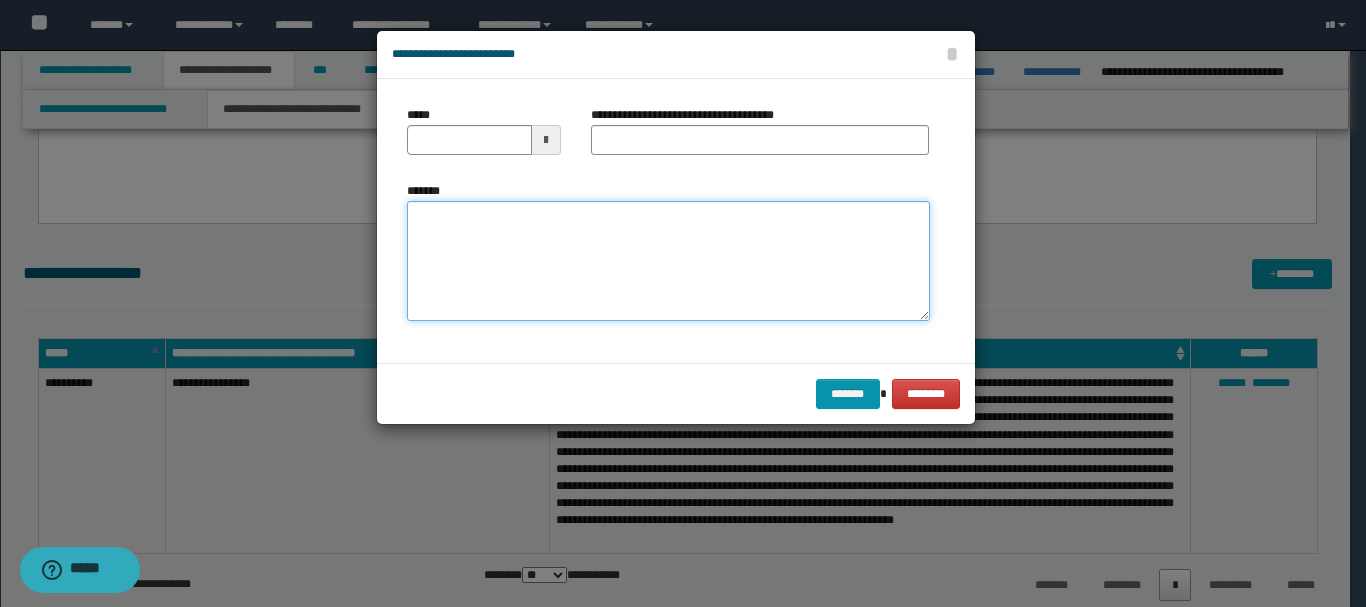 click on "*******" at bounding box center (668, 261) 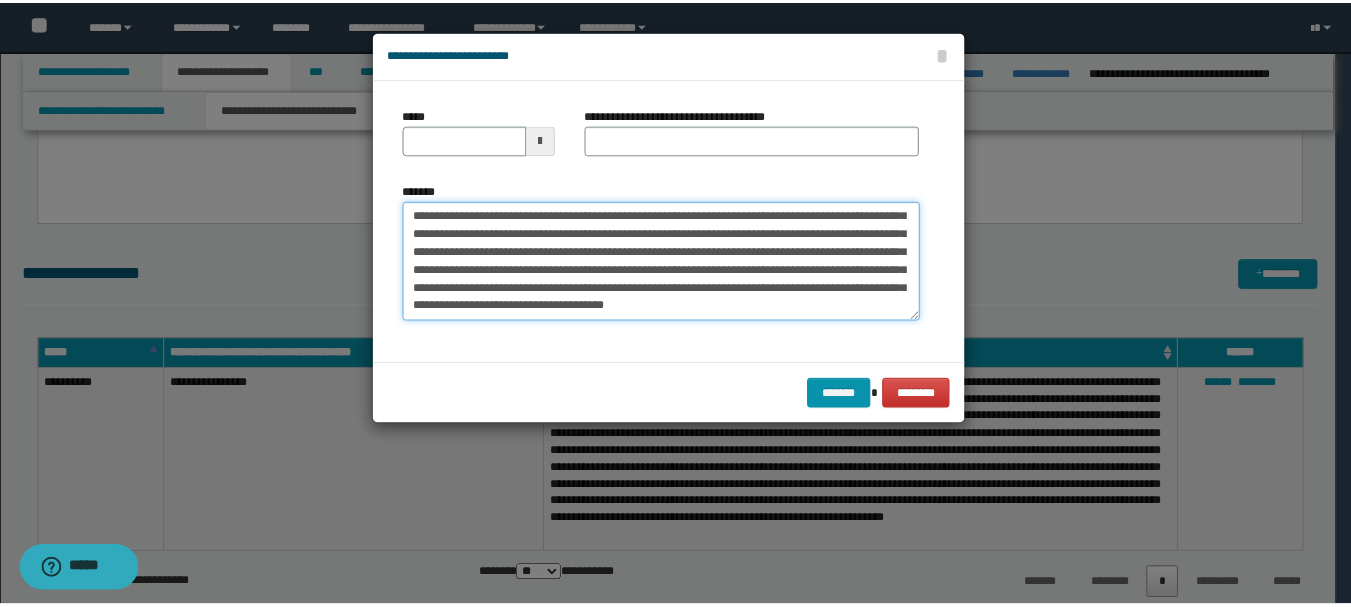 scroll, scrollTop: 0, scrollLeft: 0, axis: both 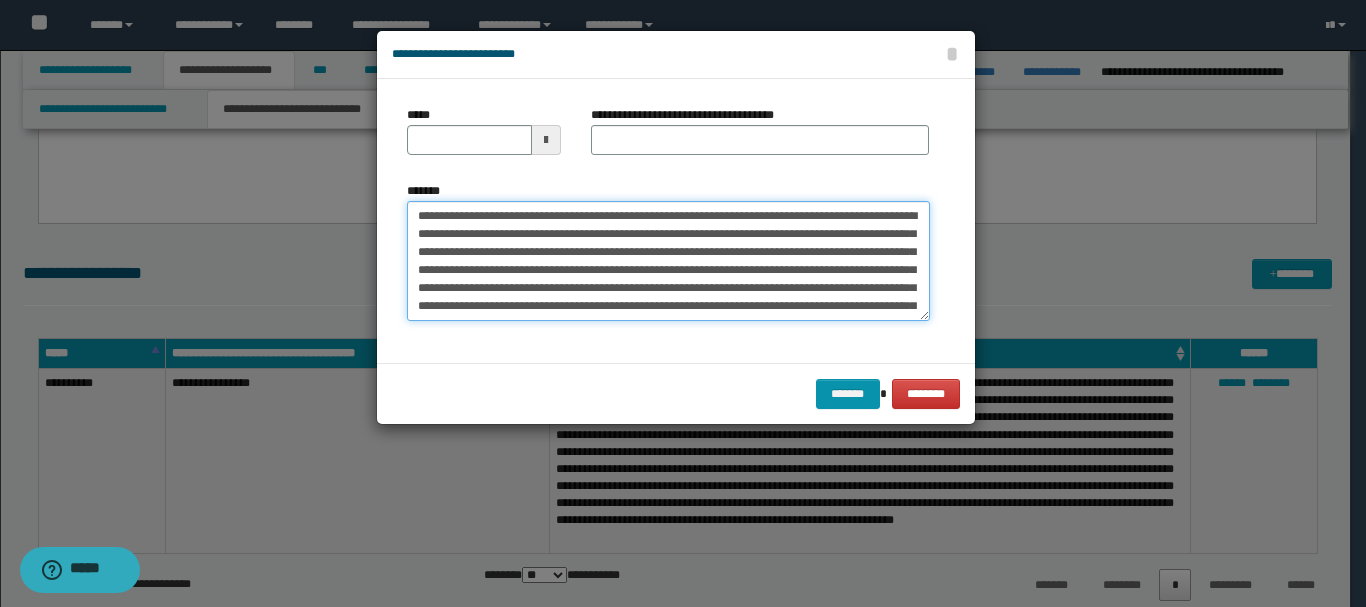 drag, startPoint x: 455, startPoint y: 216, endPoint x: 516, endPoint y: 218, distance: 61.03278 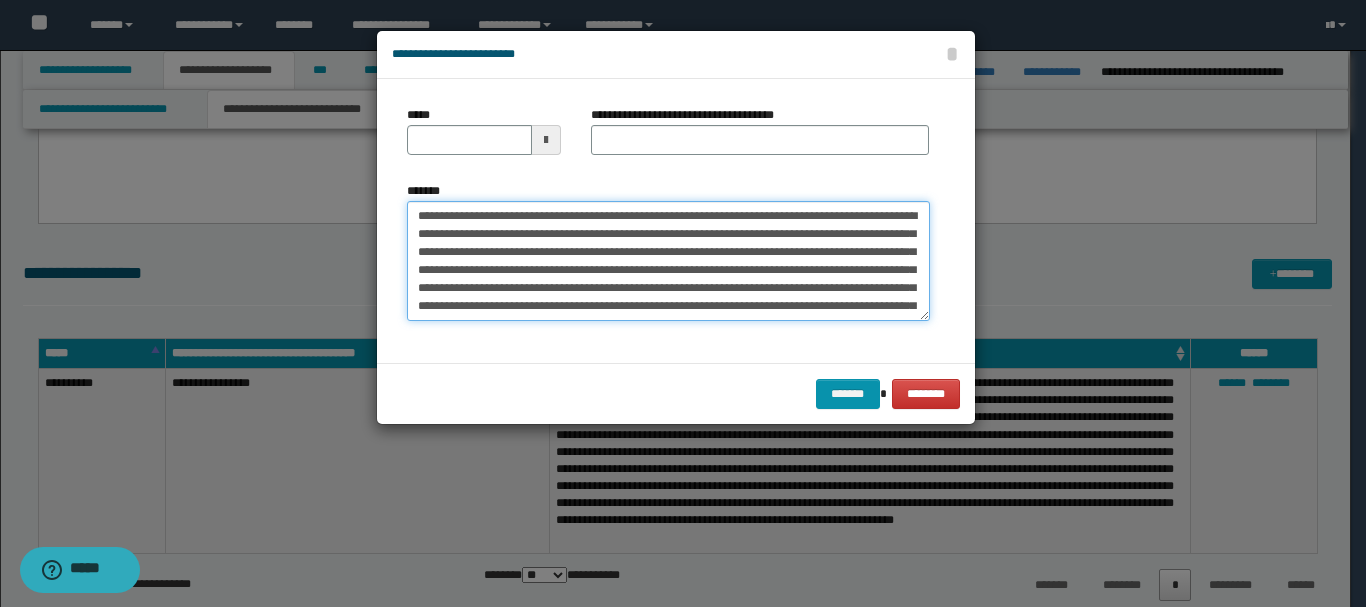type 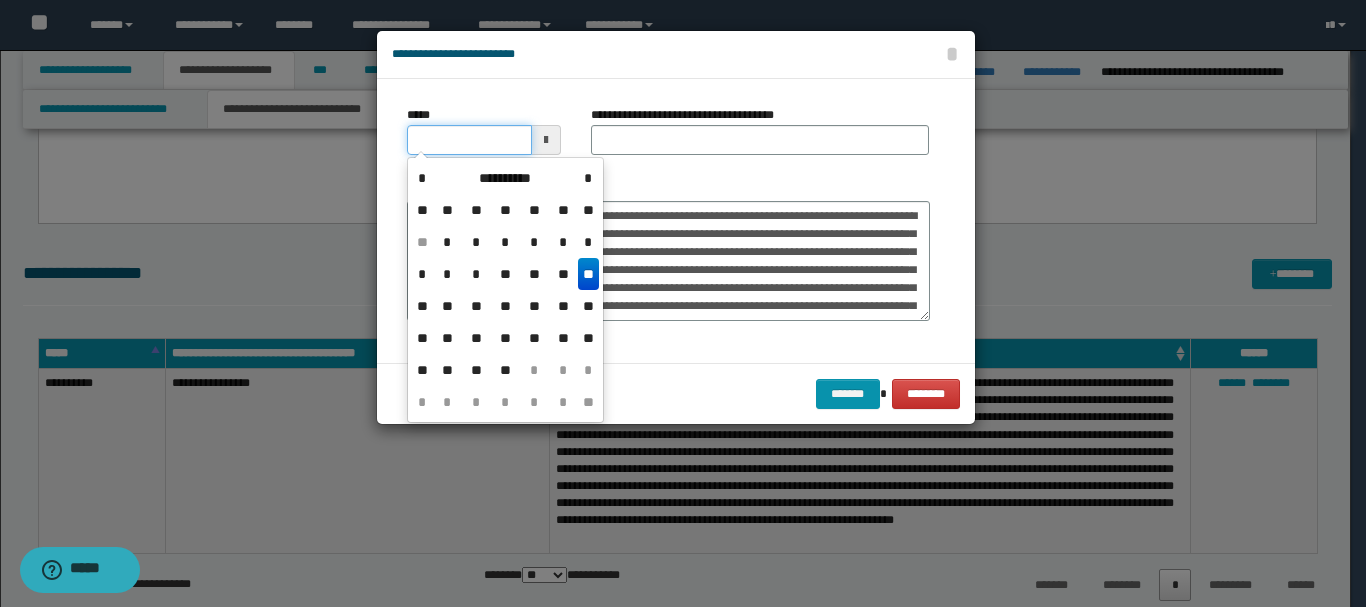 click on "*****" at bounding box center [469, 140] 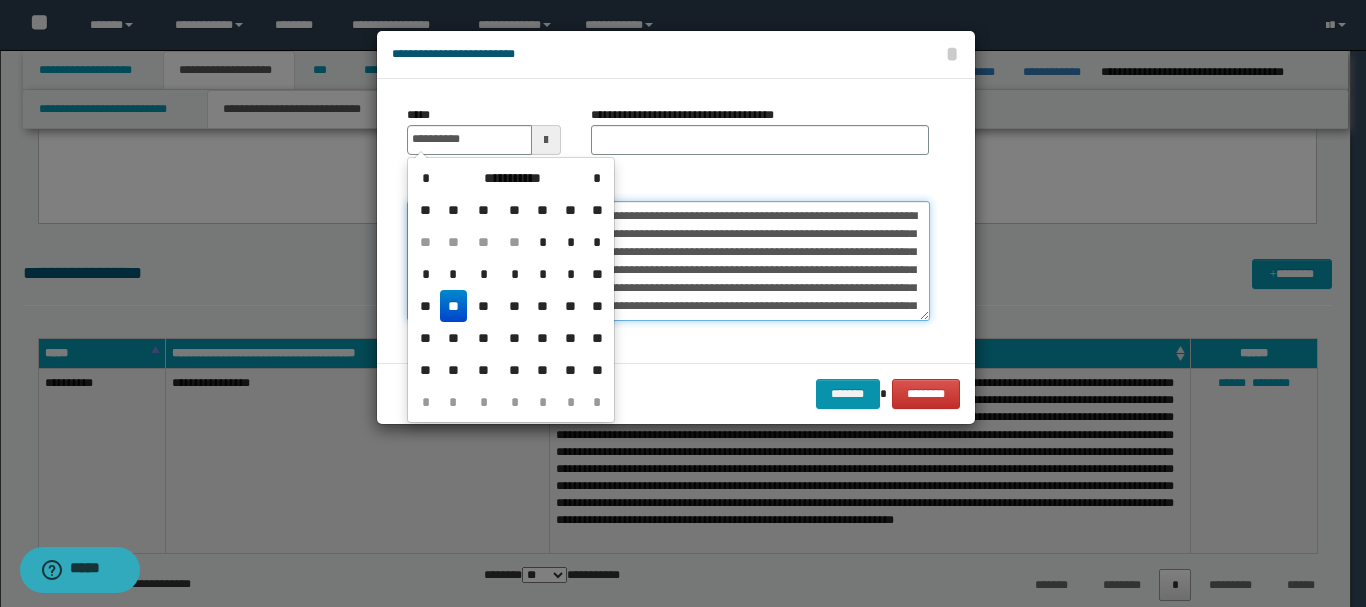 type on "**********" 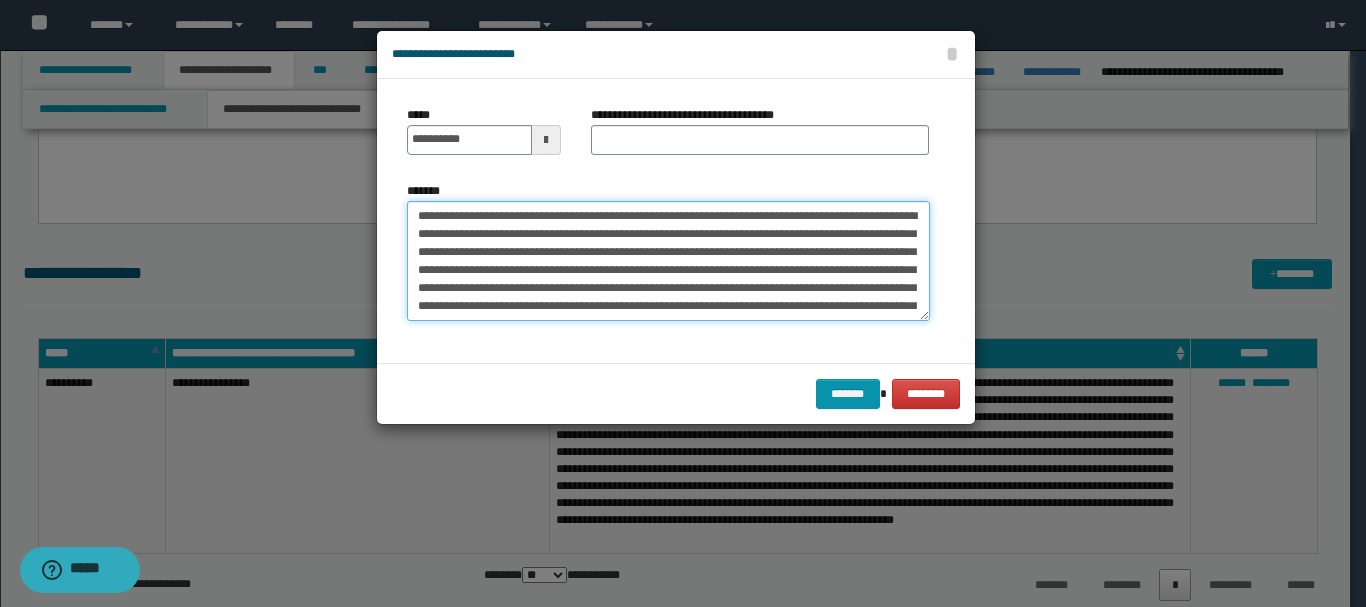 drag, startPoint x: 653, startPoint y: 217, endPoint x: 745, endPoint y: 216, distance: 92.00543 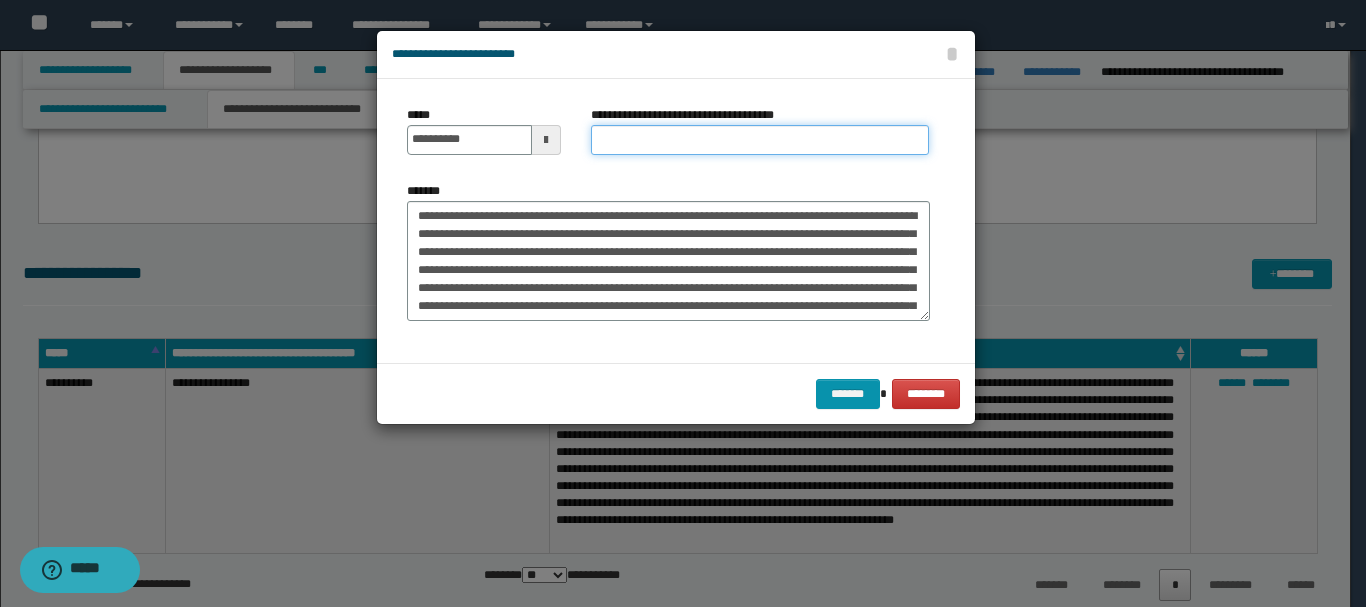 click on "**********" at bounding box center [760, 140] 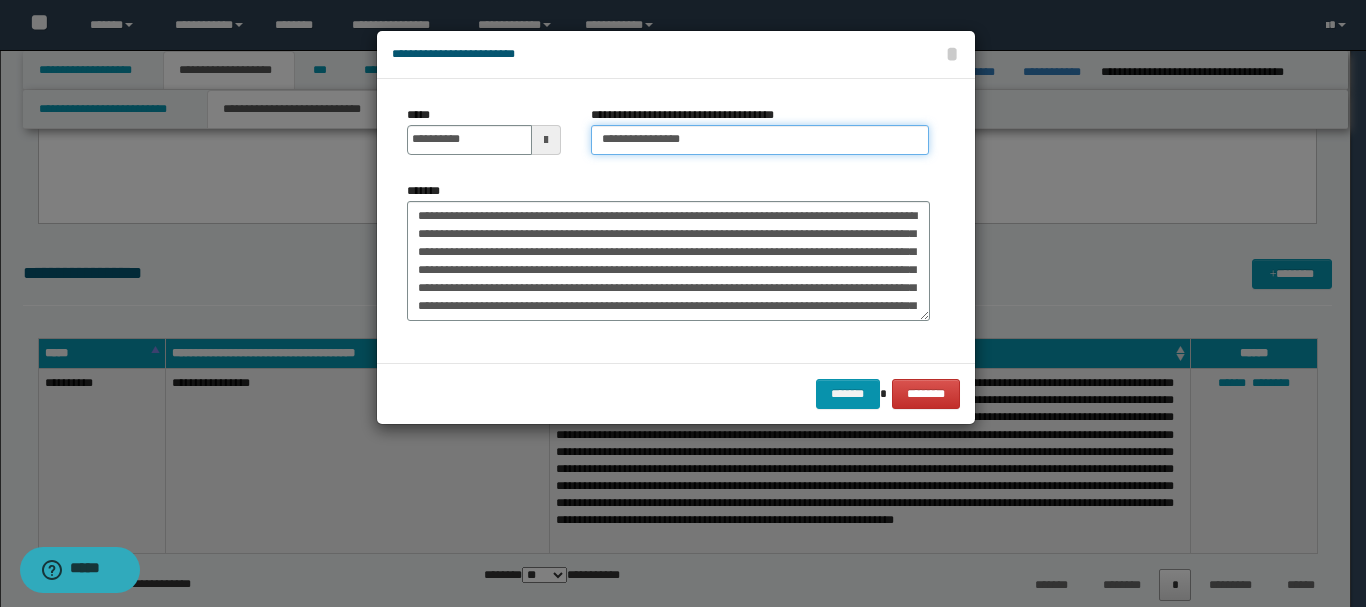 type on "**********" 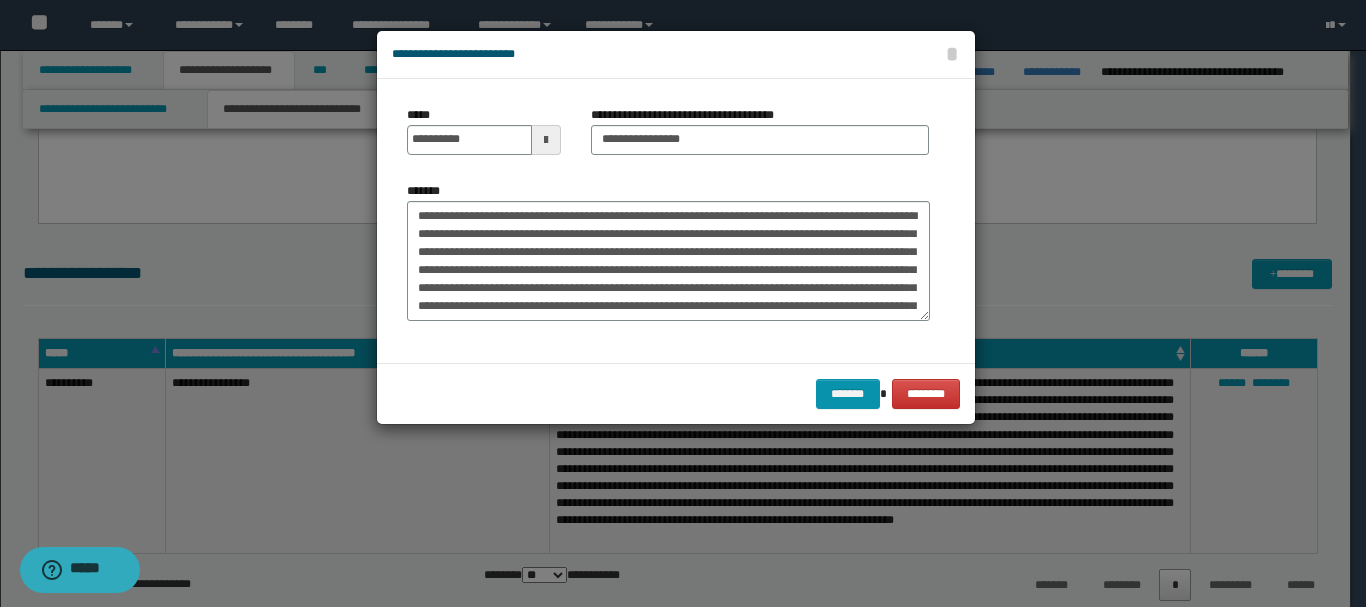 click on "*******
********" at bounding box center [676, 393] 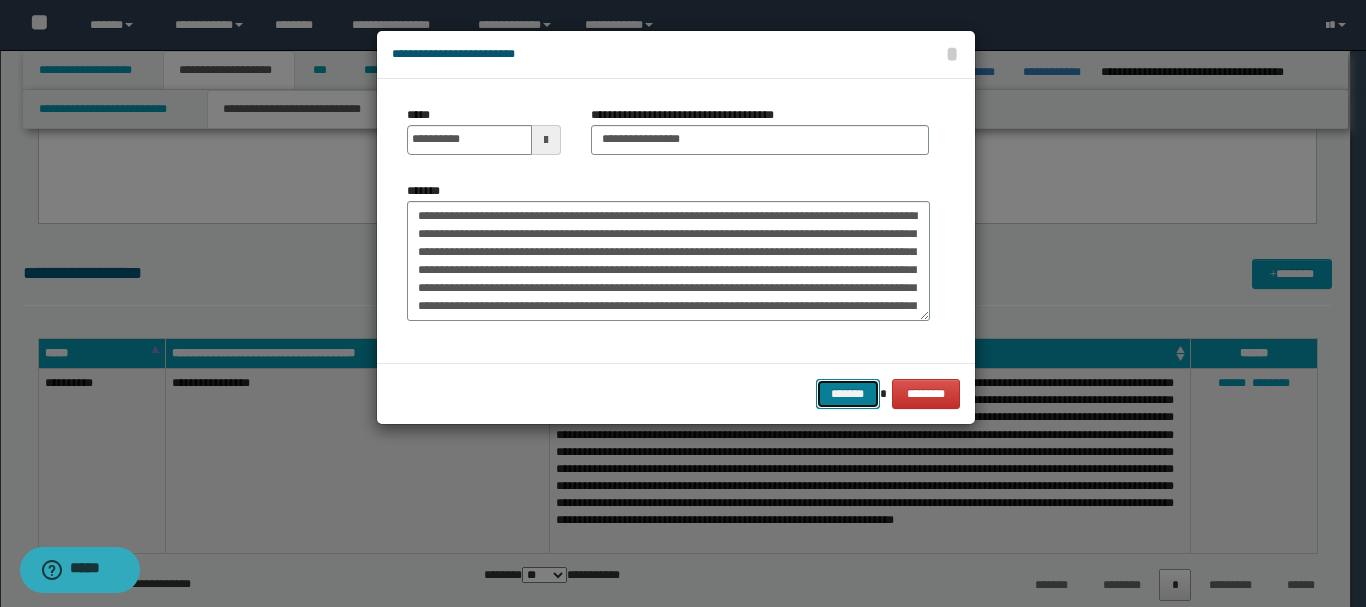 click on "*******" at bounding box center (848, 394) 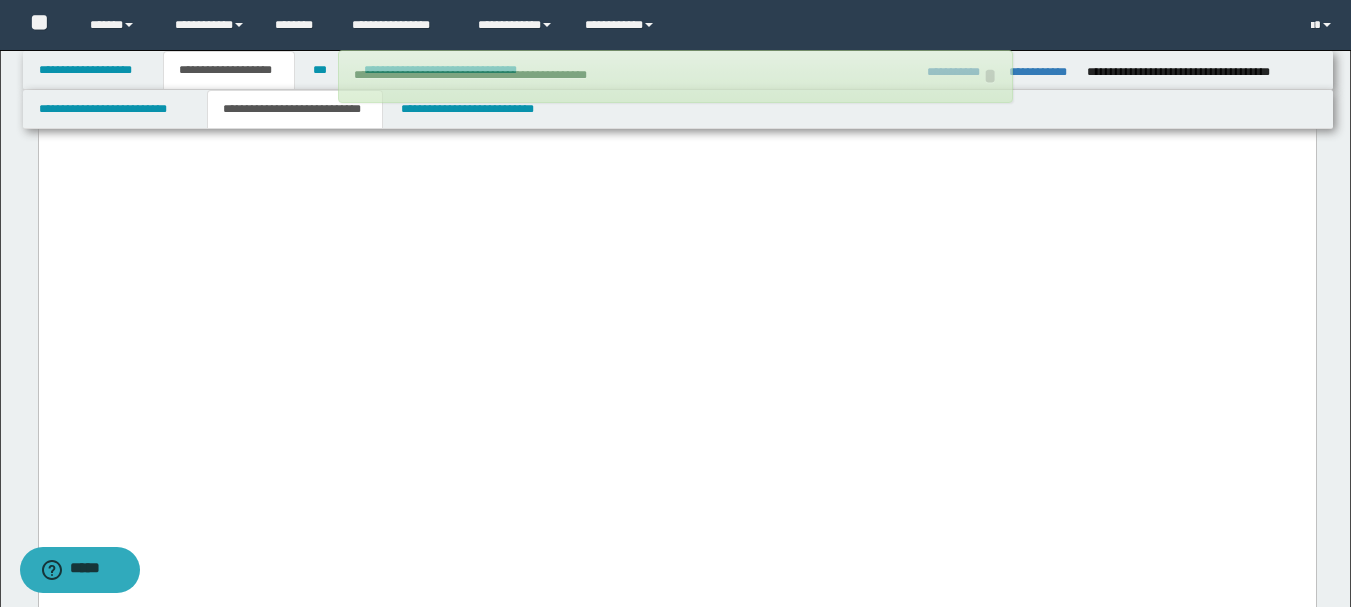 scroll, scrollTop: 1200, scrollLeft: 0, axis: vertical 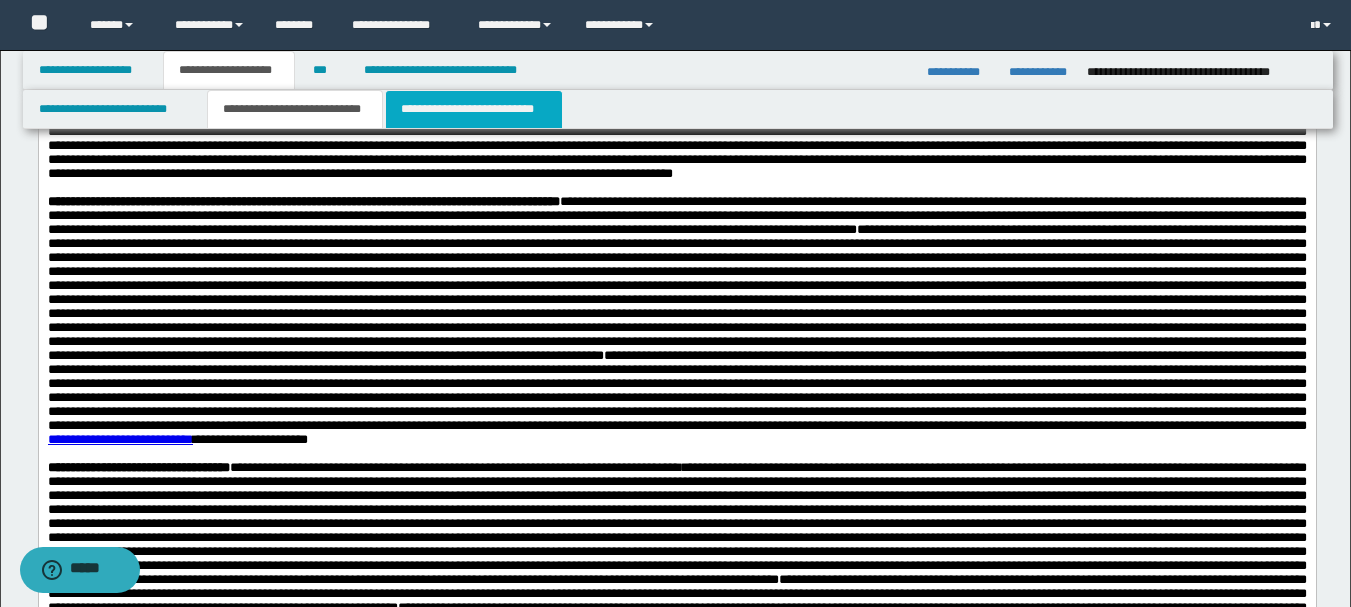 click on "**********" at bounding box center (474, 109) 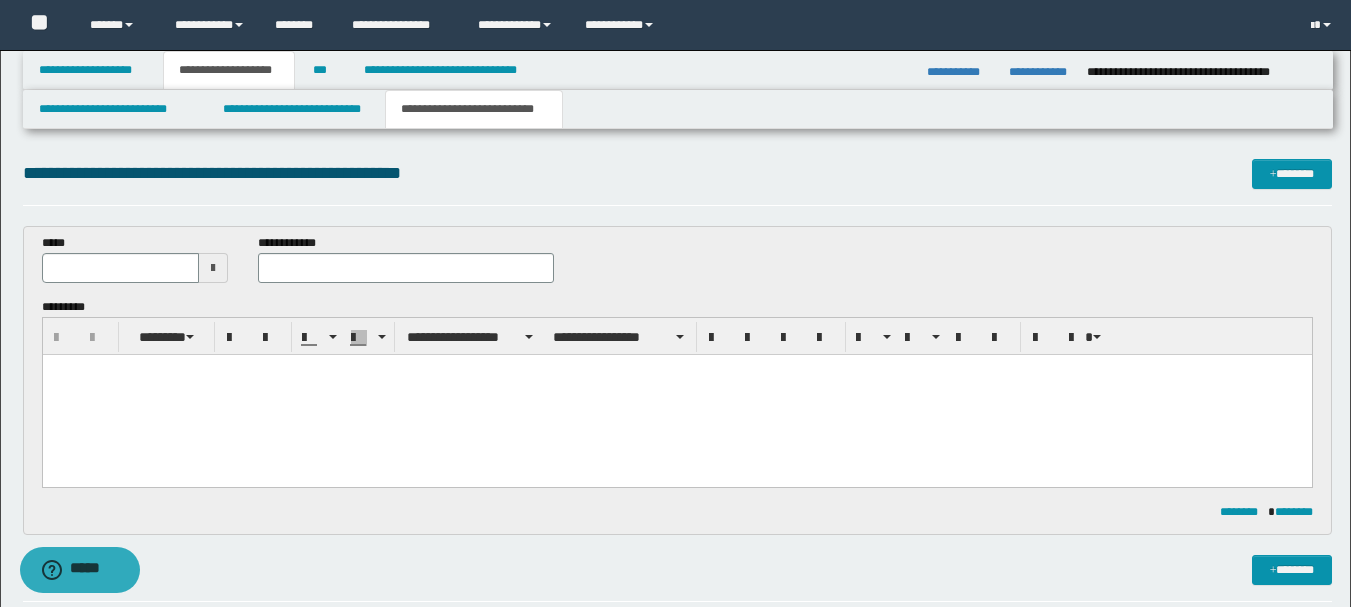 scroll, scrollTop: 100, scrollLeft: 0, axis: vertical 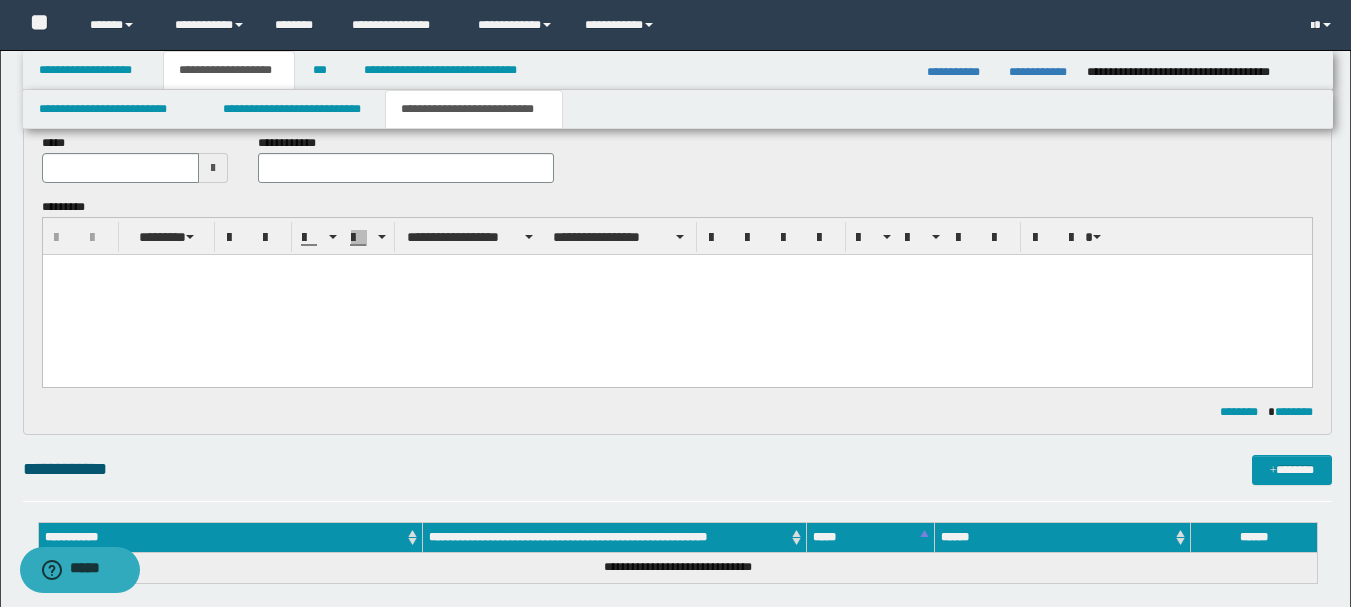 click at bounding box center (676, 295) 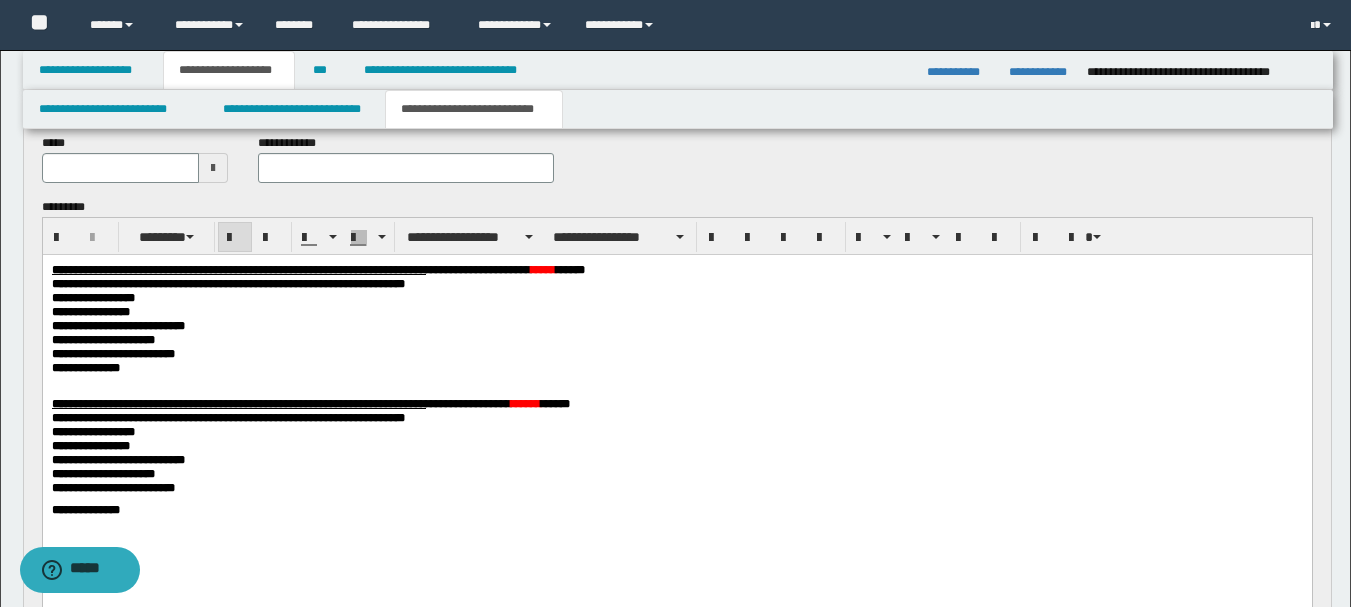 scroll, scrollTop: 200, scrollLeft: 0, axis: vertical 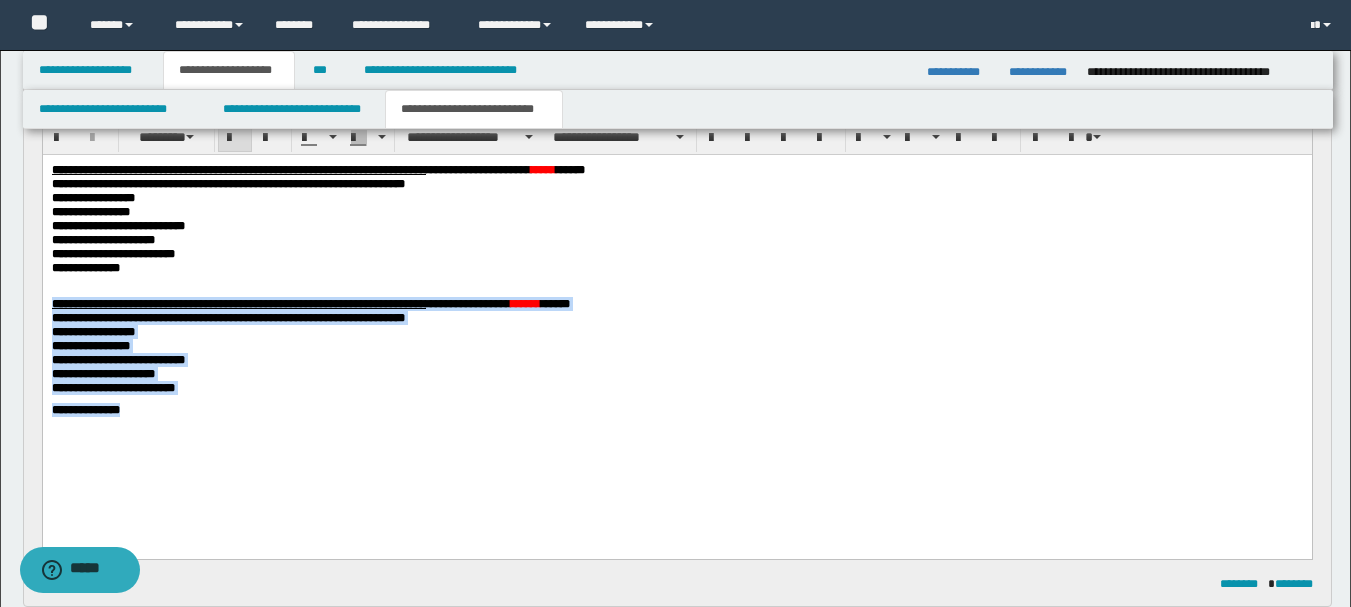drag, startPoint x: 142, startPoint y: 447, endPoint x: 42, endPoint y: 313, distance: 167.20049 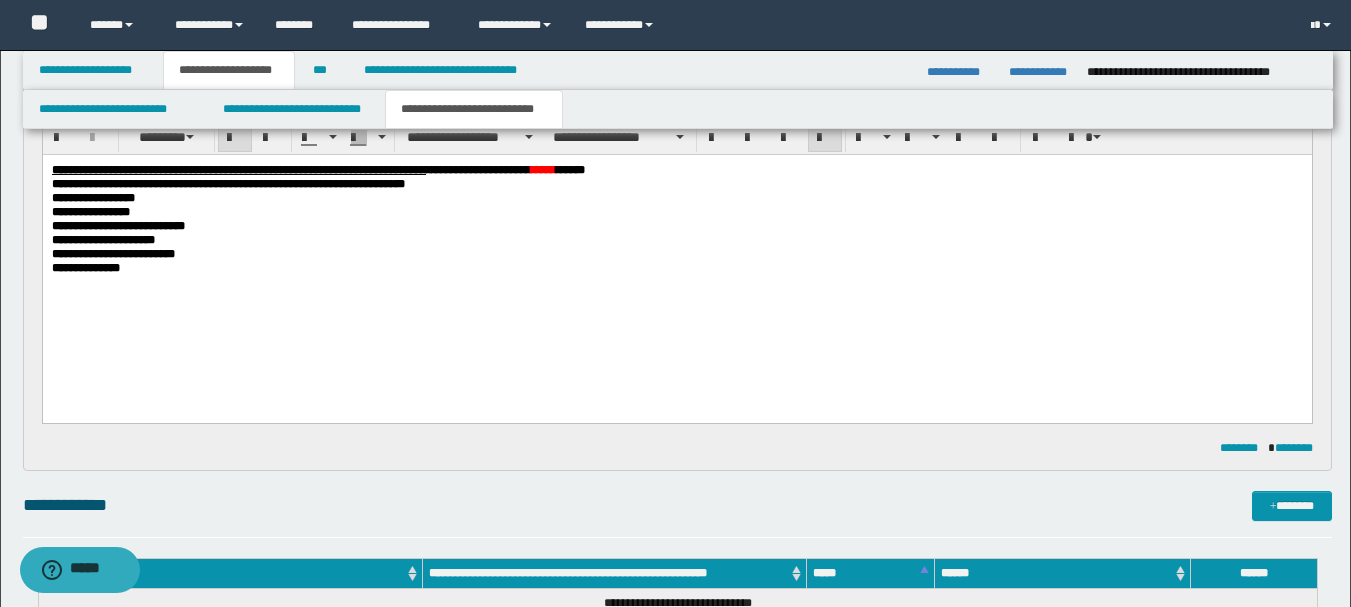 scroll, scrollTop: 100, scrollLeft: 0, axis: vertical 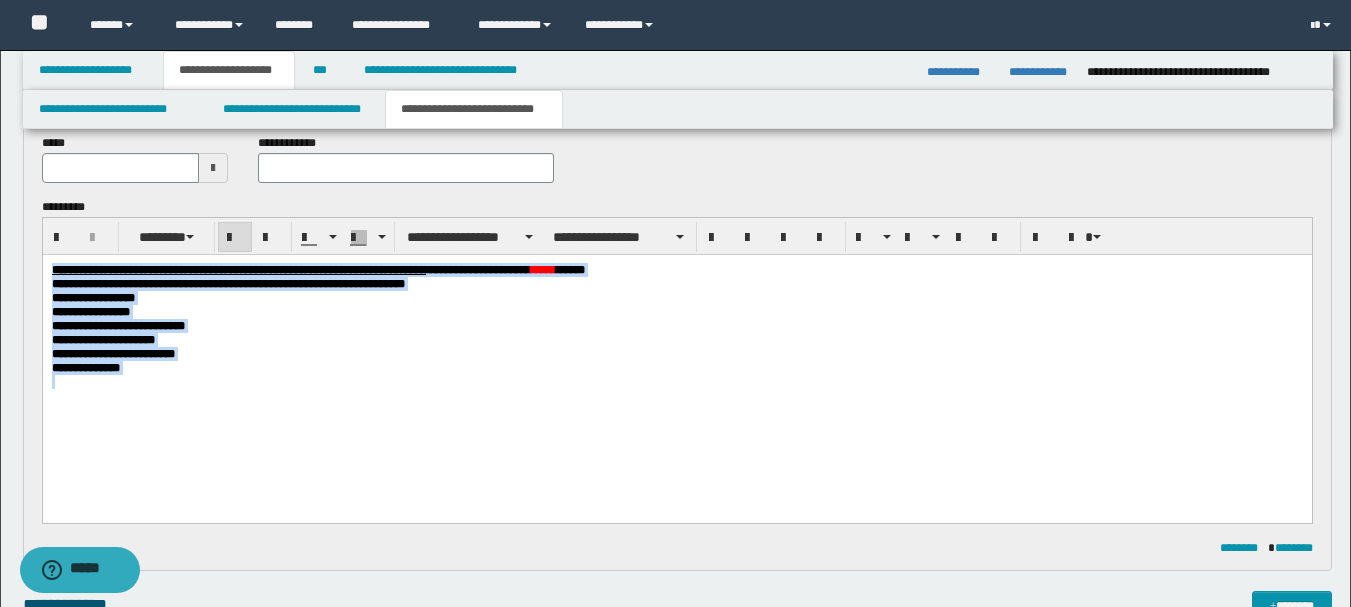 drag, startPoint x: 142, startPoint y: 400, endPoint x: 30, endPoint y: 250, distance: 187.20042 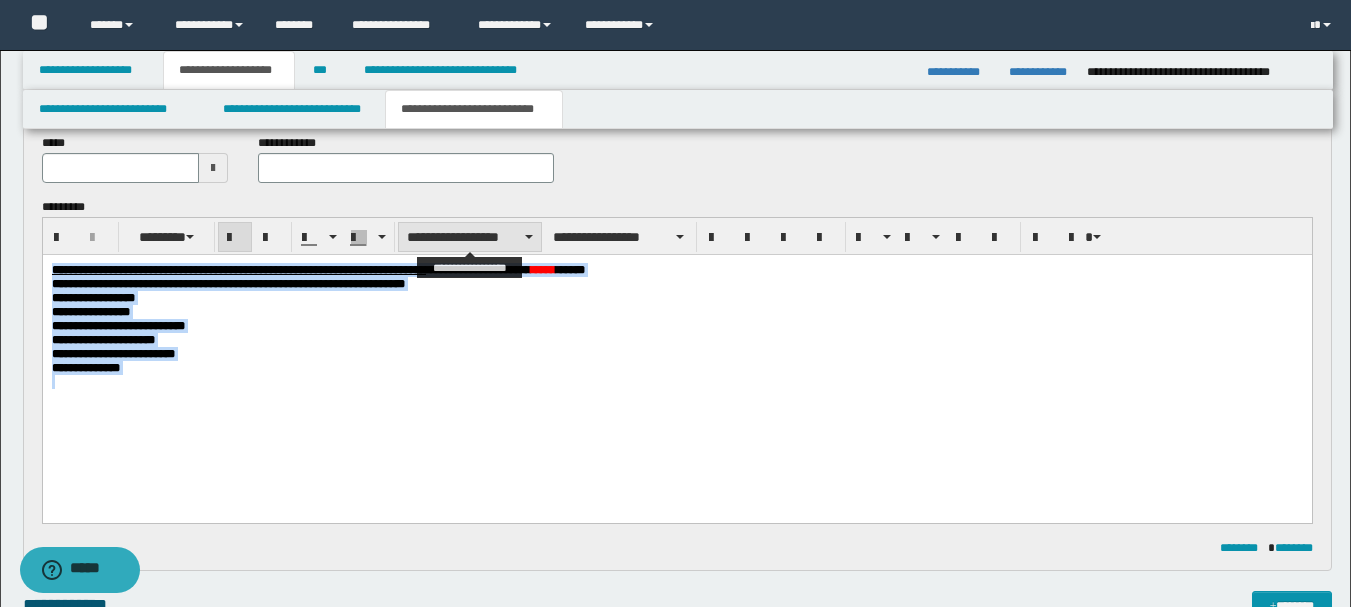 click on "**********" at bounding box center [470, 237] 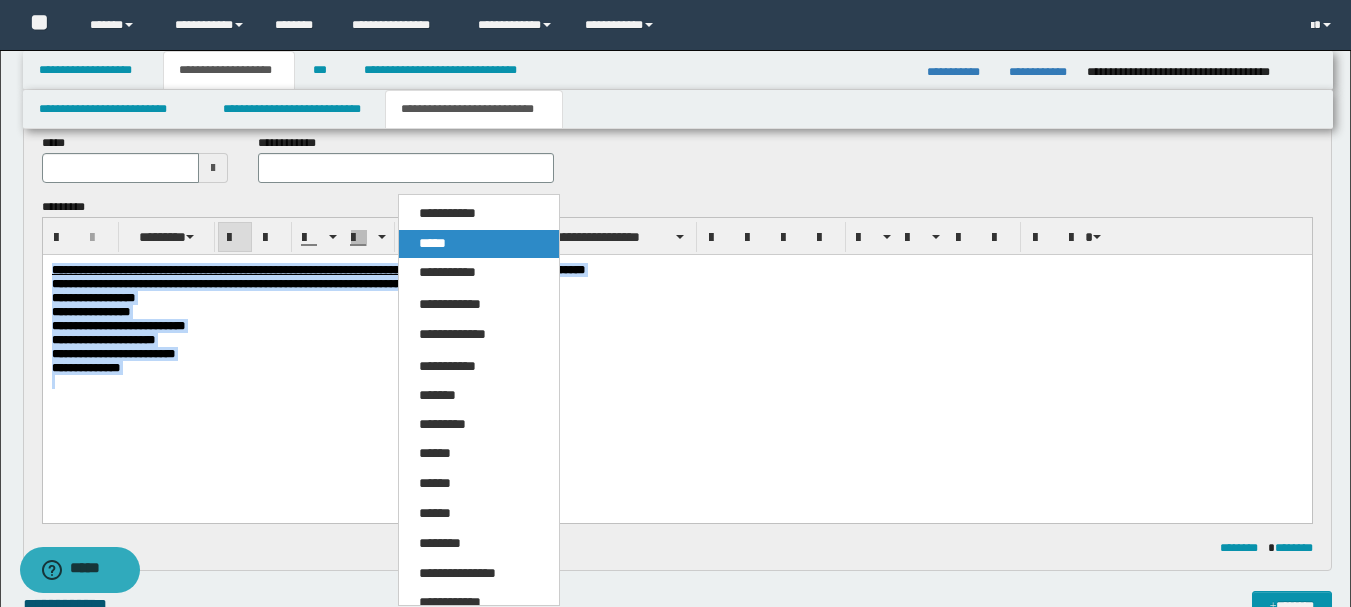 click on "*****" at bounding box center (479, 244) 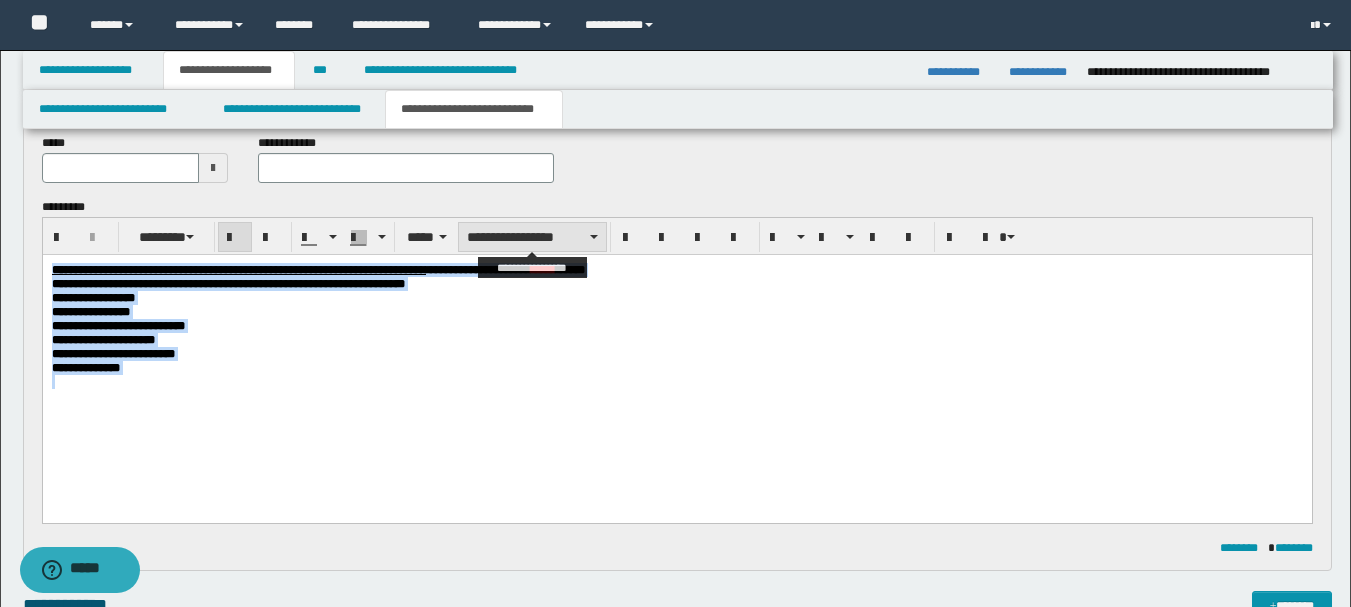 click on "**********" at bounding box center (532, 237) 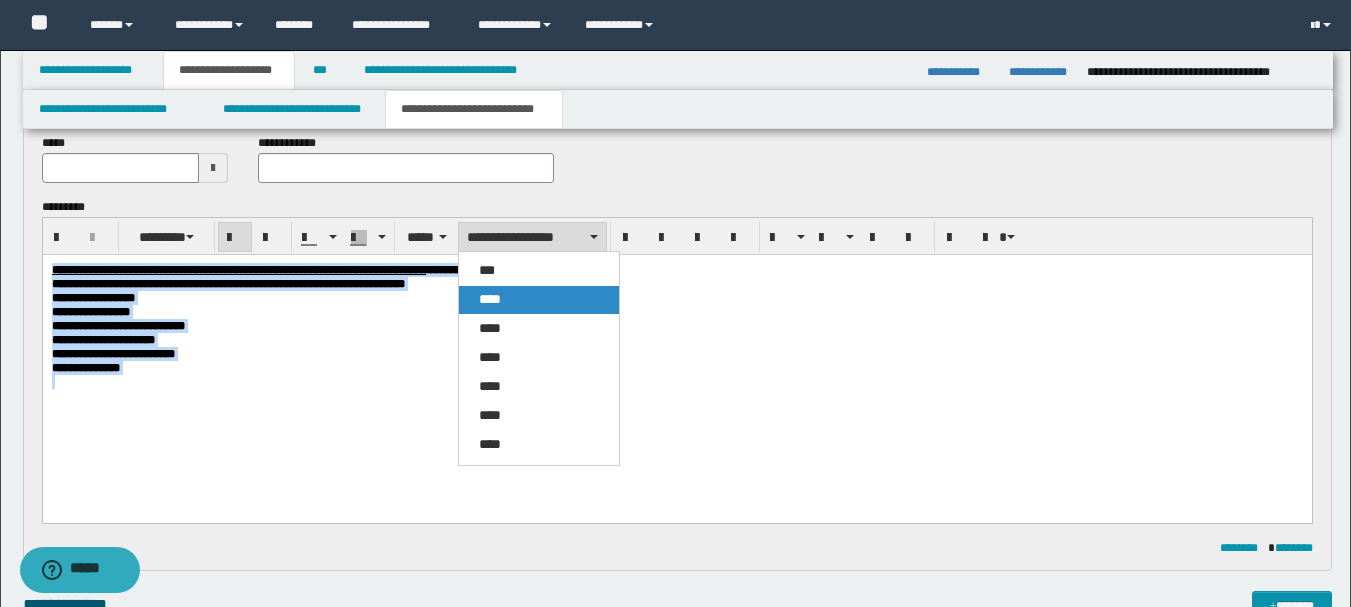 click on "****" at bounding box center [490, 299] 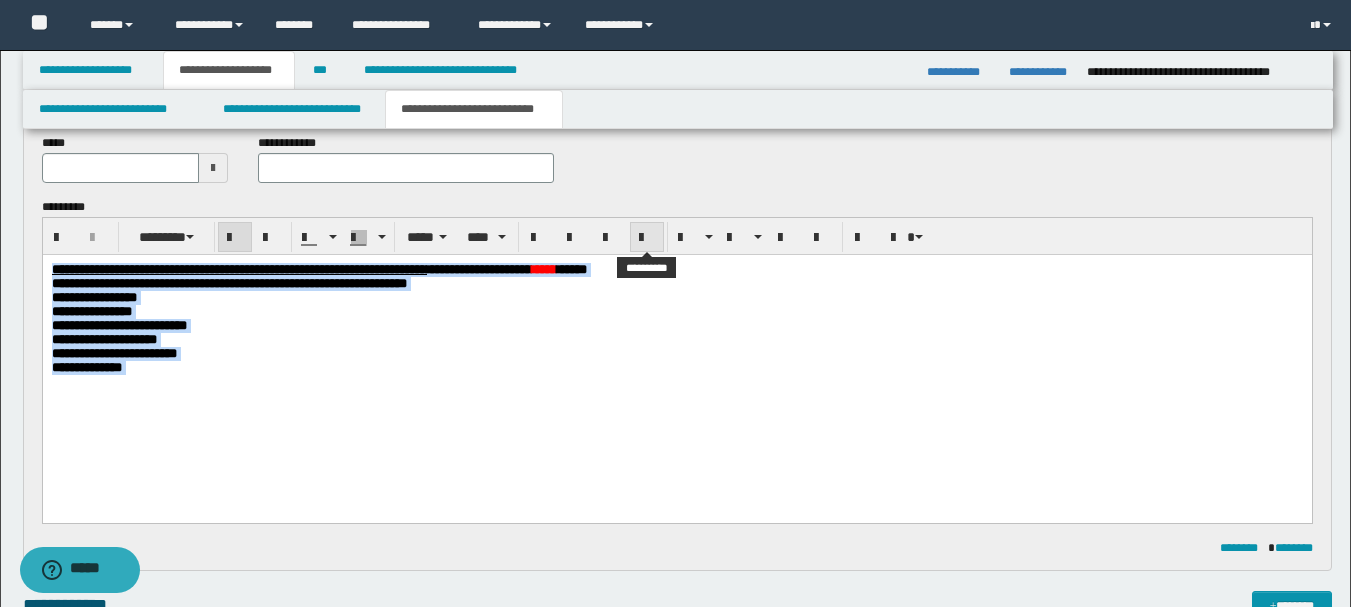 click at bounding box center (647, 238) 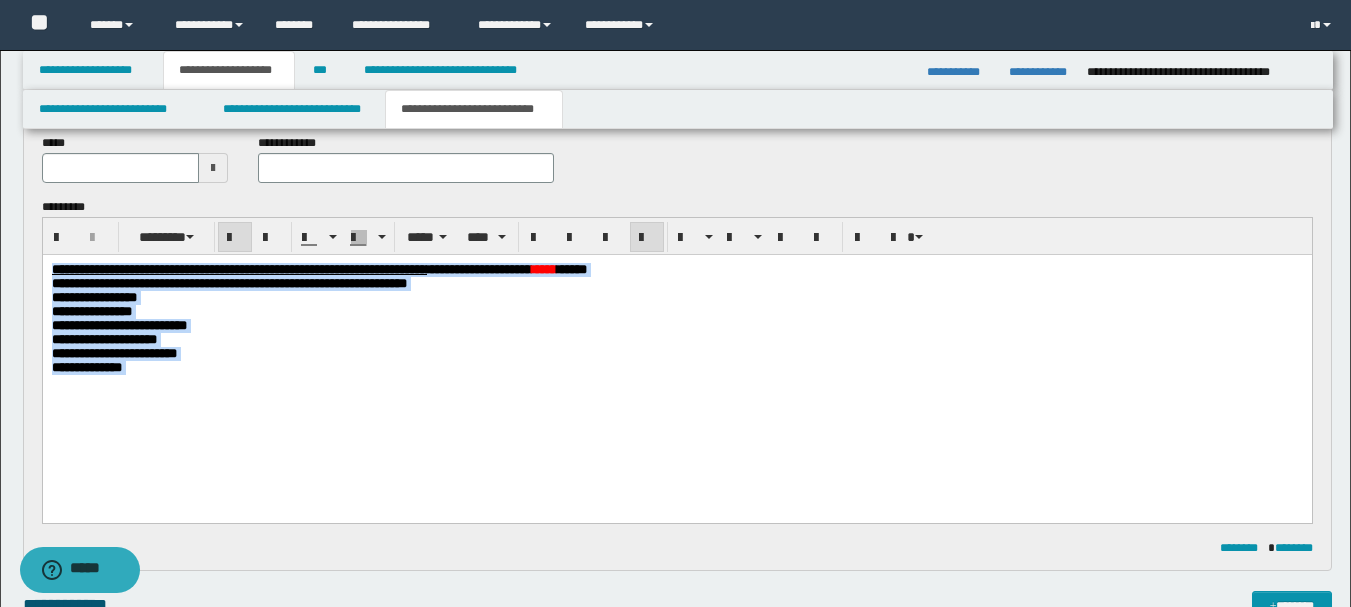 click on "**********" at bounding box center [676, 340] 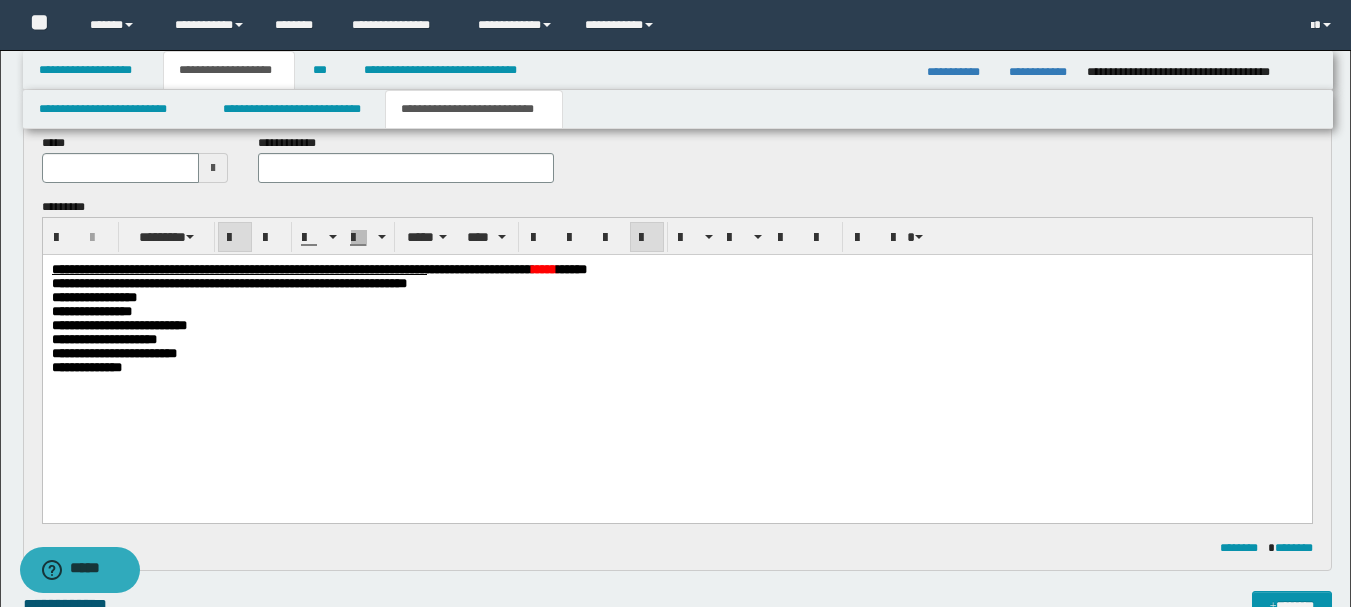 scroll, scrollTop: 0, scrollLeft: 0, axis: both 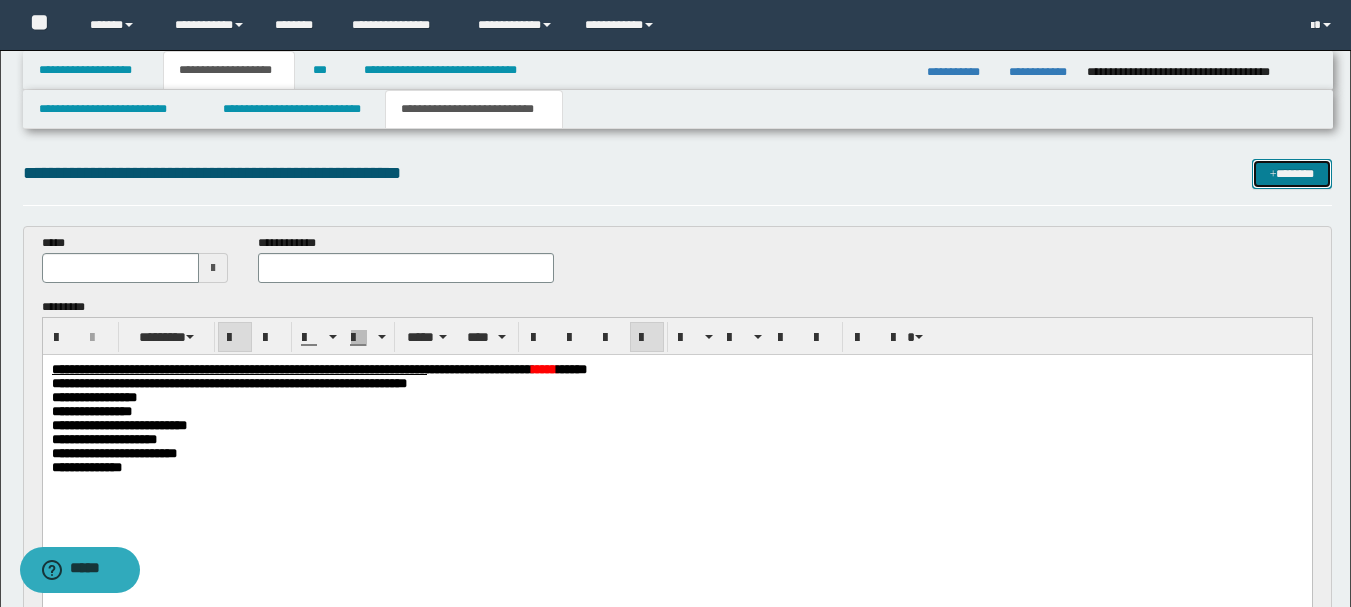click on "*******" at bounding box center [1292, 174] 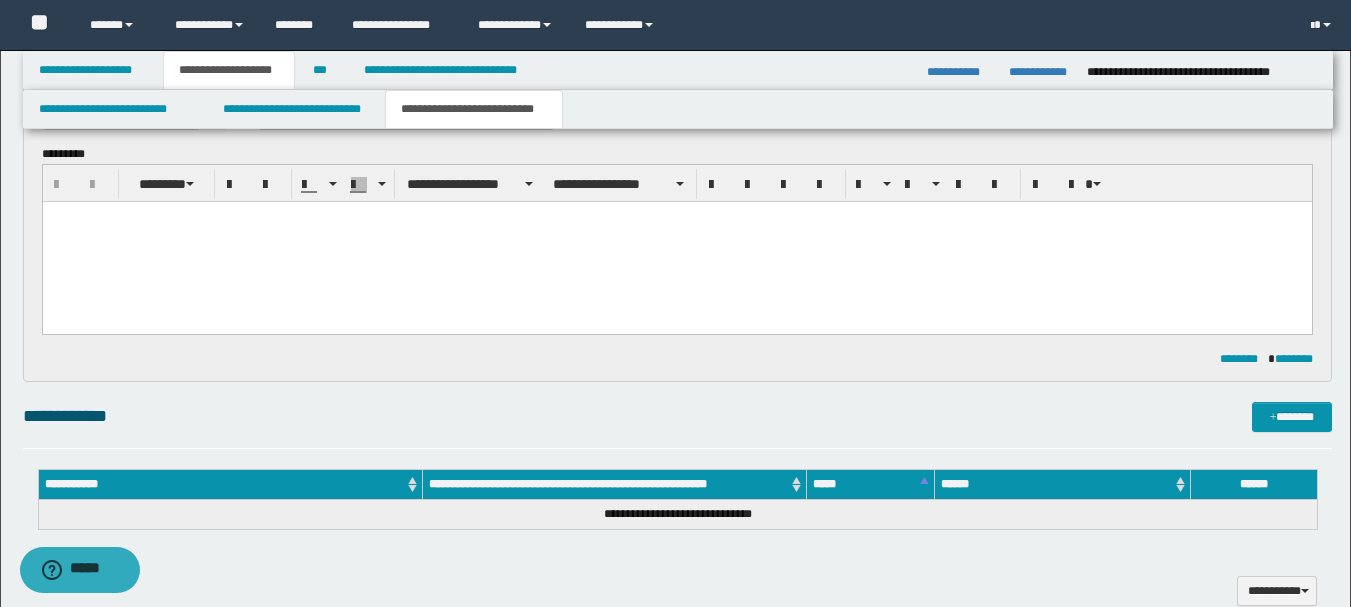 scroll, scrollTop: 0, scrollLeft: 0, axis: both 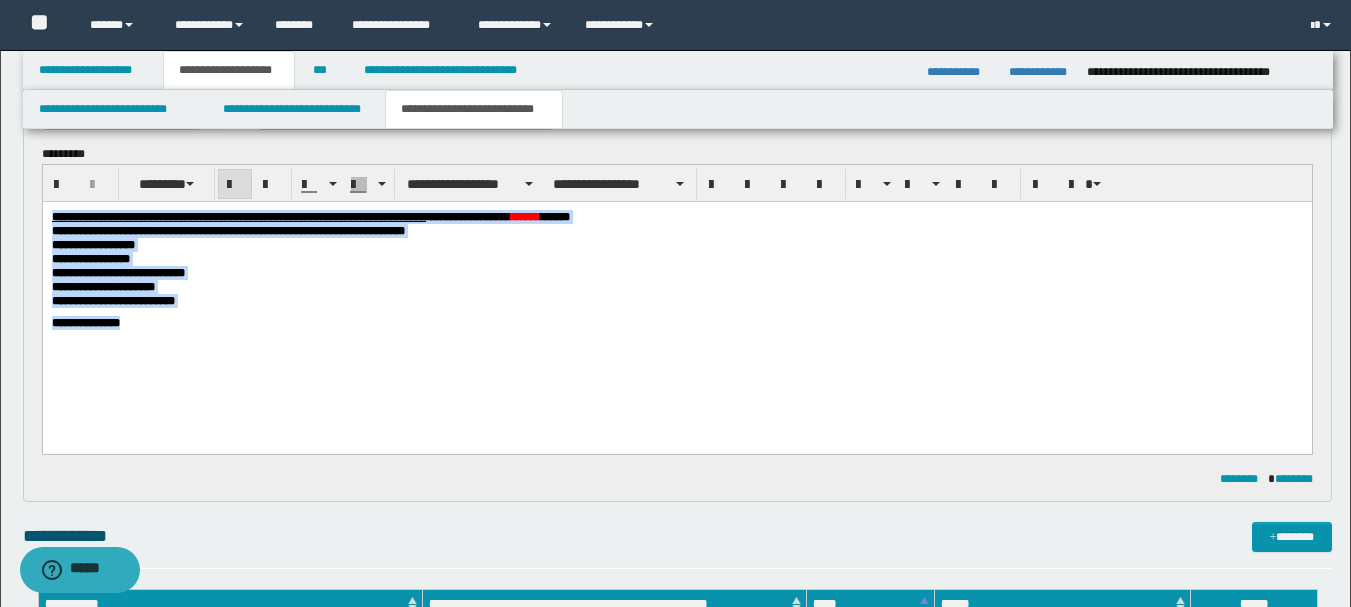 drag, startPoint x: 146, startPoint y: 344, endPoint x: 4, endPoint y: 177, distance: 219.20995 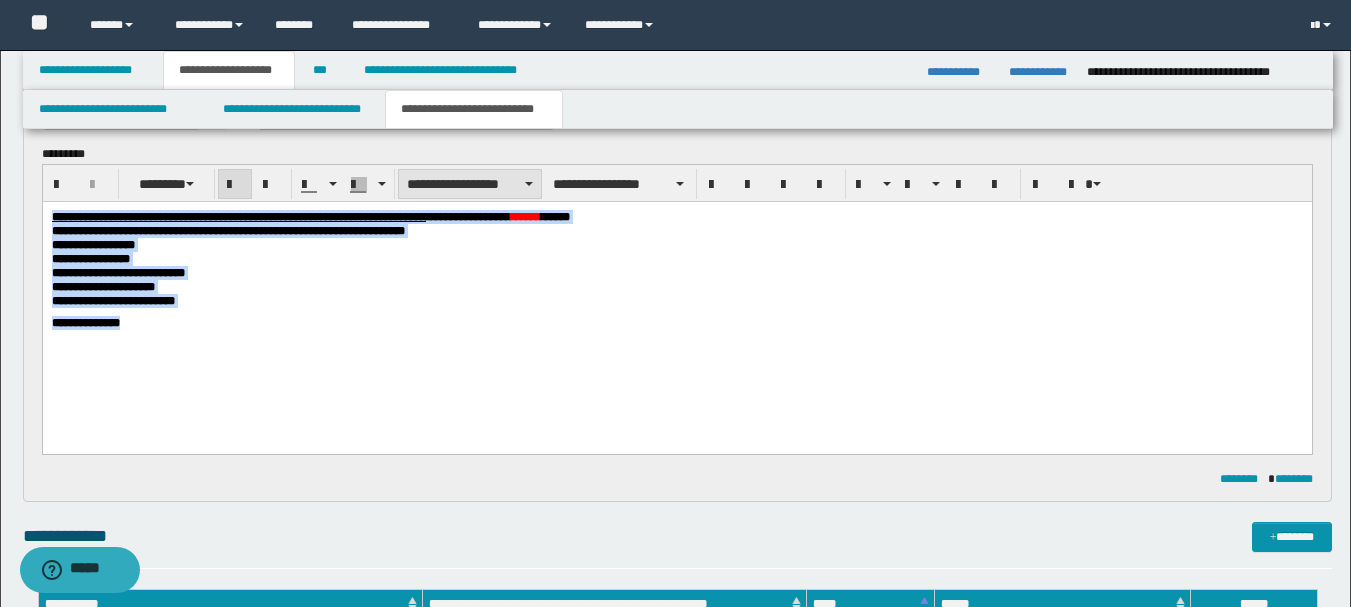 click on "**********" at bounding box center [470, 184] 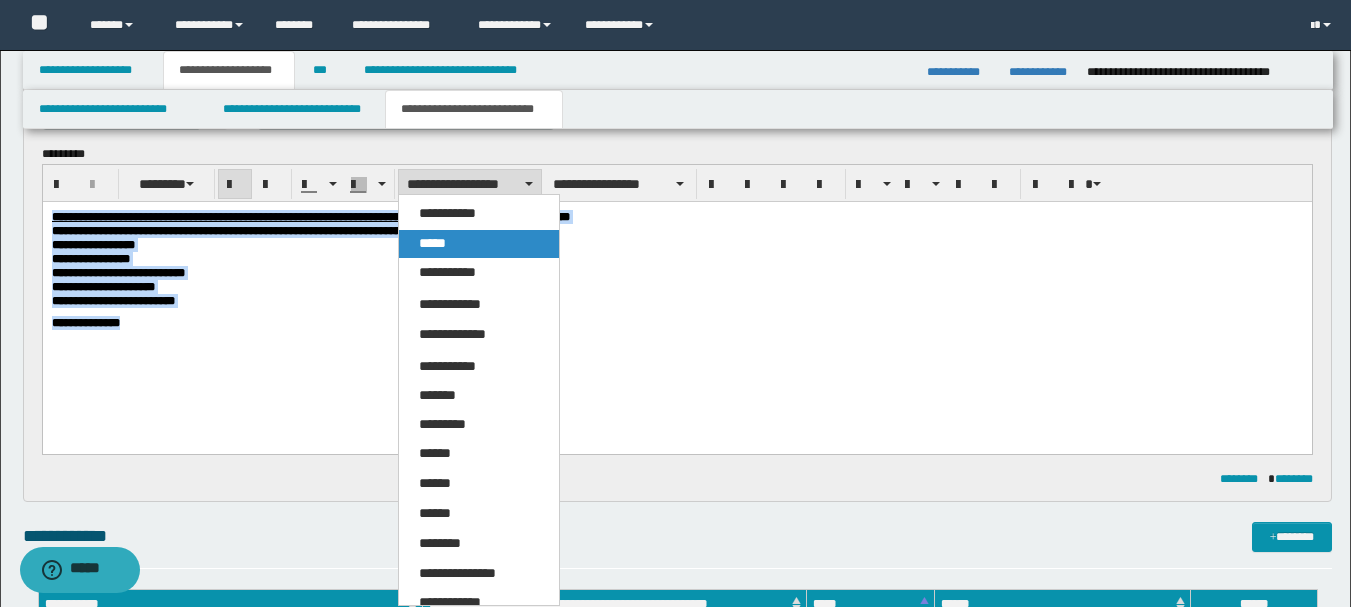 click on "*****" at bounding box center (432, 243) 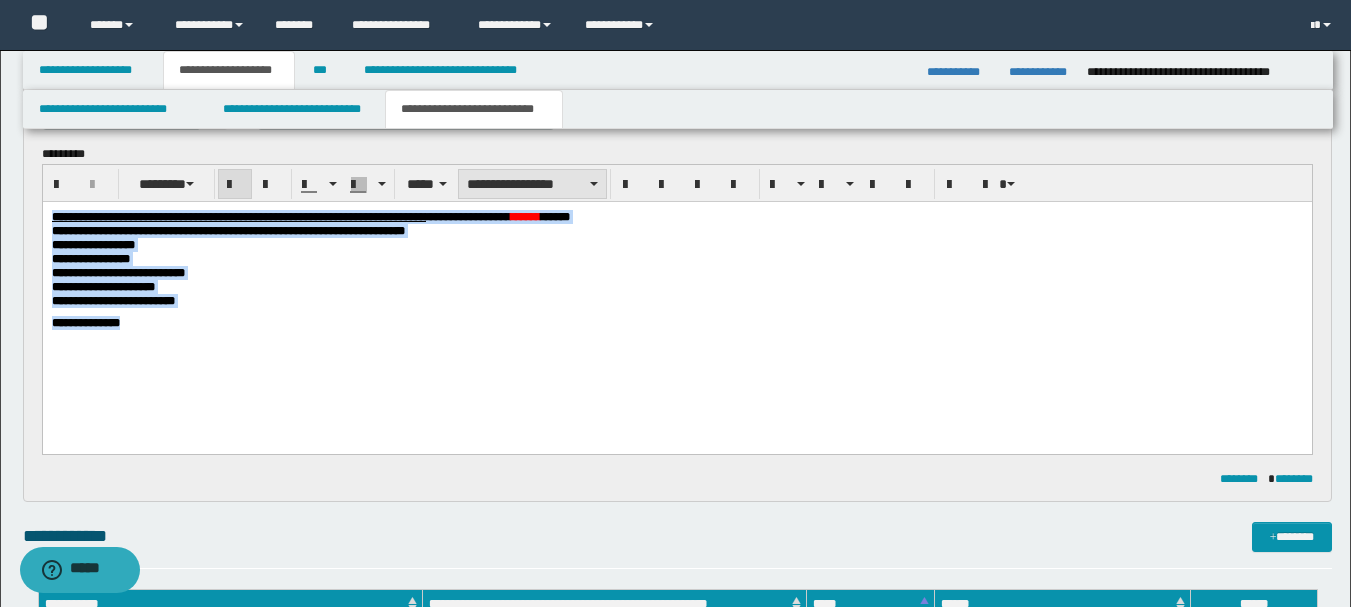 click on "**********" at bounding box center [532, 184] 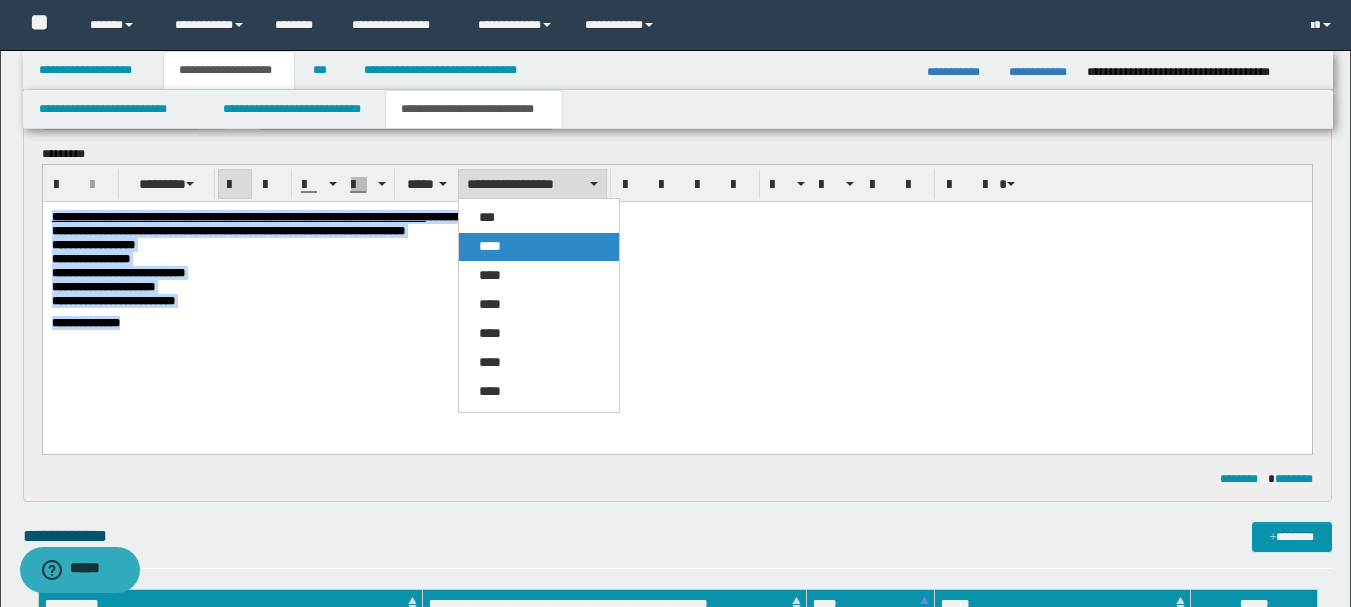 click on "****" at bounding box center (539, 247) 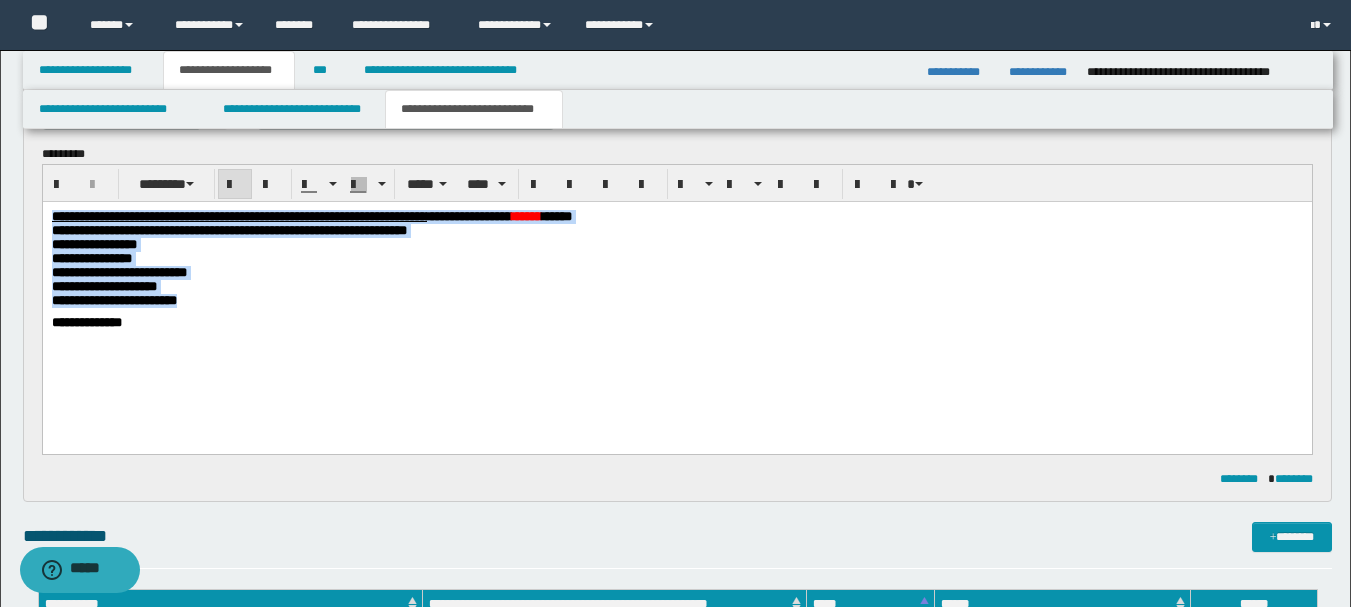 click on "**********" at bounding box center [676, 272] 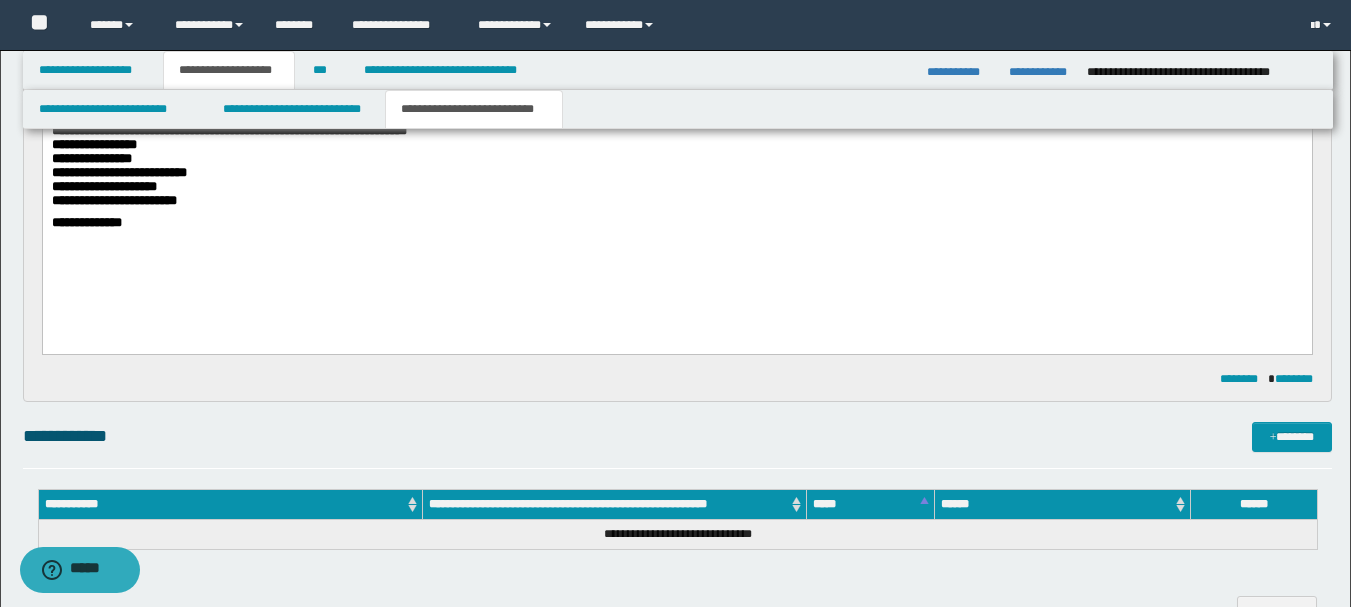 scroll, scrollTop: 818, scrollLeft: 0, axis: vertical 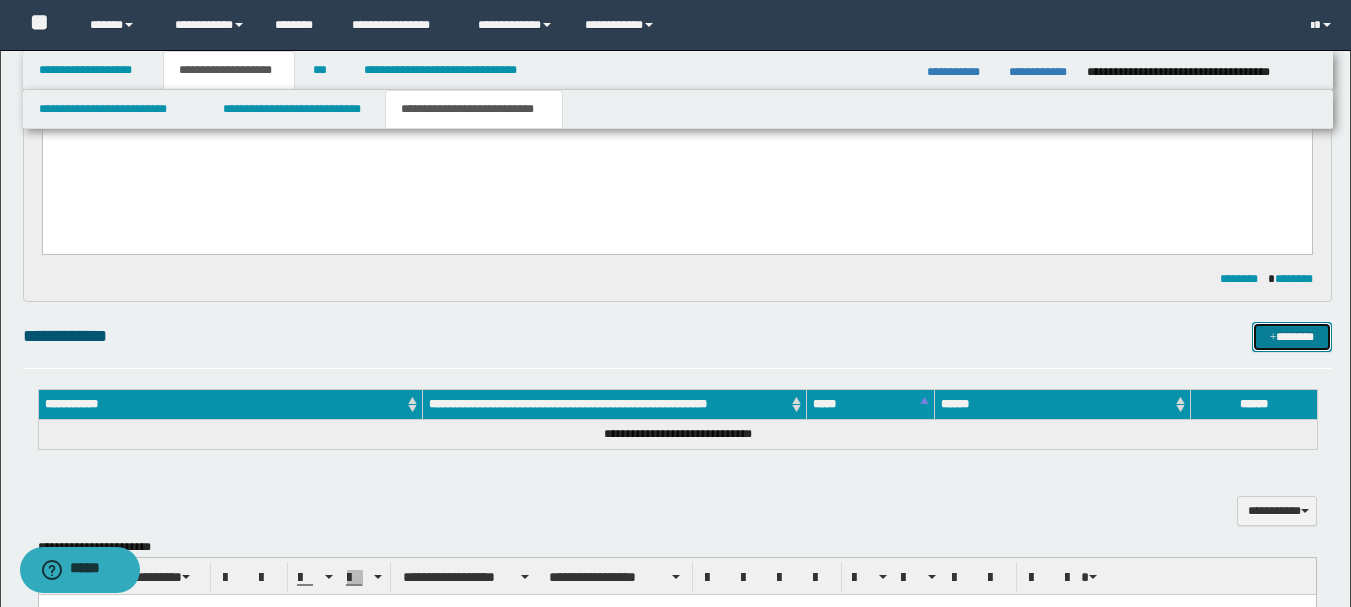 click on "*******" at bounding box center [1292, 337] 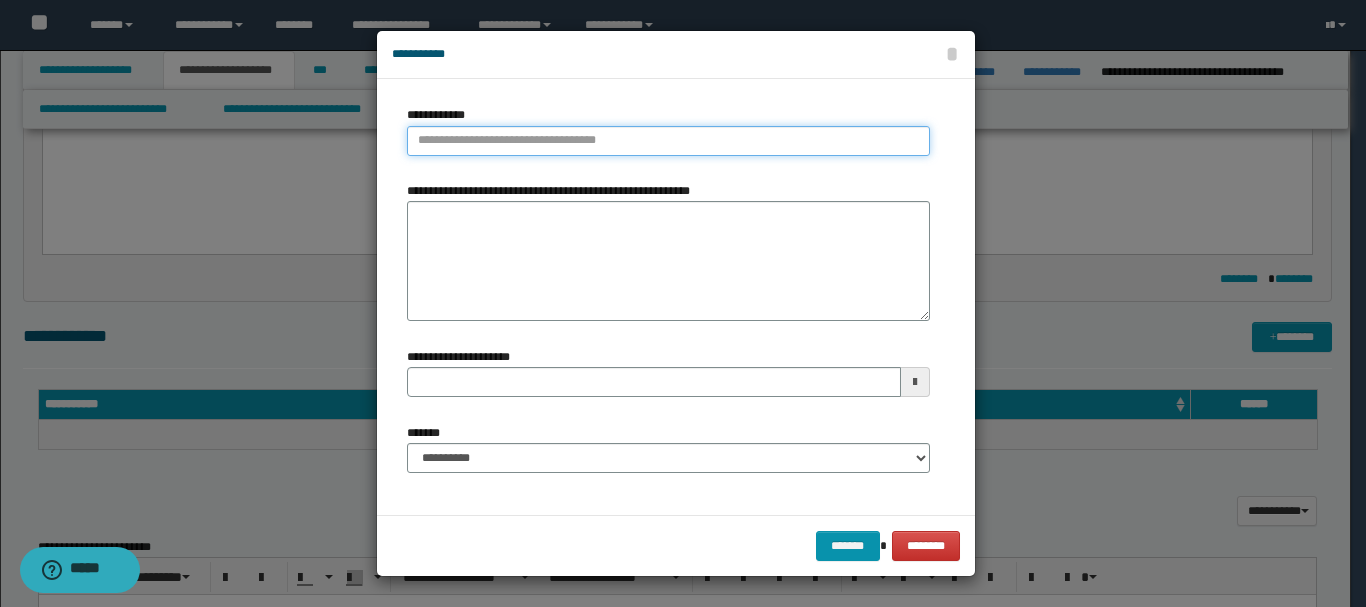 click on "**********" at bounding box center [668, 141] 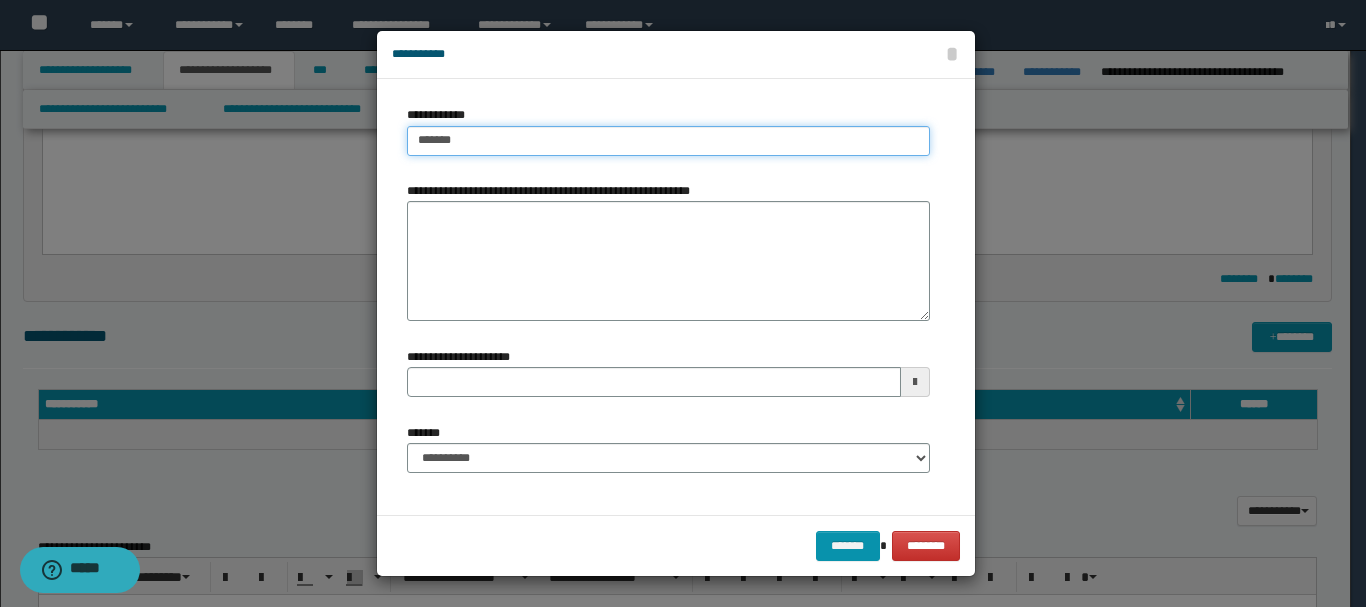 click on "*******" at bounding box center [668, 141] 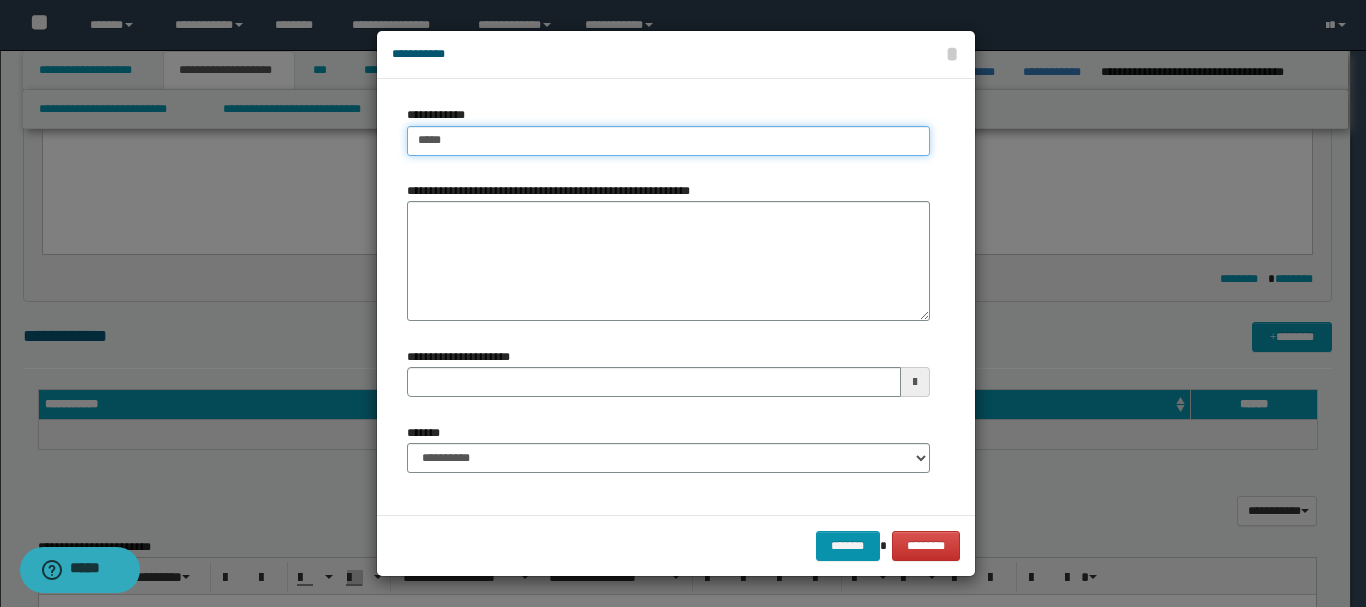 type on "****" 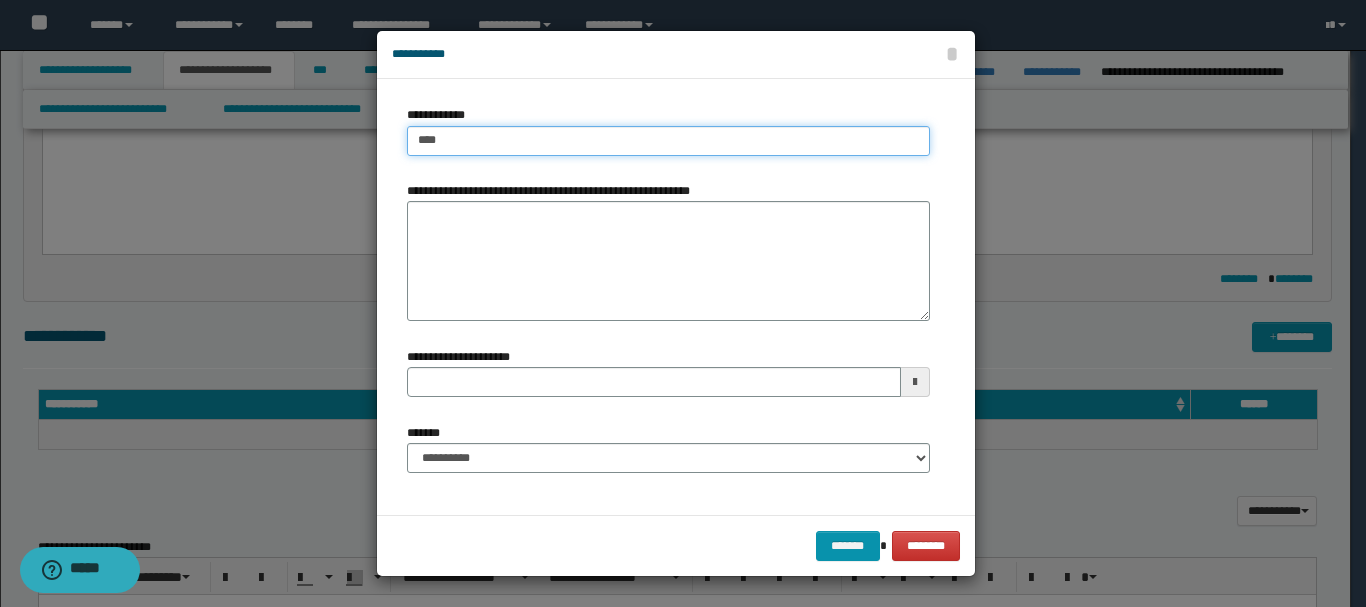 type on "****" 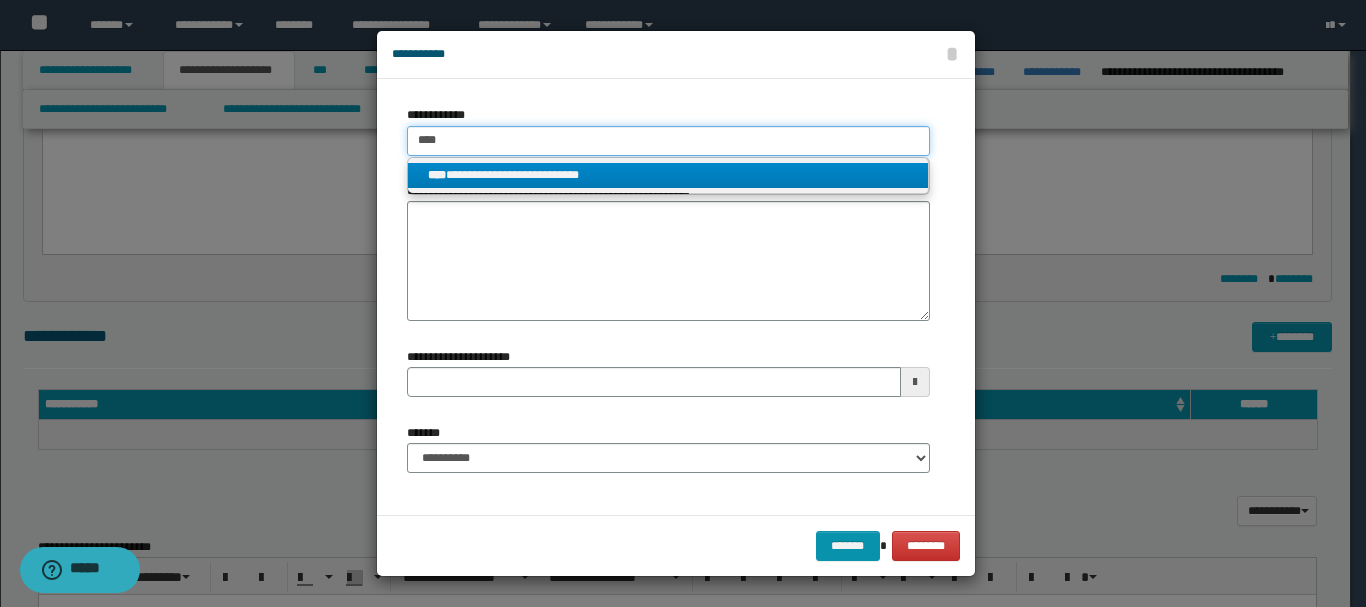type on "****" 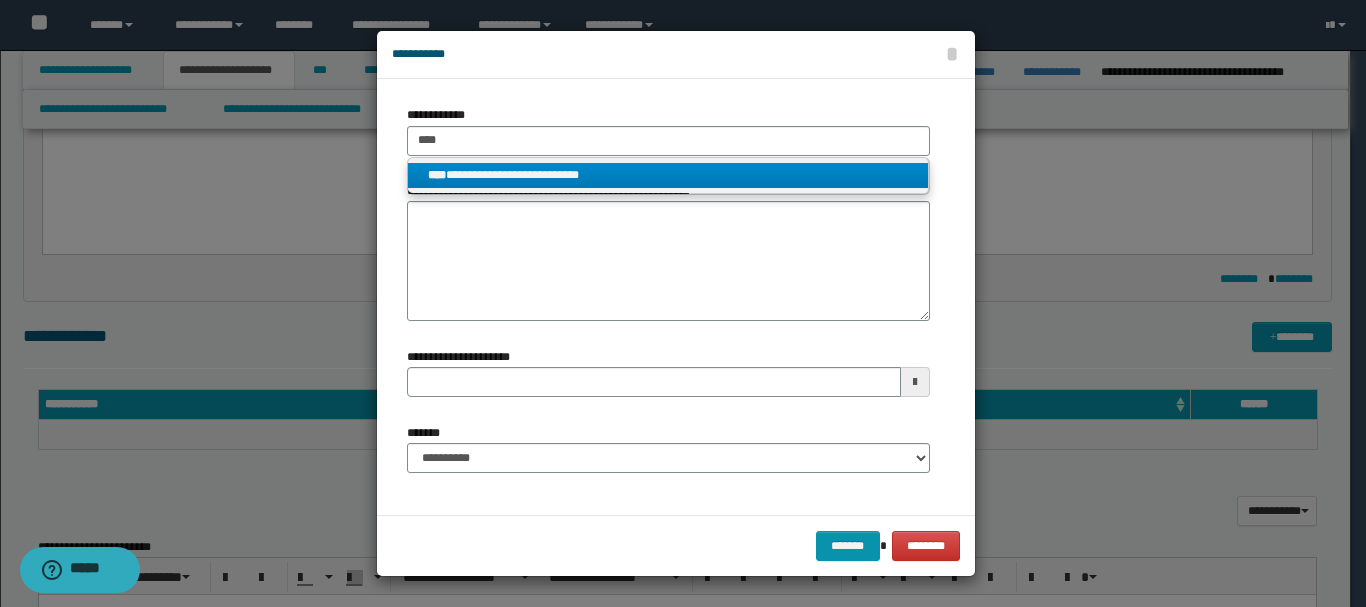 click on "**********" at bounding box center [668, 175] 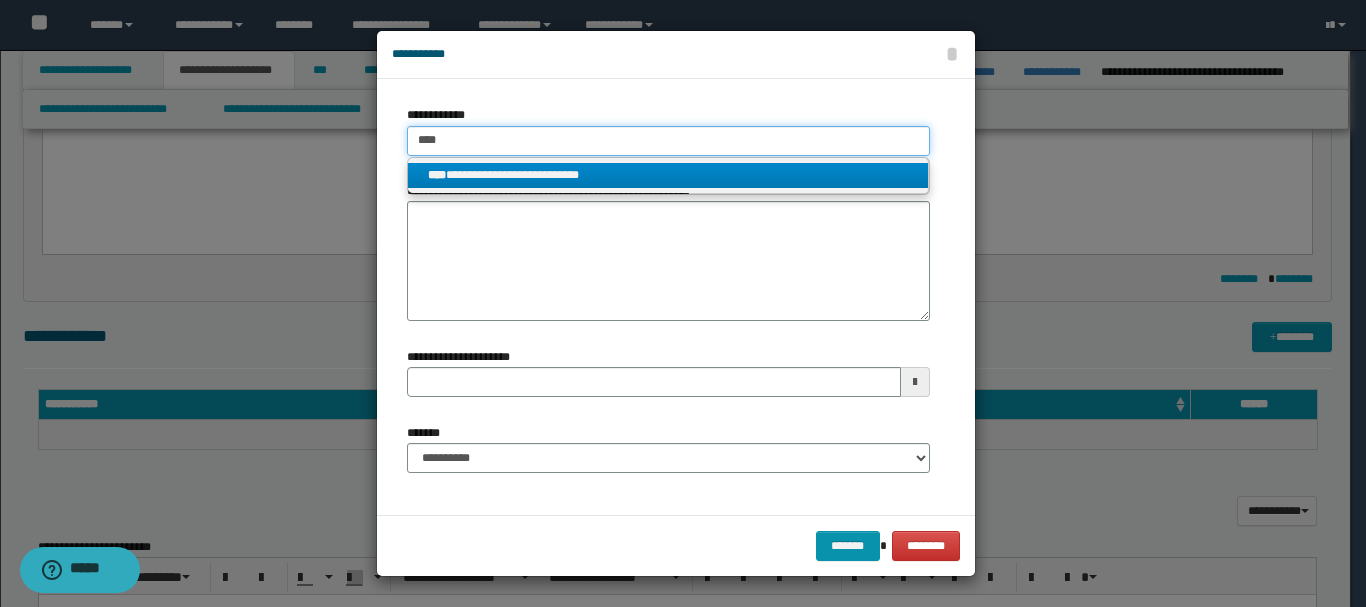 type 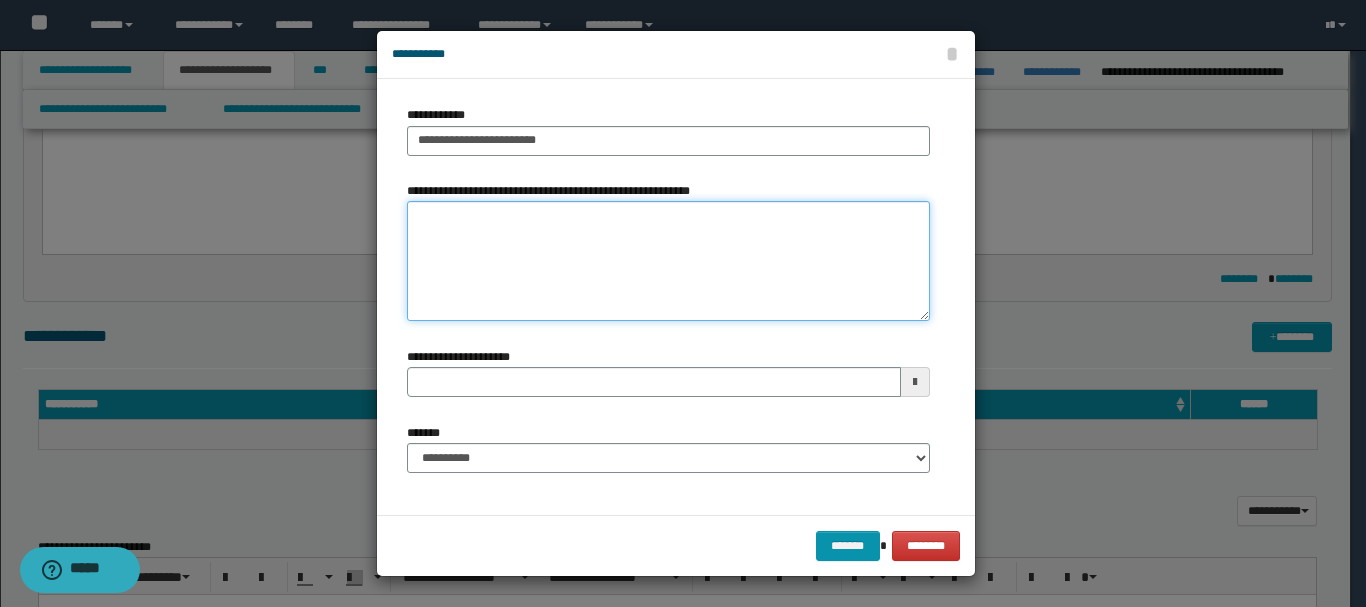 click on "**********" at bounding box center [668, 261] 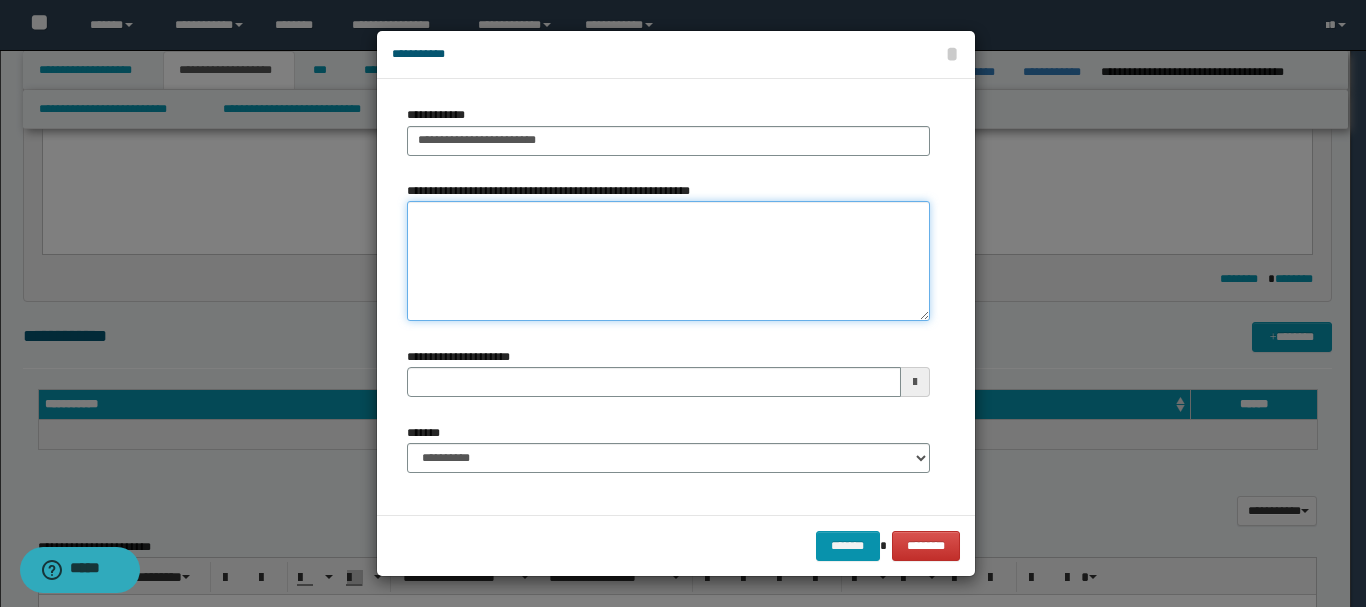 type 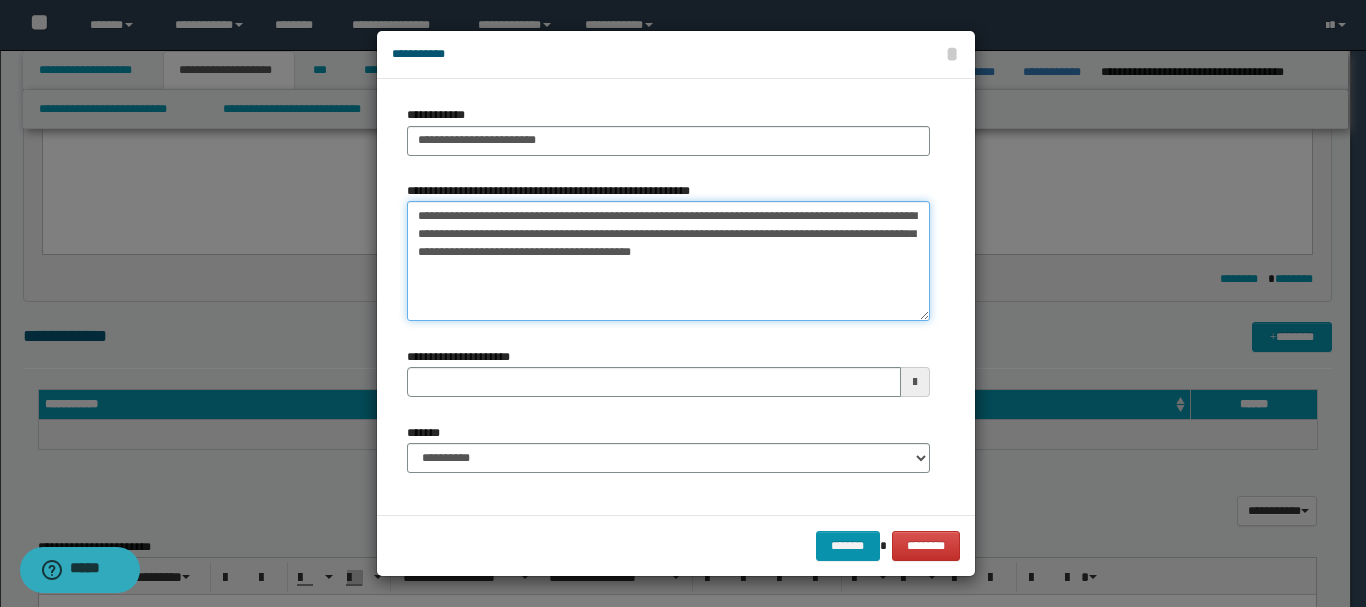 type 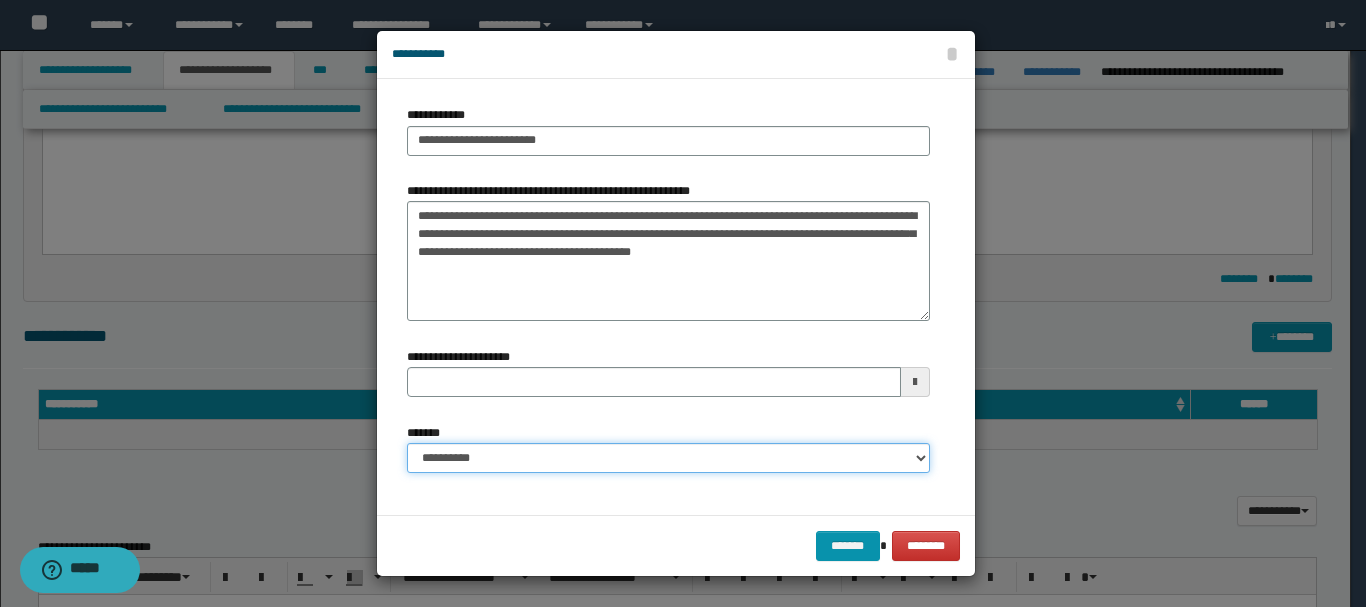 click on "**********" at bounding box center (668, 458) 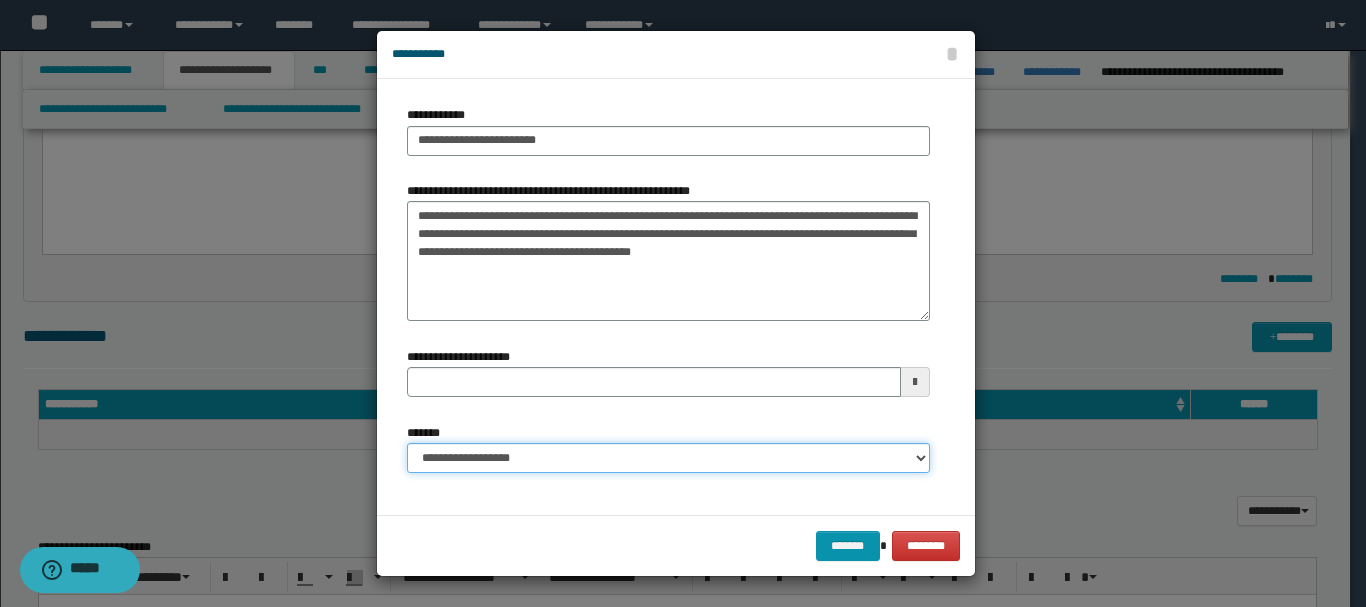 click on "**********" at bounding box center [668, 458] 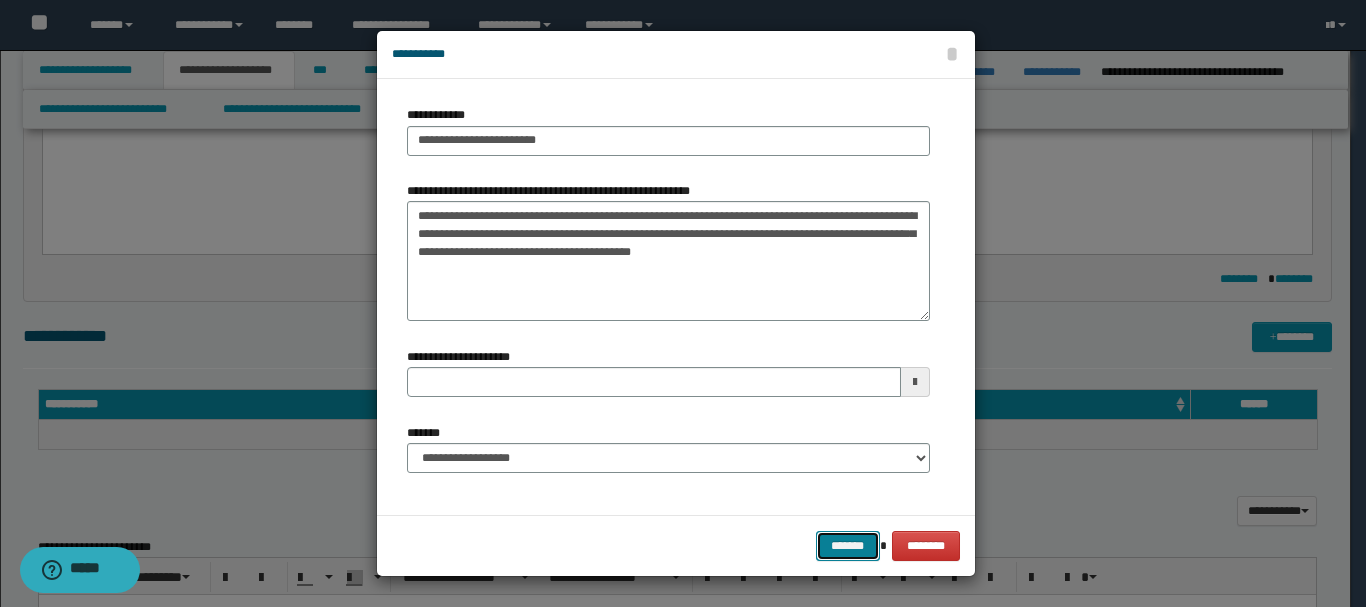 click on "*******" at bounding box center [848, 546] 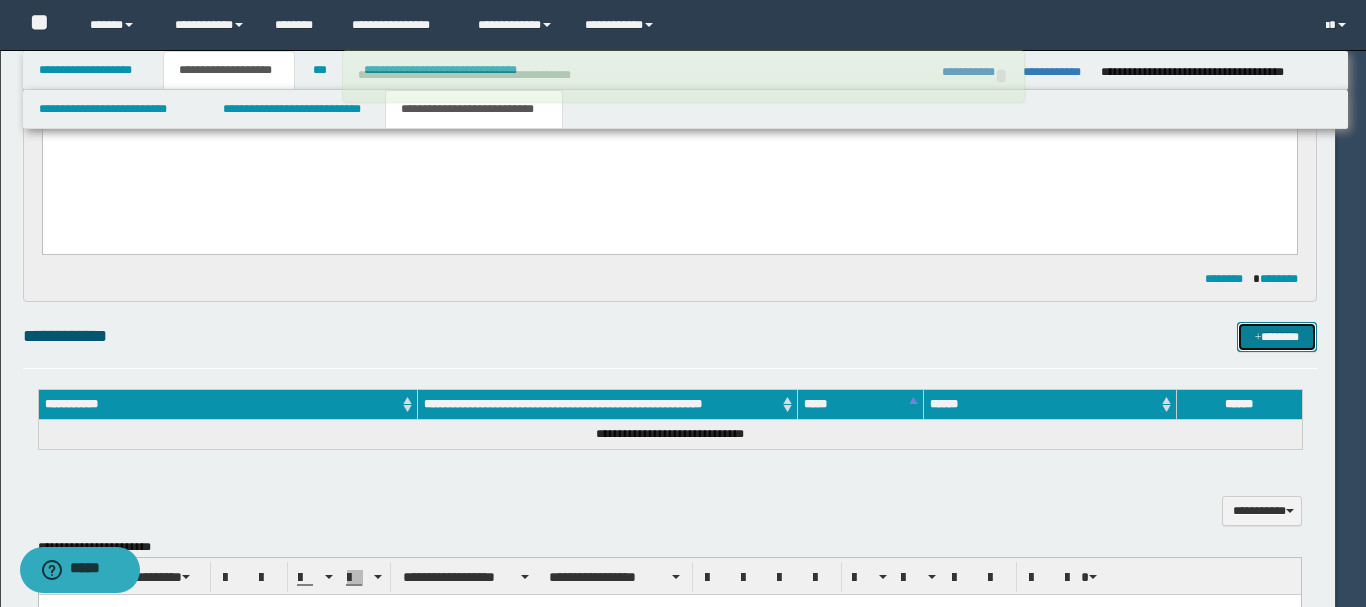 type 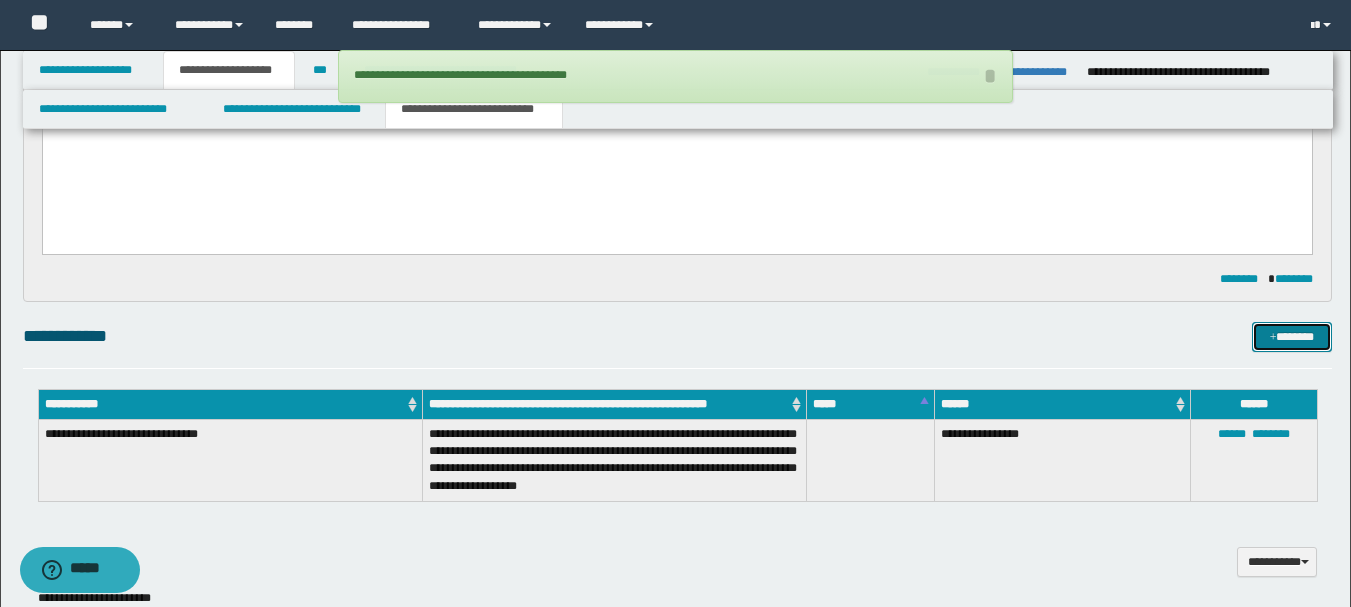 click on "*******" at bounding box center [1292, 337] 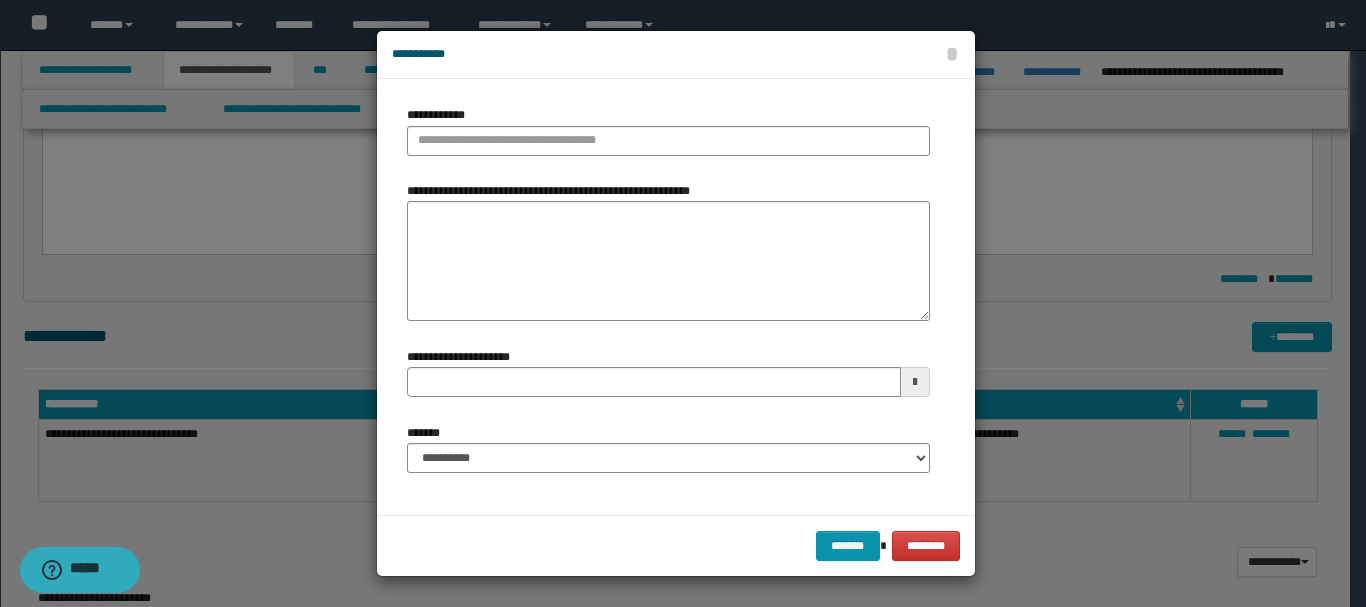 type 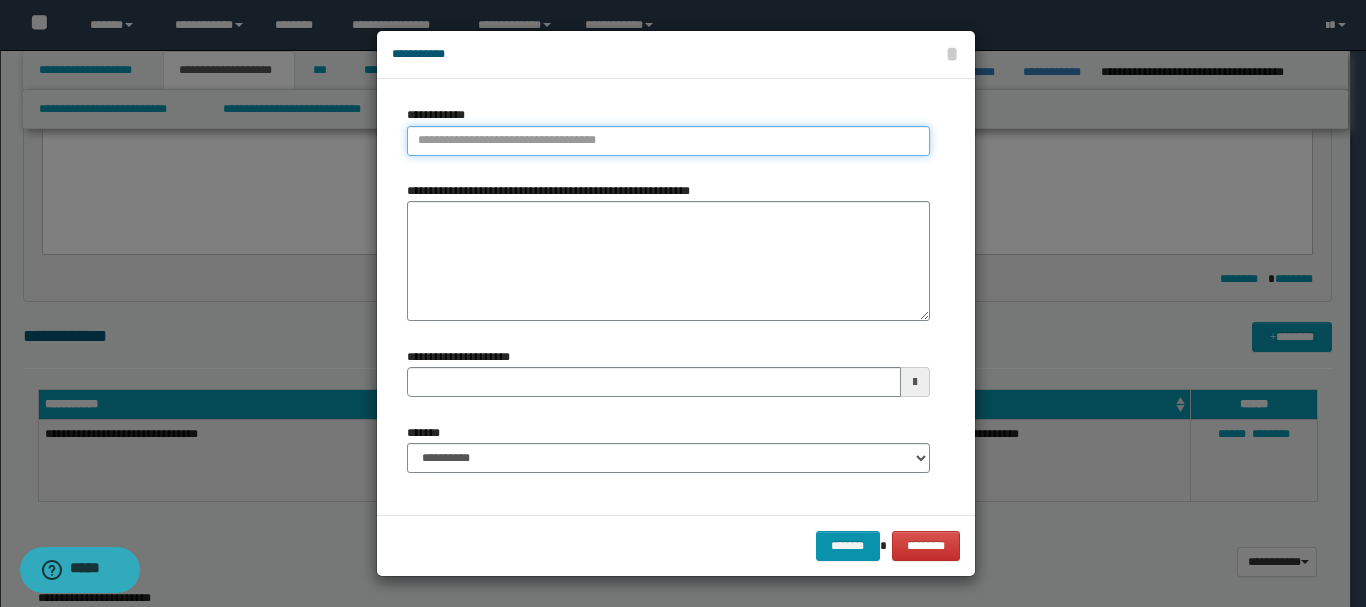 click on "**********" at bounding box center (668, 141) 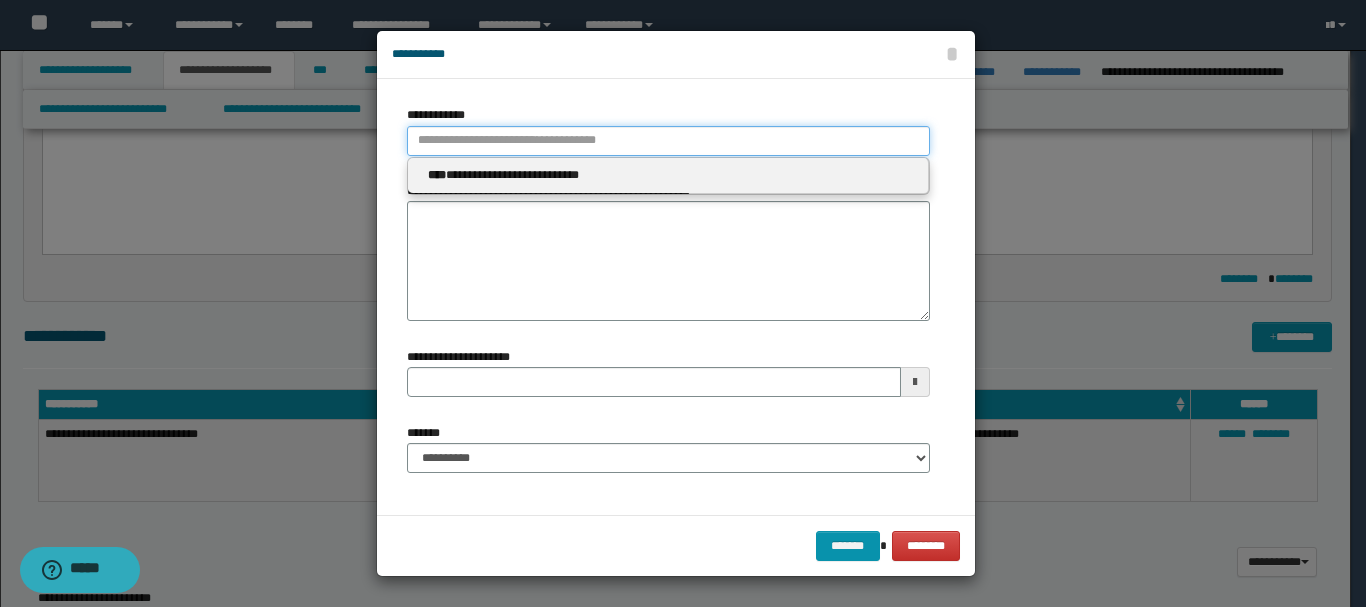 paste on "*******" 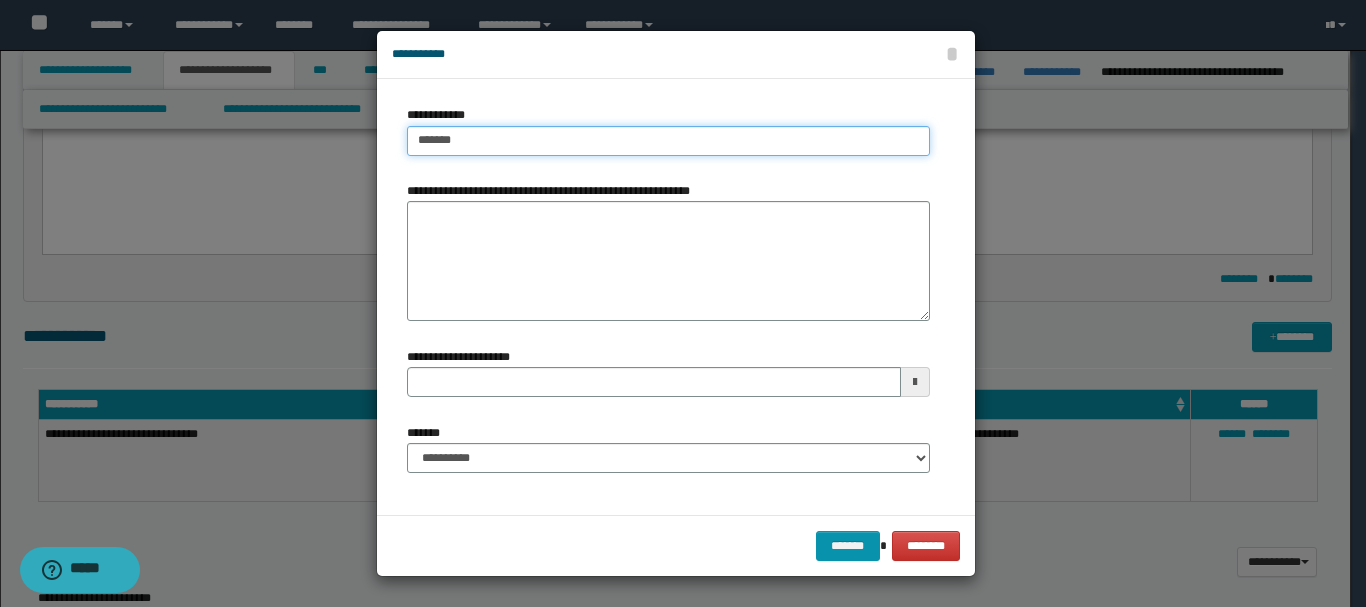 click on "*******" at bounding box center [668, 141] 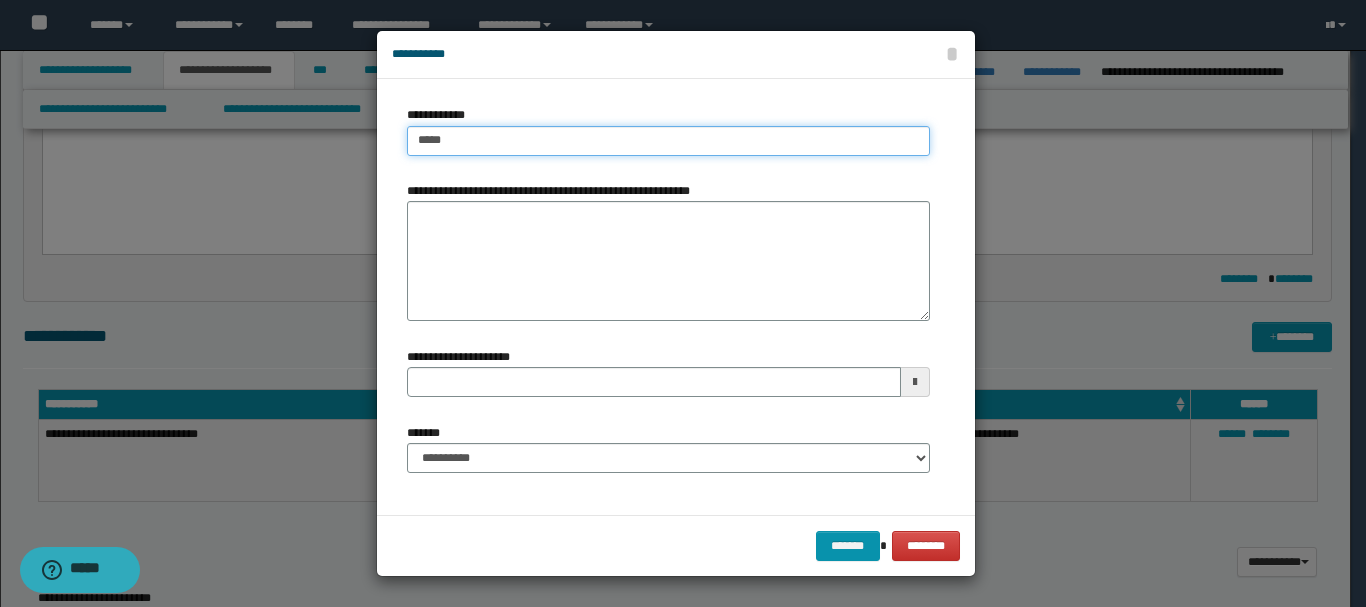type on "****" 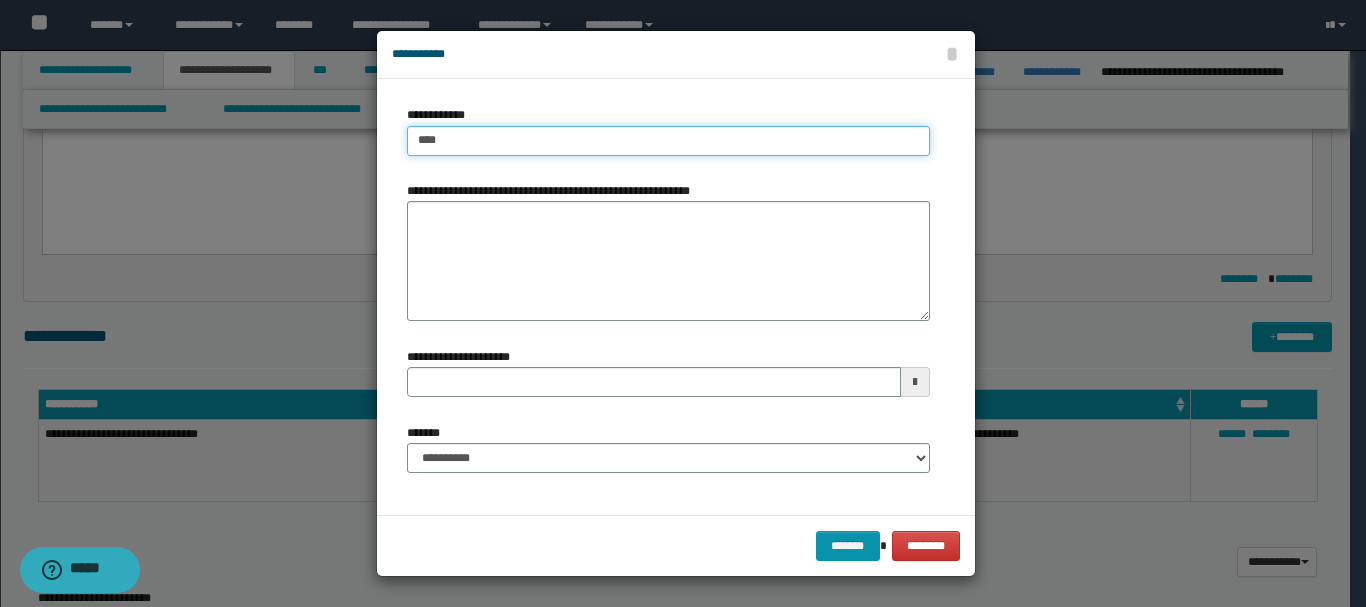 type on "****" 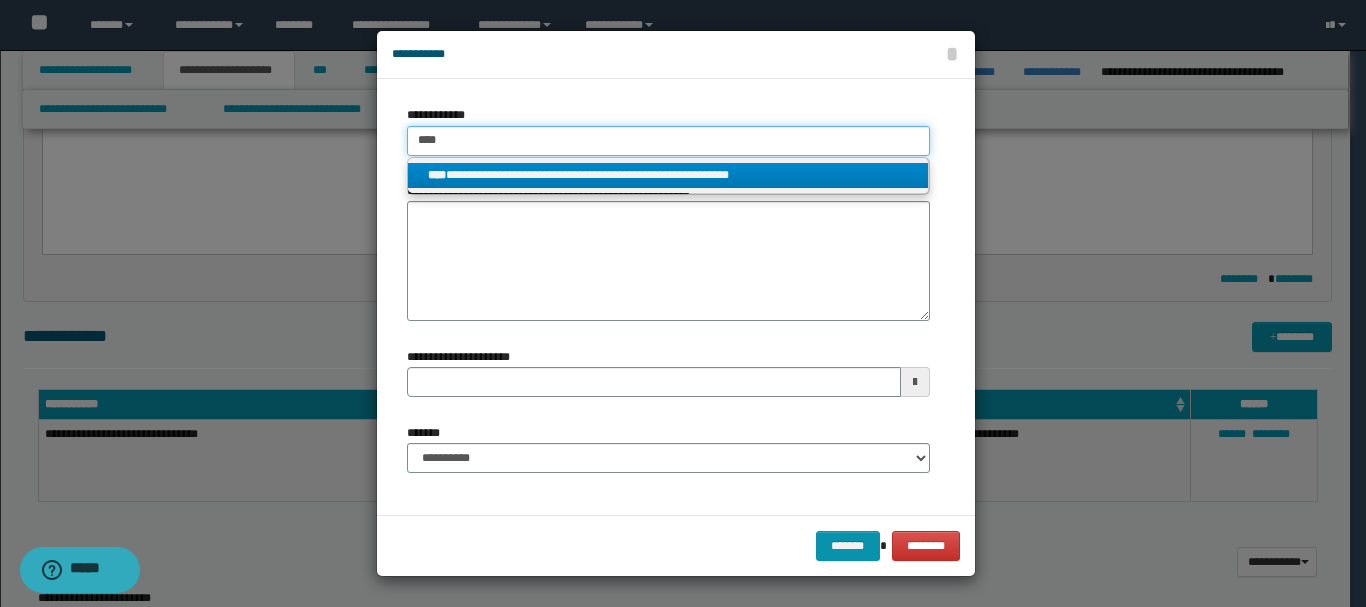 type on "****" 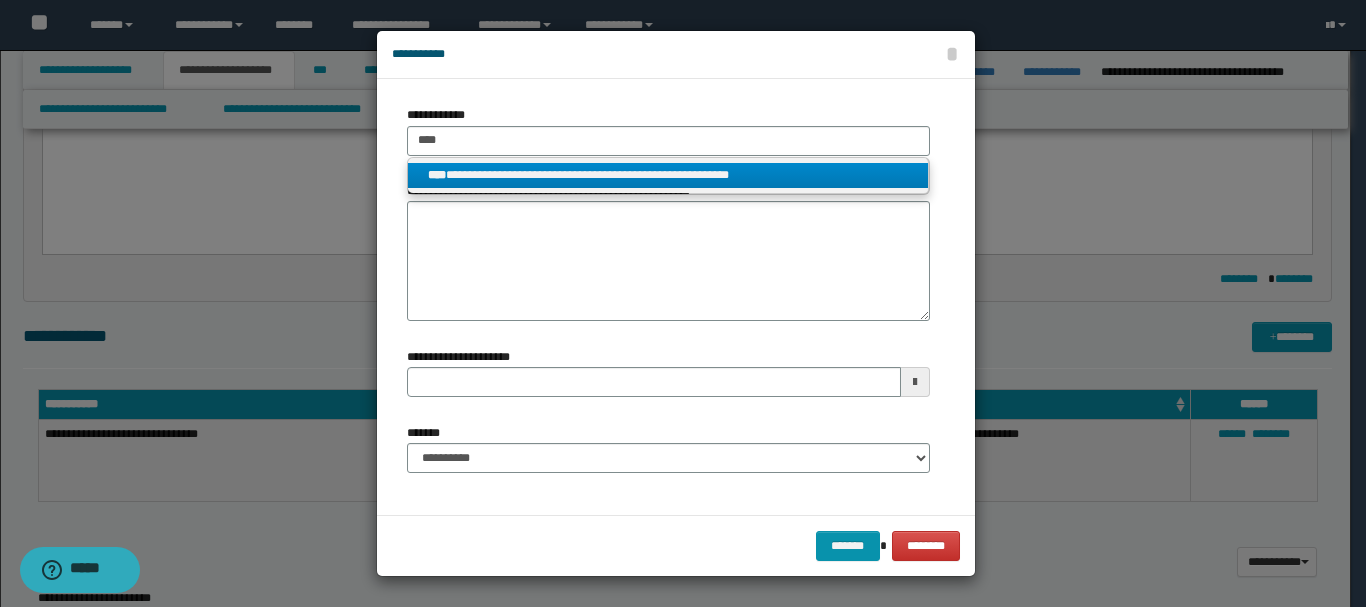 click on "**********" at bounding box center (668, 175) 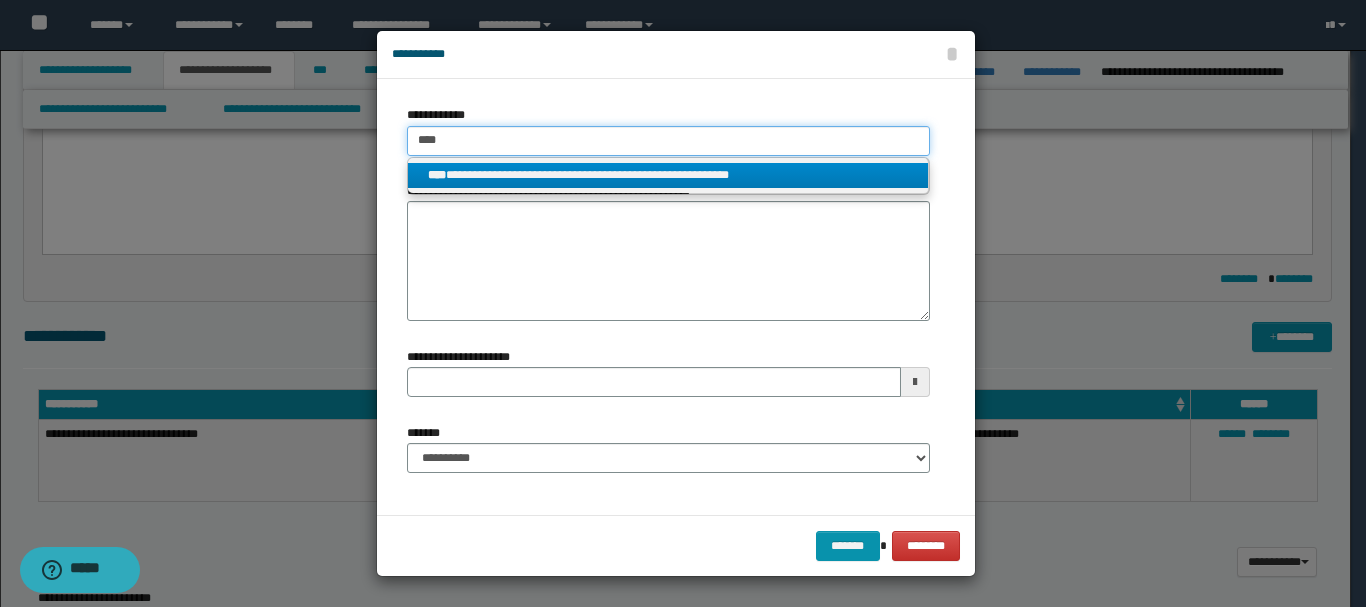 type 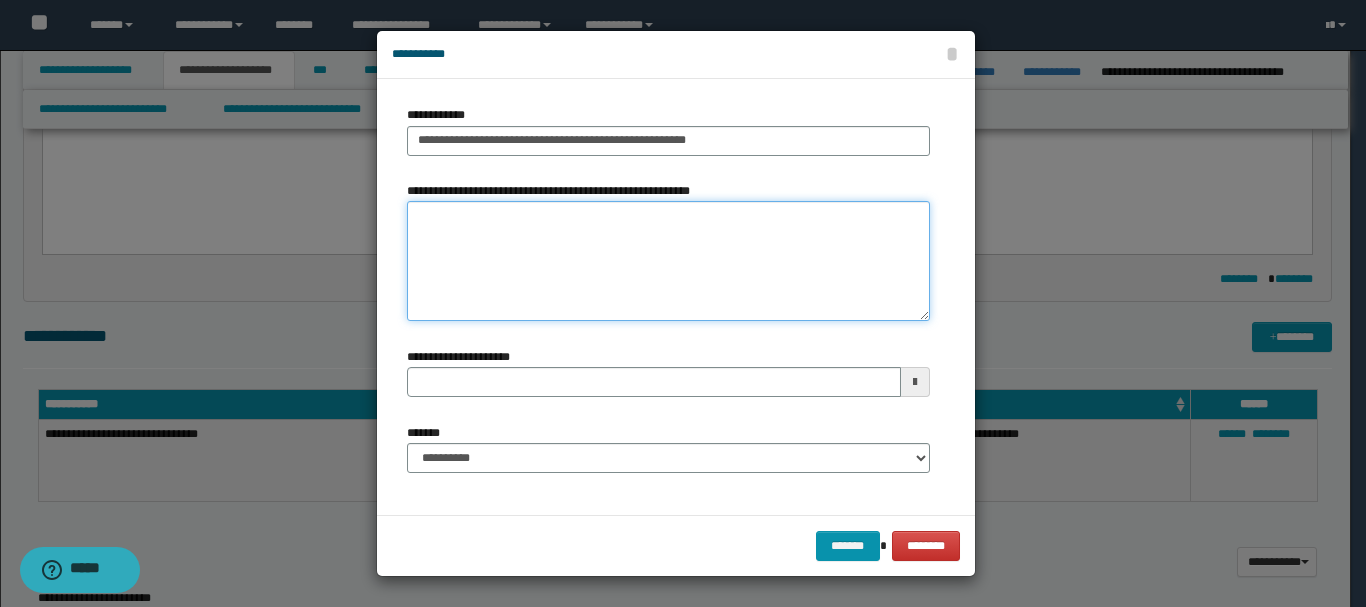 click on "**********" at bounding box center (668, 261) 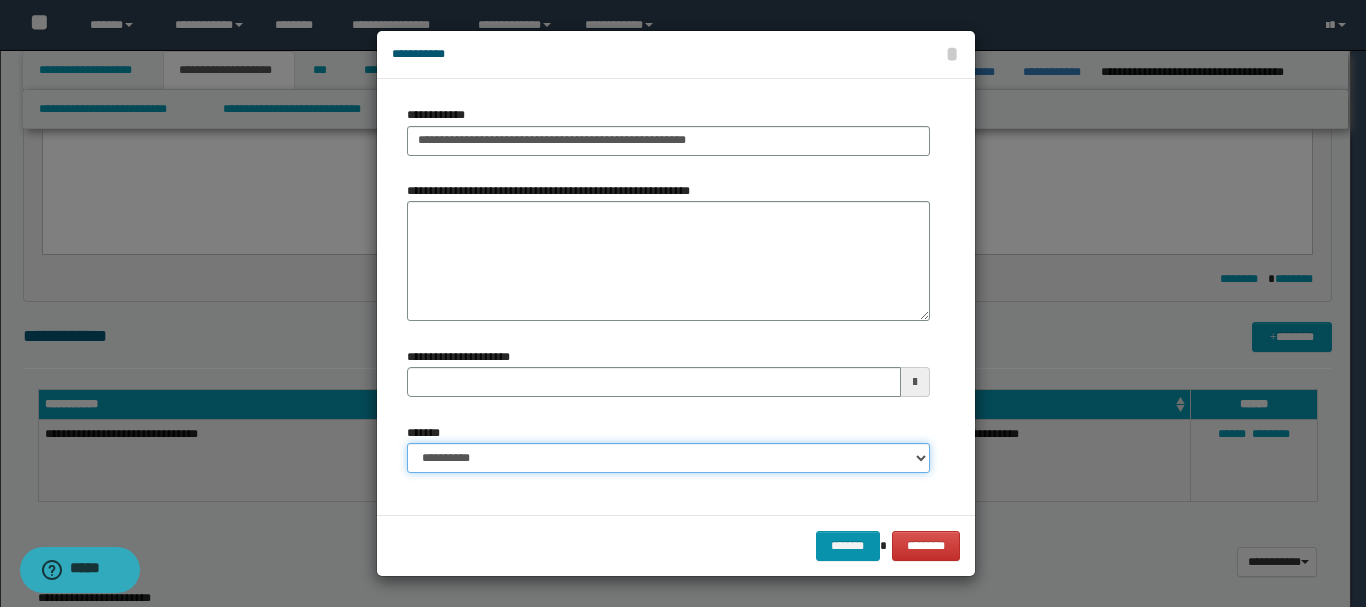 click on "**********" at bounding box center (668, 458) 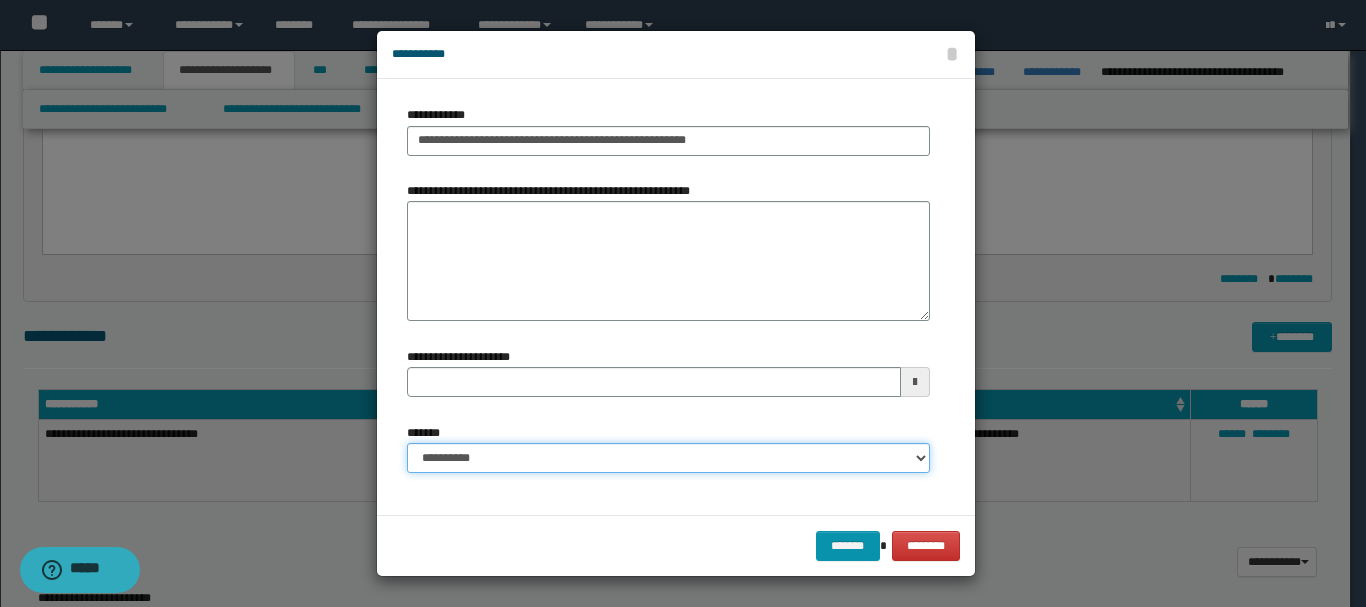 select on "*" 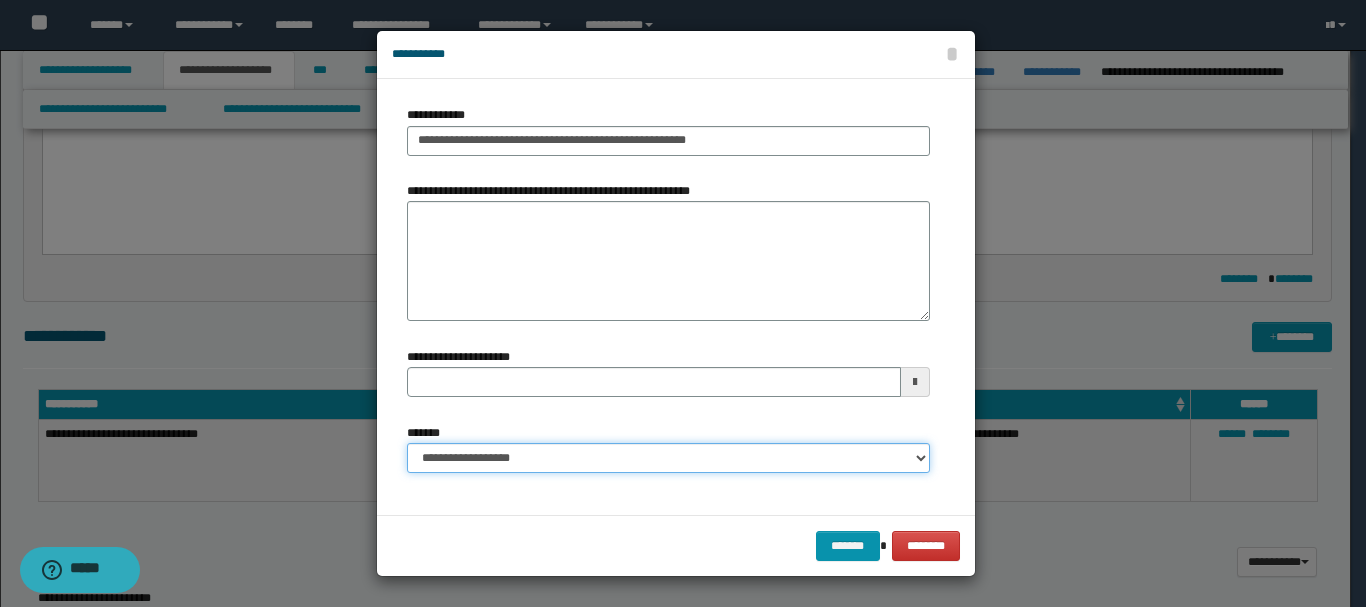 click on "**********" at bounding box center [668, 458] 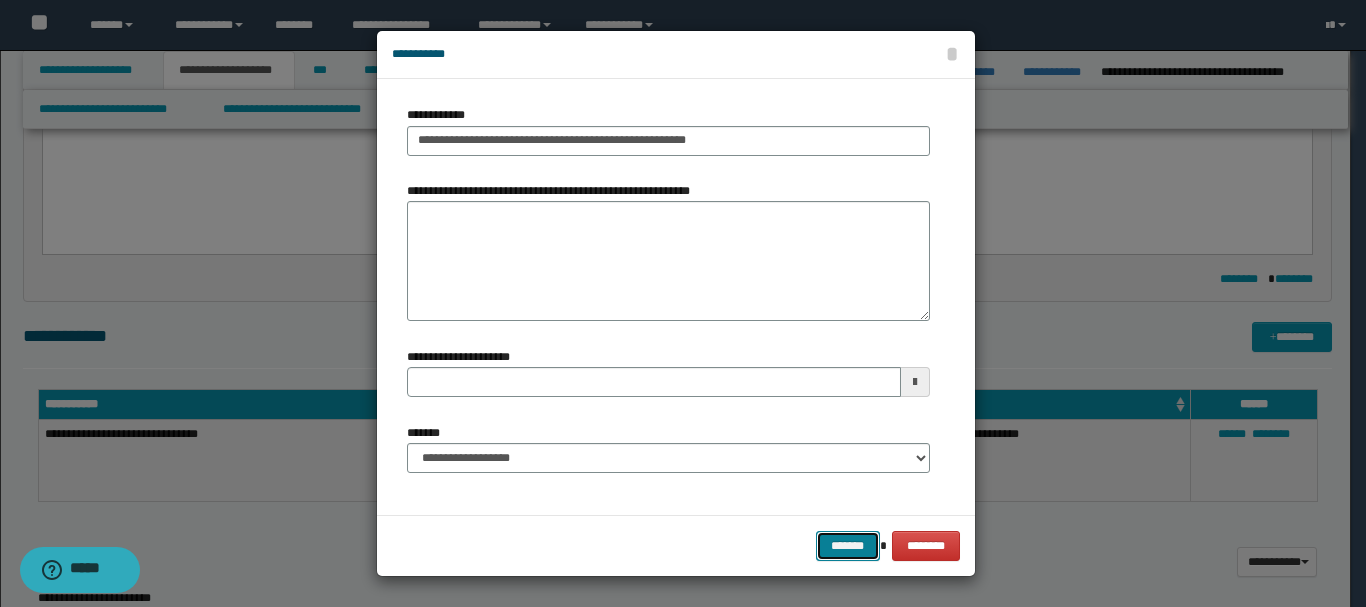 click on "*******" at bounding box center (848, 546) 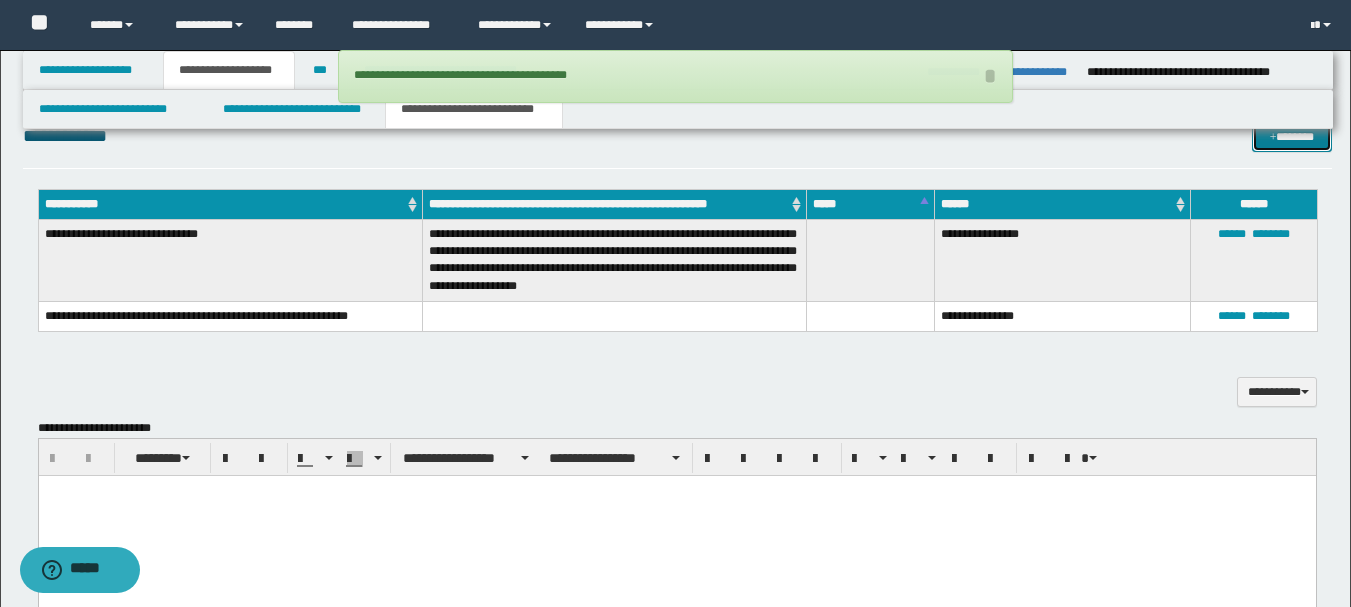 scroll, scrollTop: 1218, scrollLeft: 0, axis: vertical 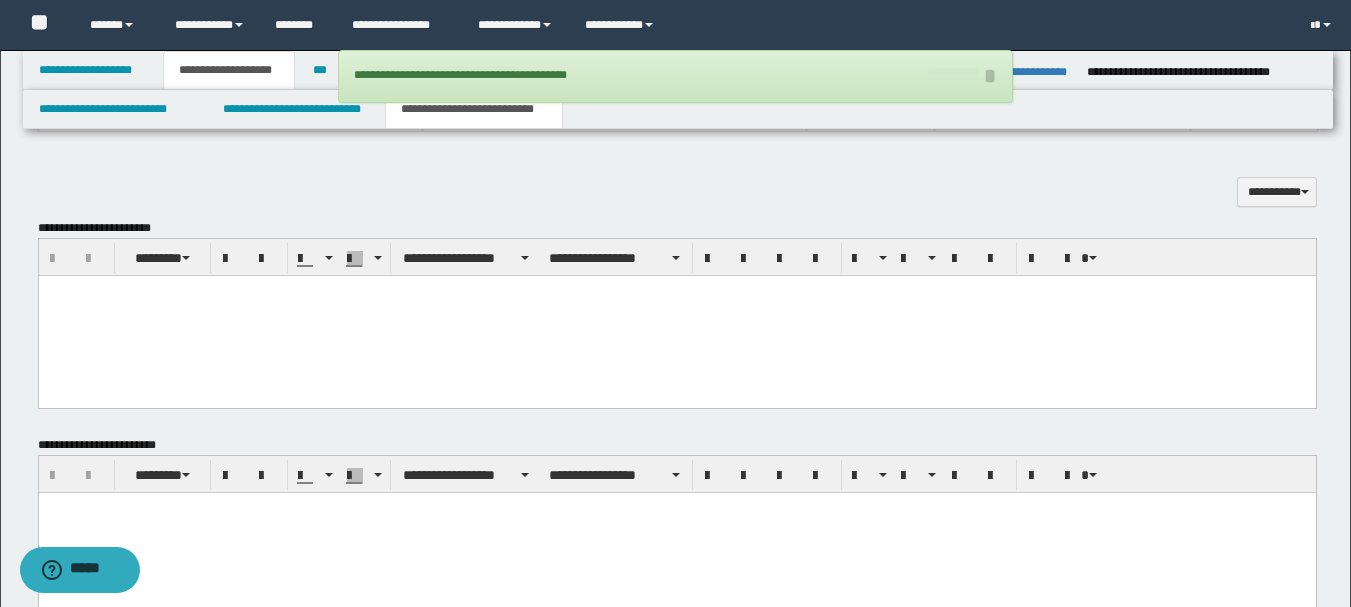 click at bounding box center (676, 316) 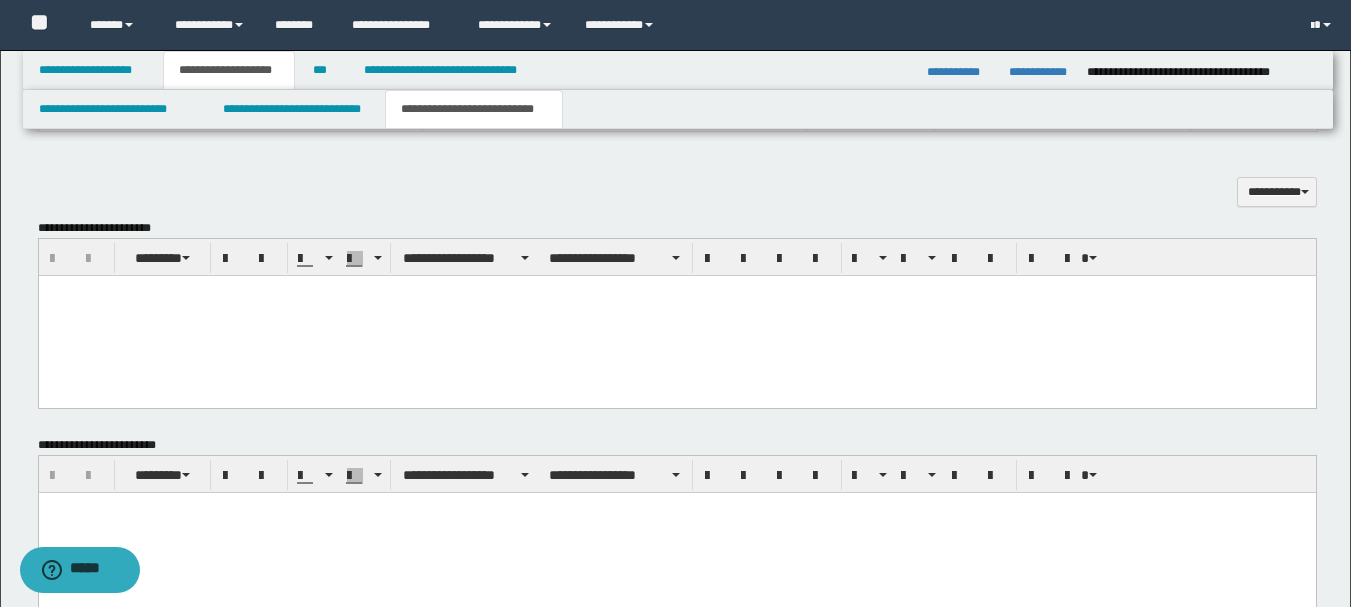 paste 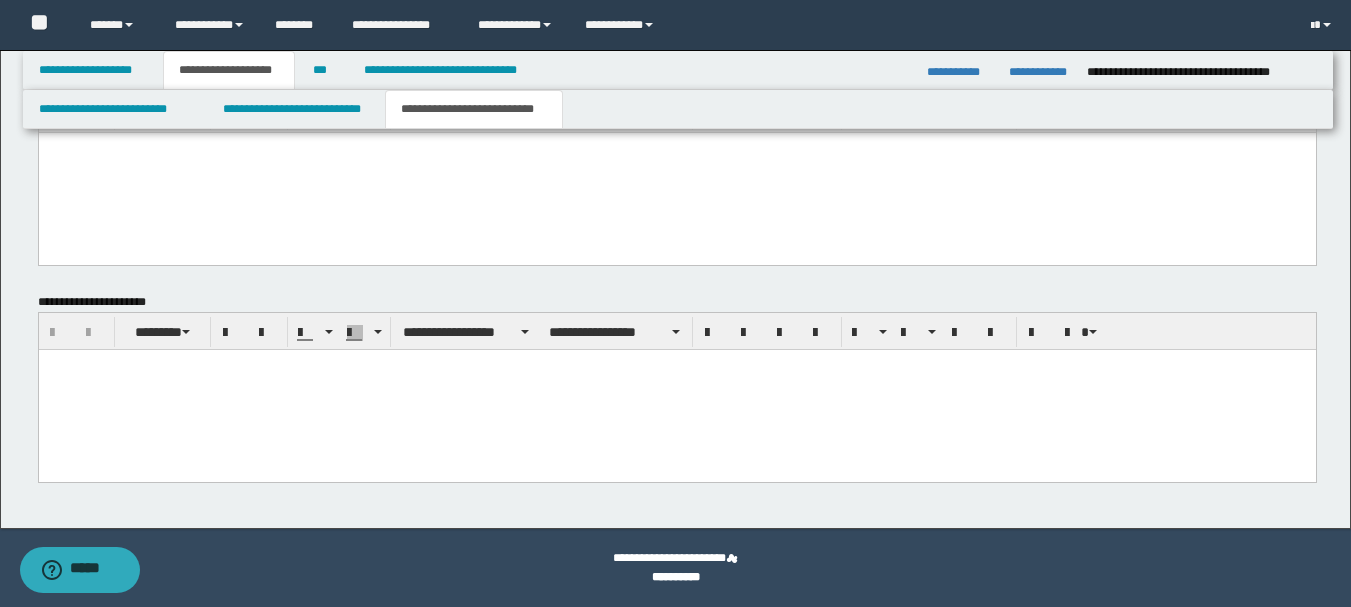 drag, startPoint x: 49, startPoint y: -1361, endPoint x: 752, endPoint y: 591, distance: 2074.732 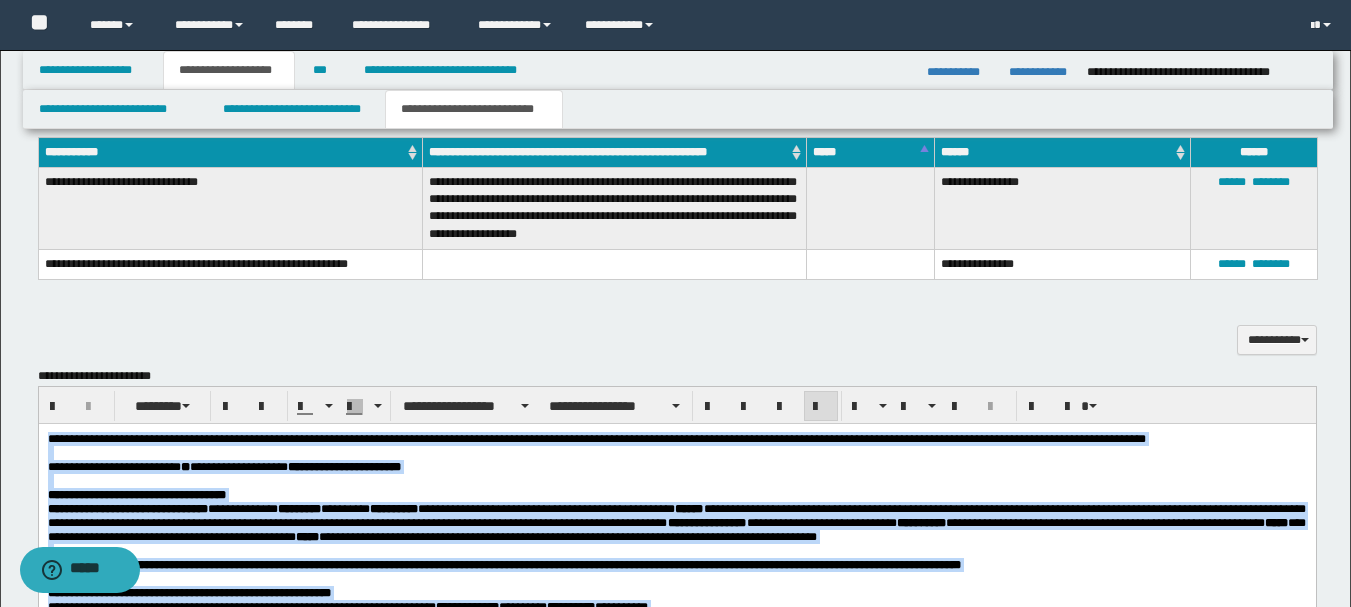 scroll, scrollTop: 1270, scrollLeft: 0, axis: vertical 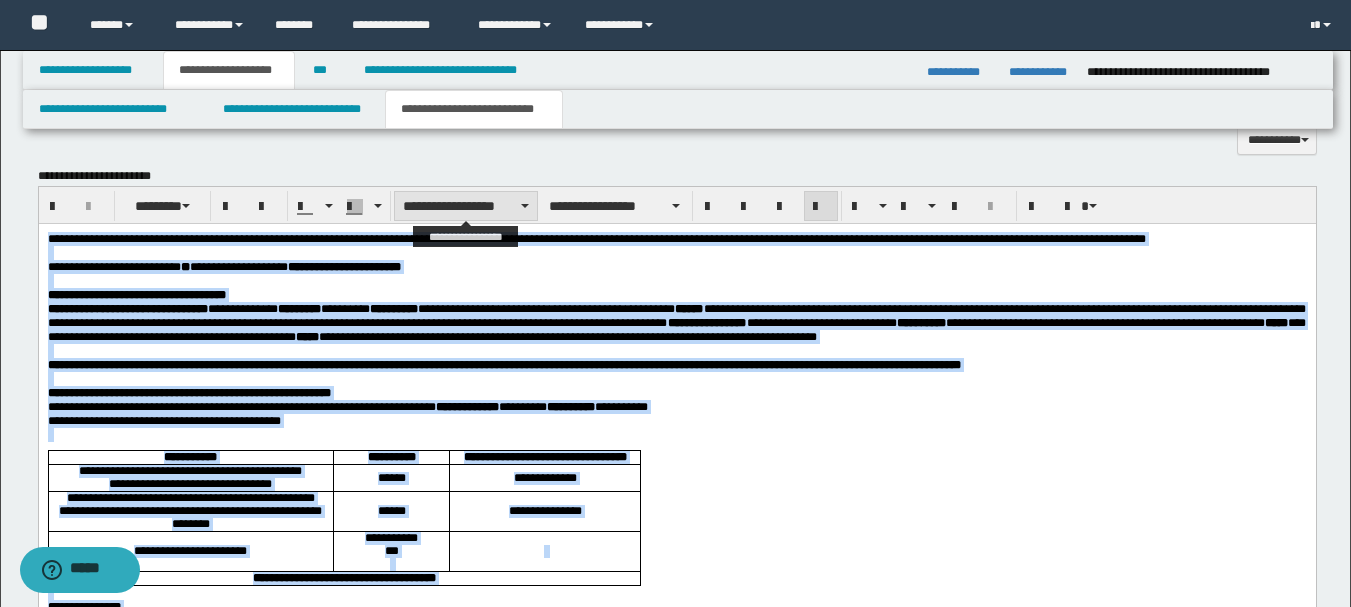 click on "**********" at bounding box center (466, 206) 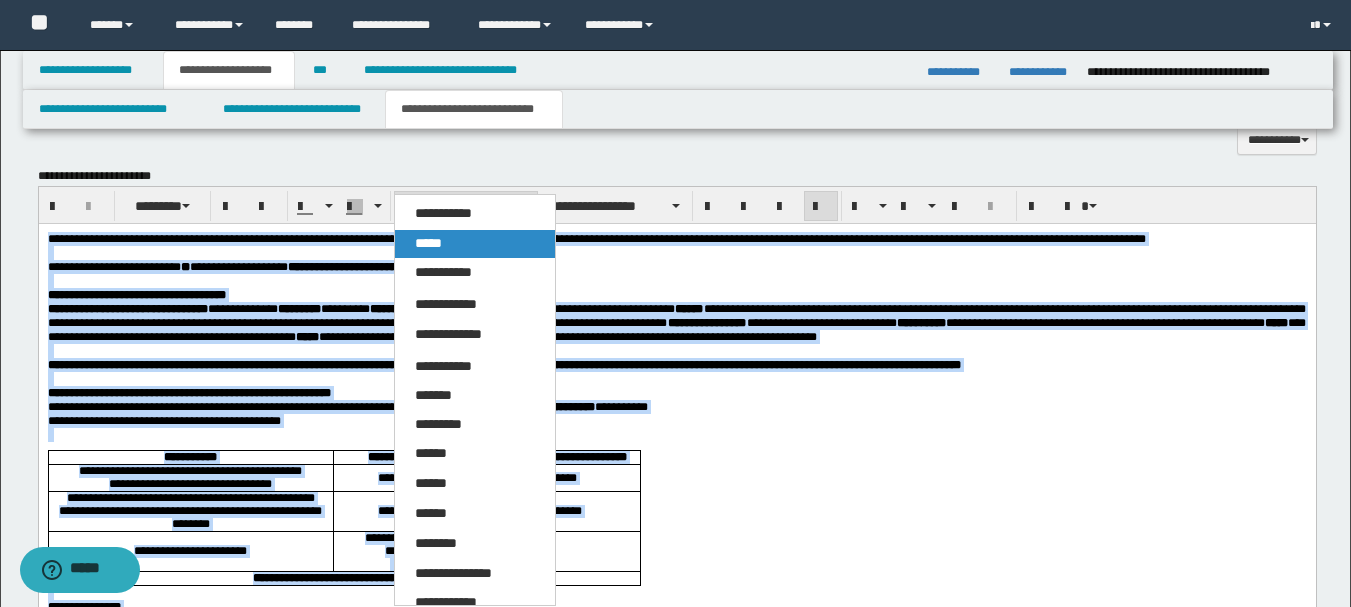 click on "*****" at bounding box center (475, 244) 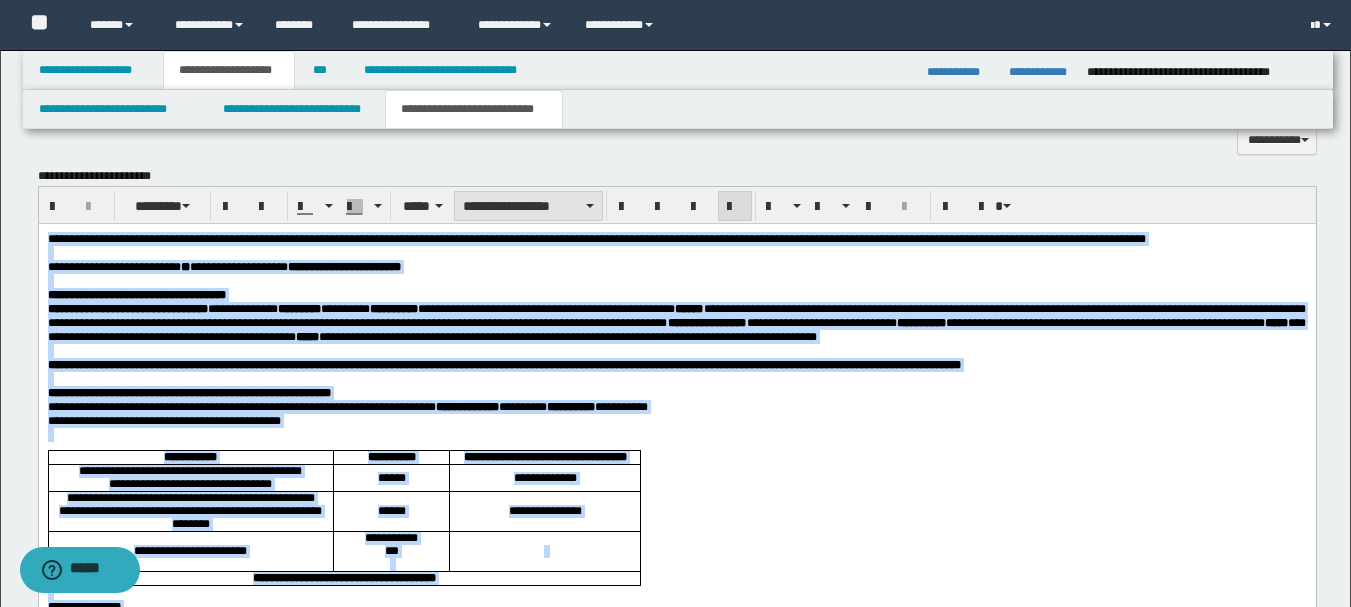 click on "**********" at bounding box center (528, 206) 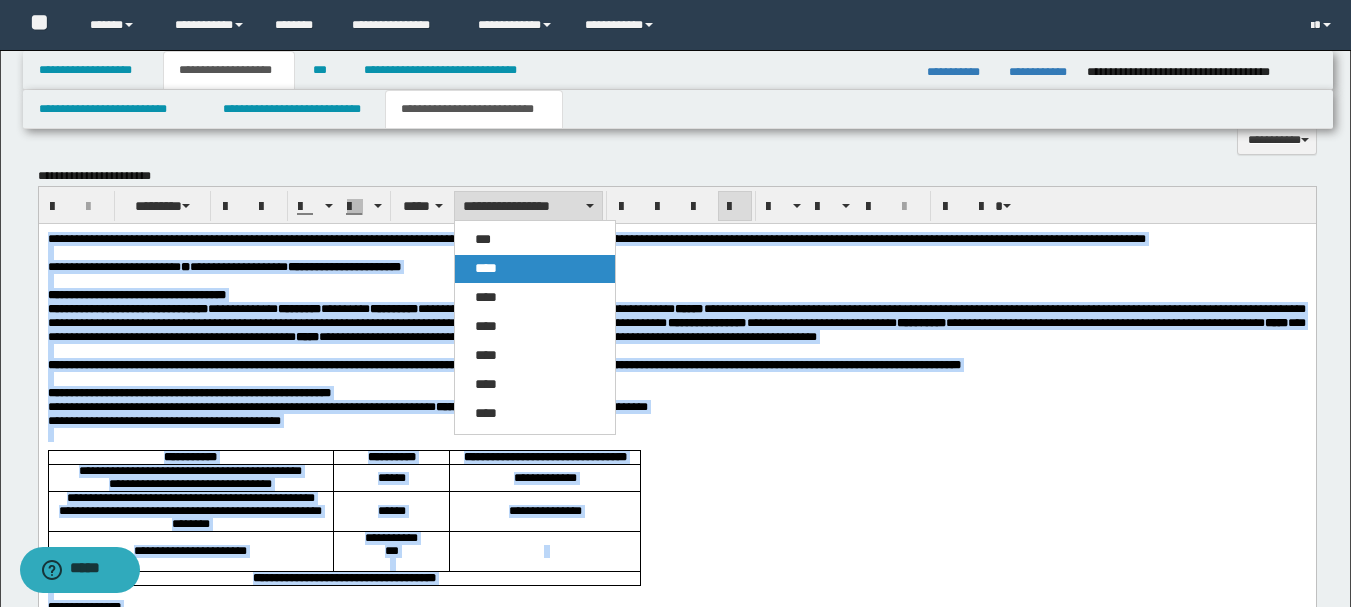 click on "****" at bounding box center [535, 269] 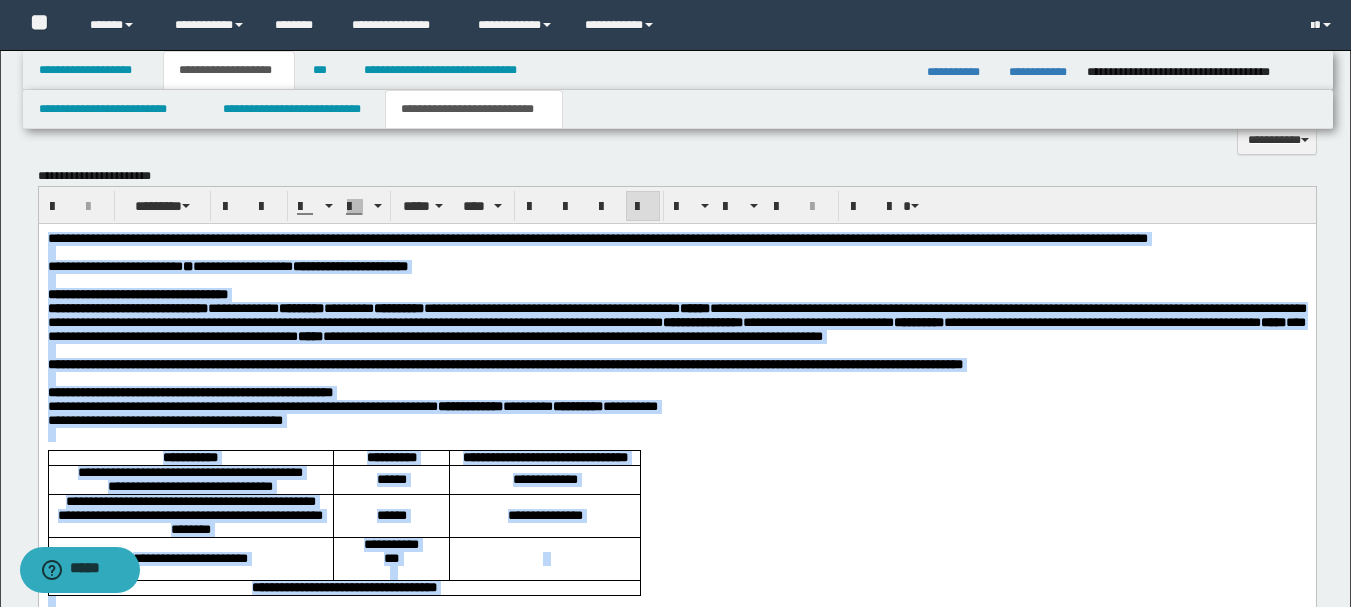 click at bounding box center (643, 207) 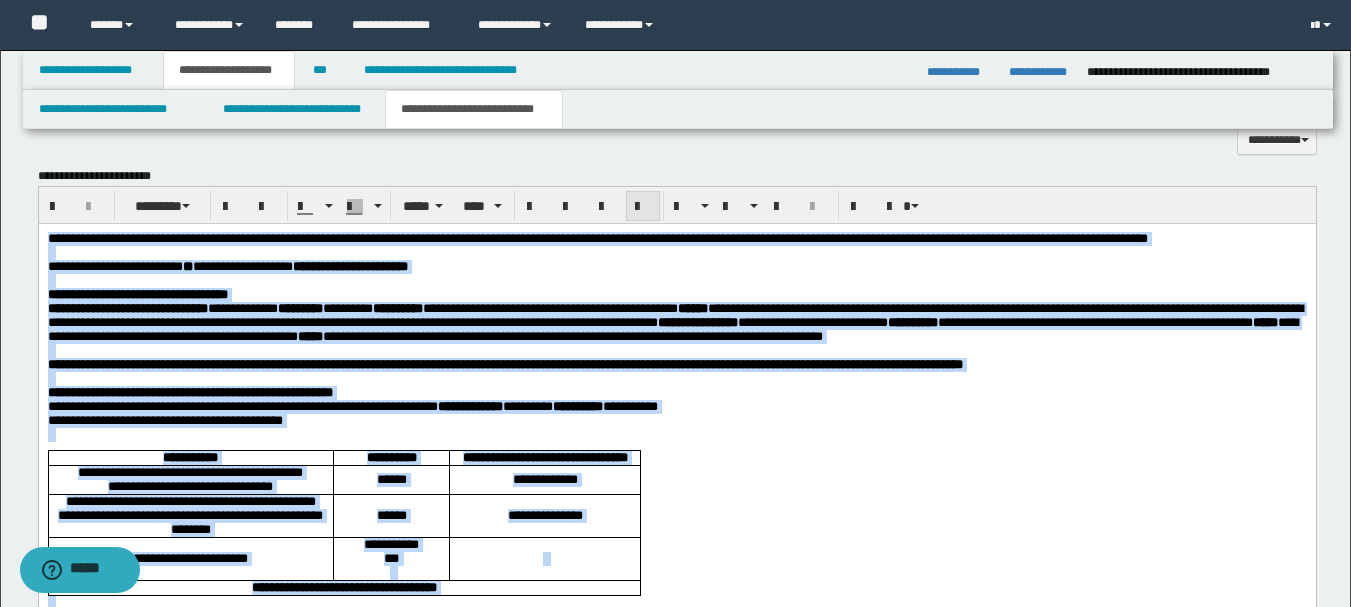 click at bounding box center (643, 207) 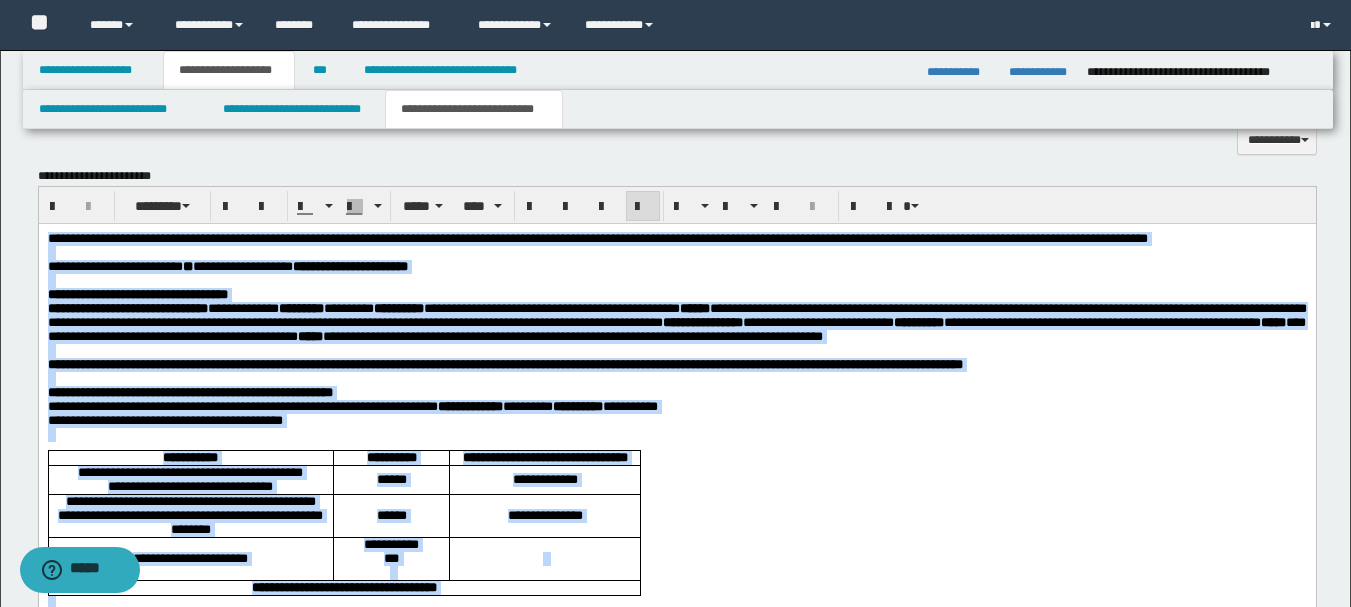 click on "**********" at bounding box center (676, 421) 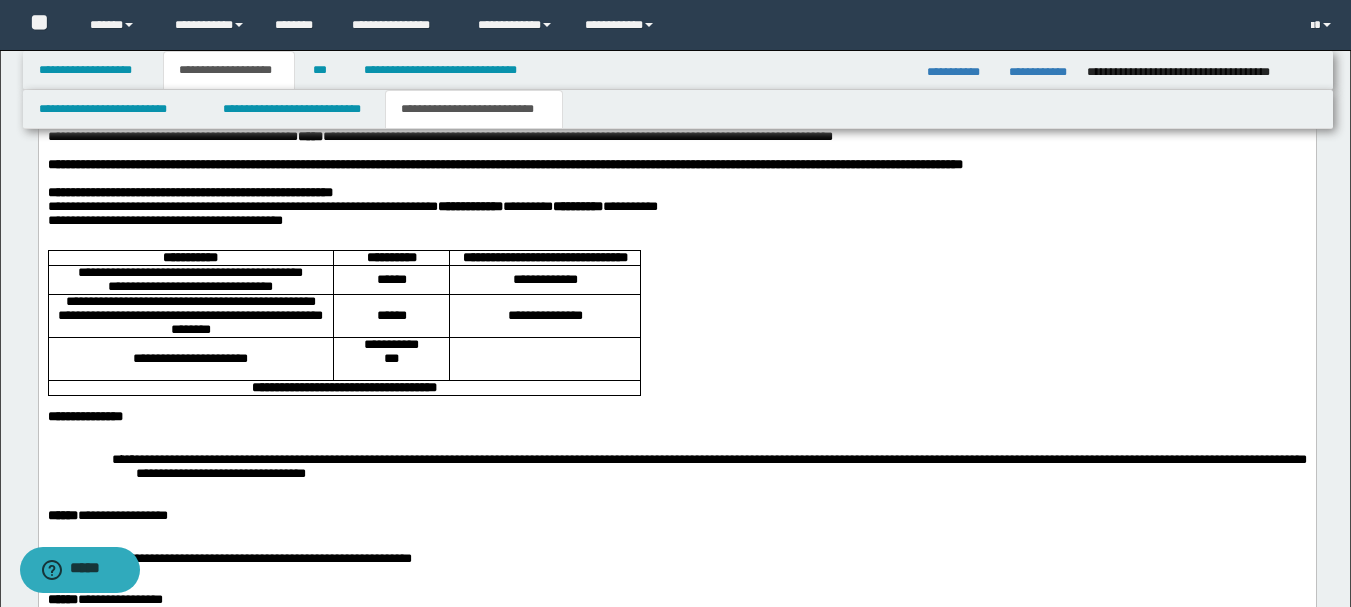 scroll, scrollTop: 1770, scrollLeft: 0, axis: vertical 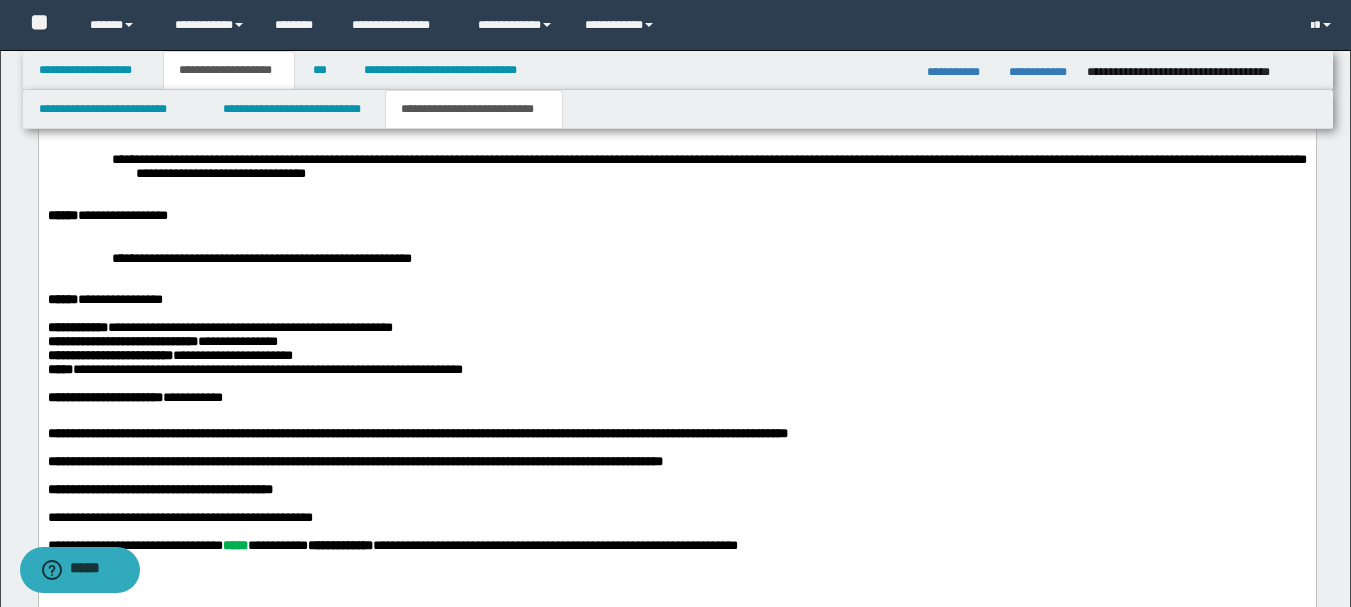 click on "**********" at bounding box center (254, 370) 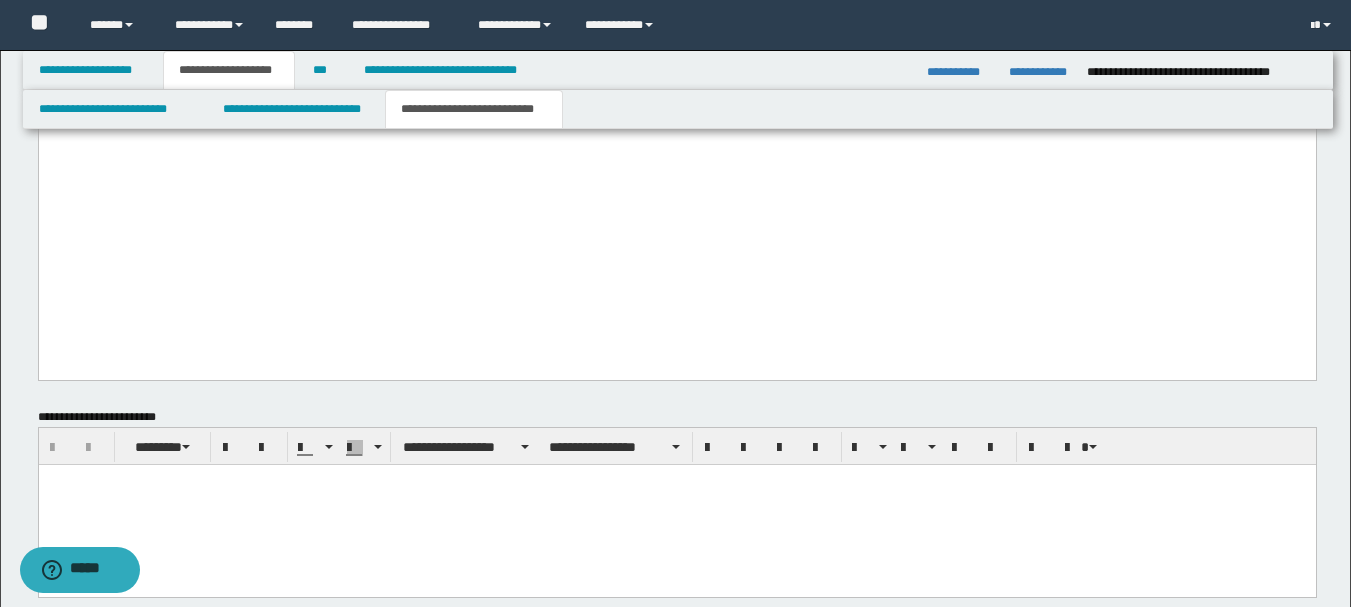 scroll, scrollTop: 2902, scrollLeft: 0, axis: vertical 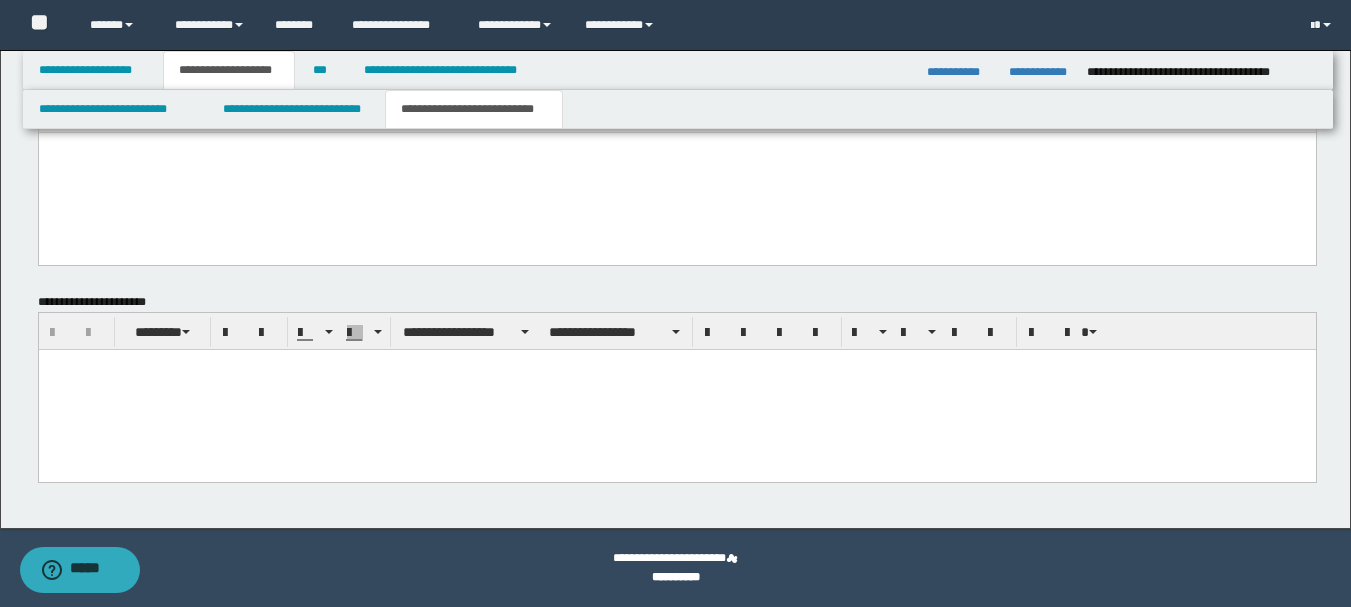 click at bounding box center [676, 389] 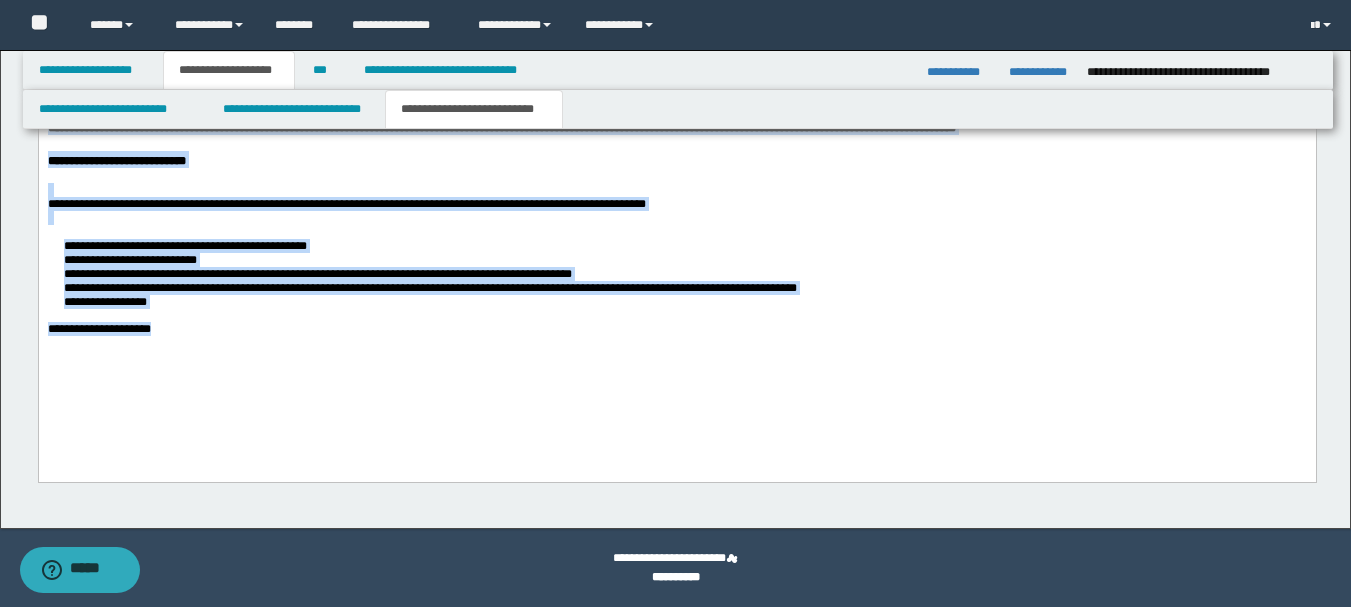 drag, startPoint x: 46, startPoint y: -165, endPoint x: 617, endPoint y: 529, distance: 898.7085 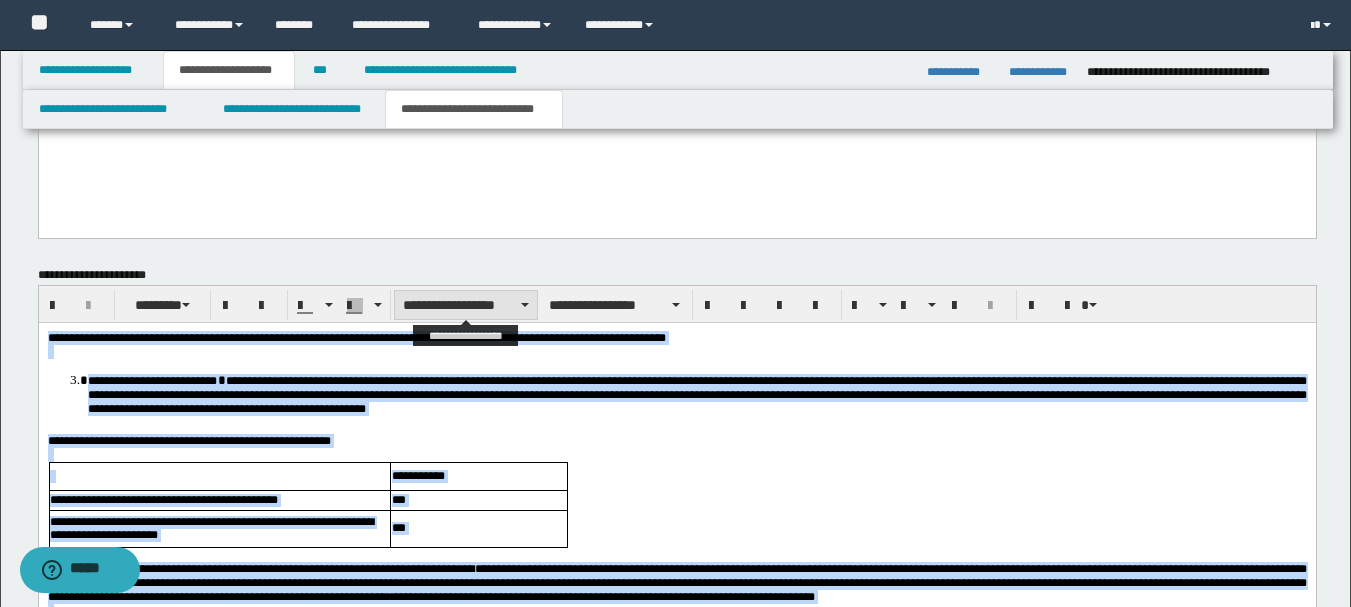 click on "**********" at bounding box center (466, 305) 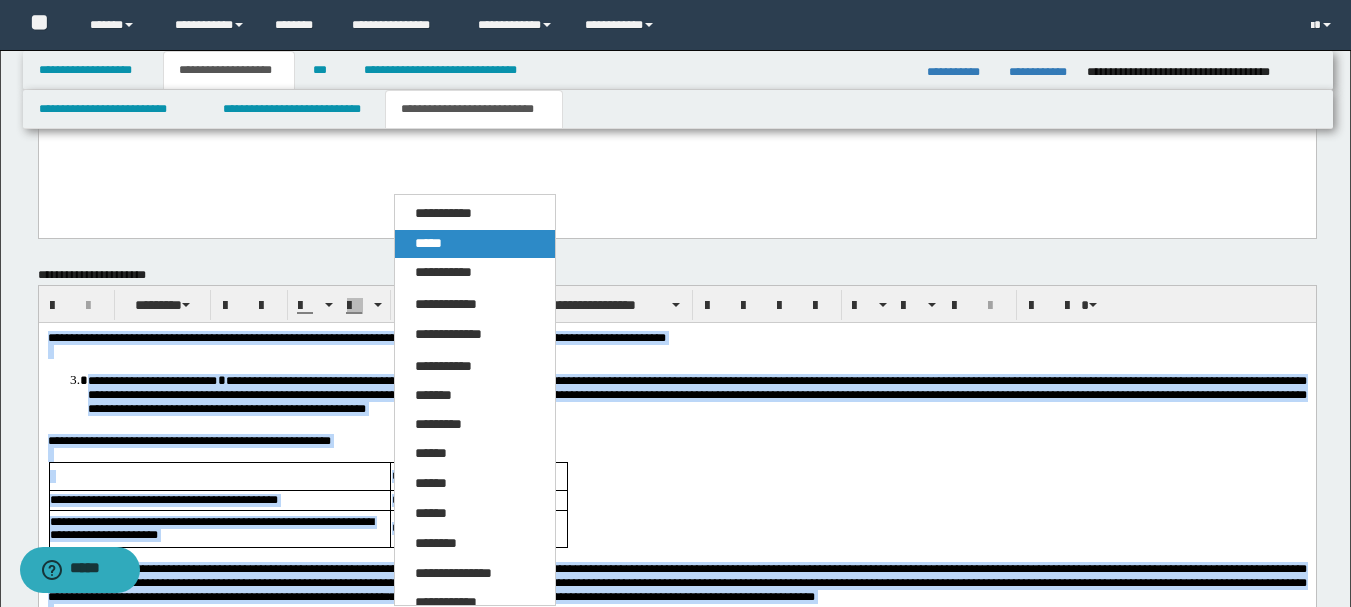 click on "*****" at bounding box center (475, 244) 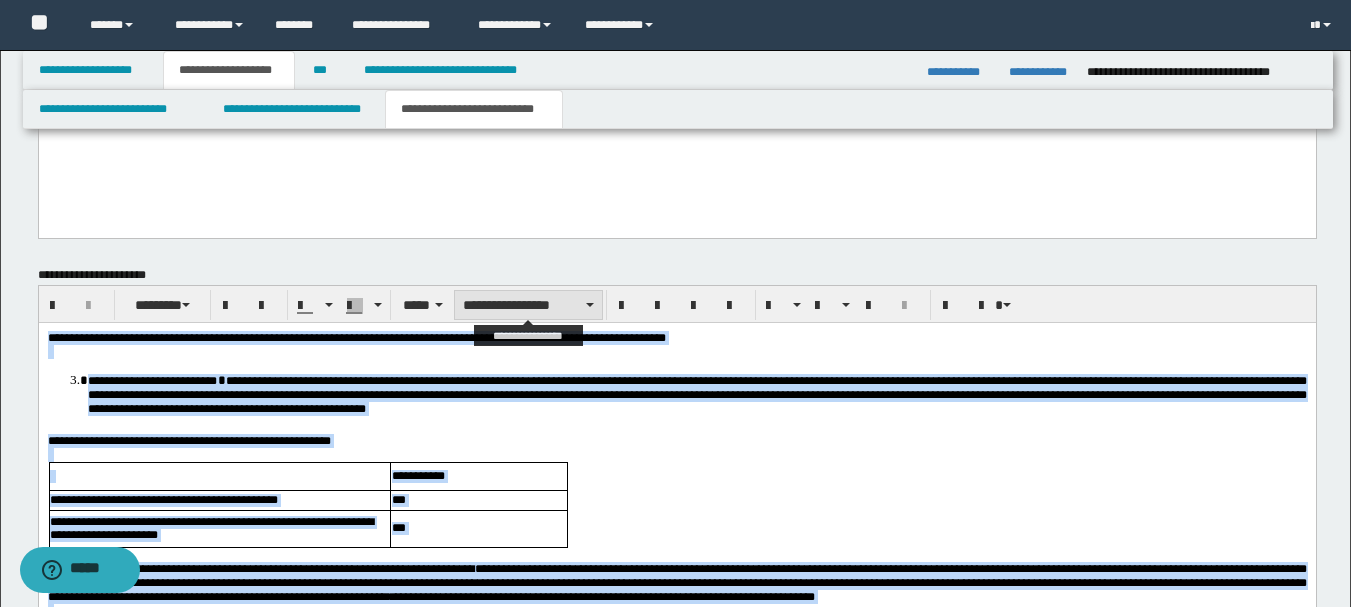 click on "**********" at bounding box center (528, 305) 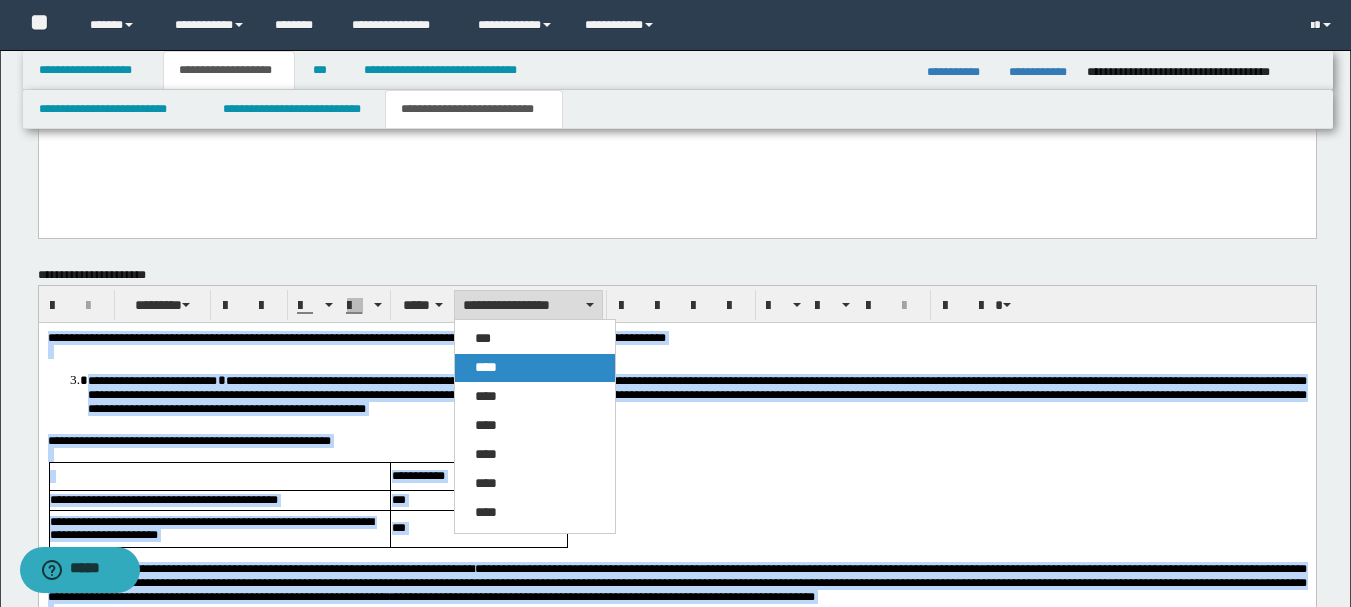 click on "****" at bounding box center [535, 368] 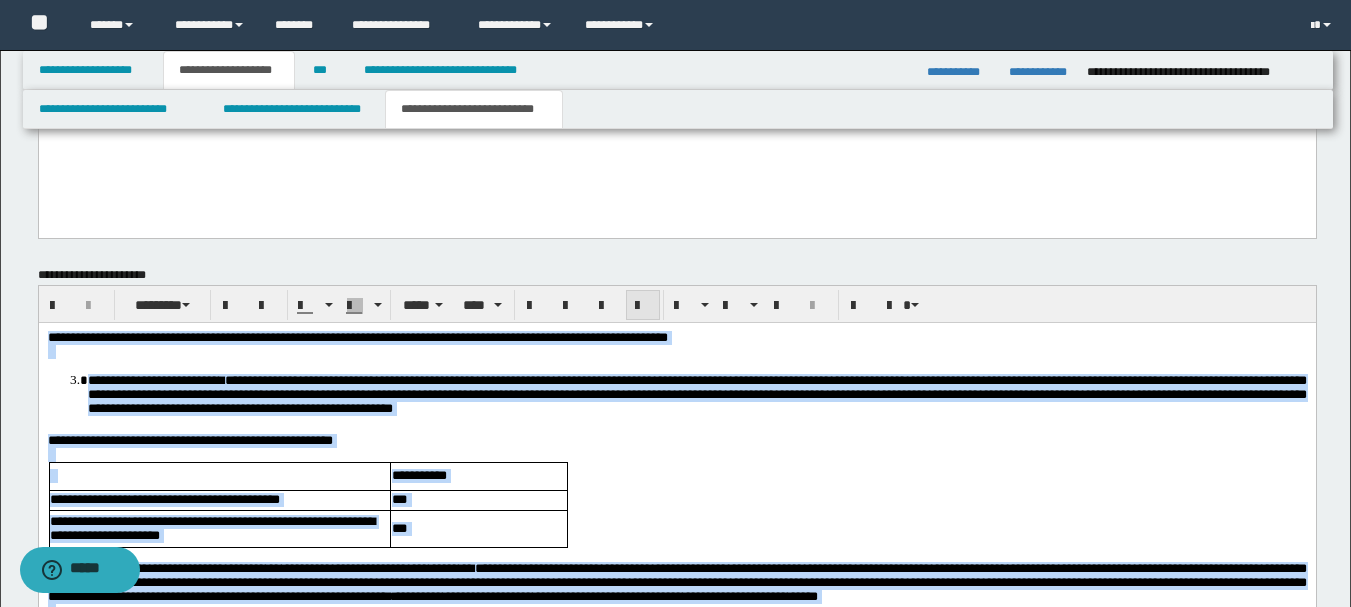 click at bounding box center [643, 306] 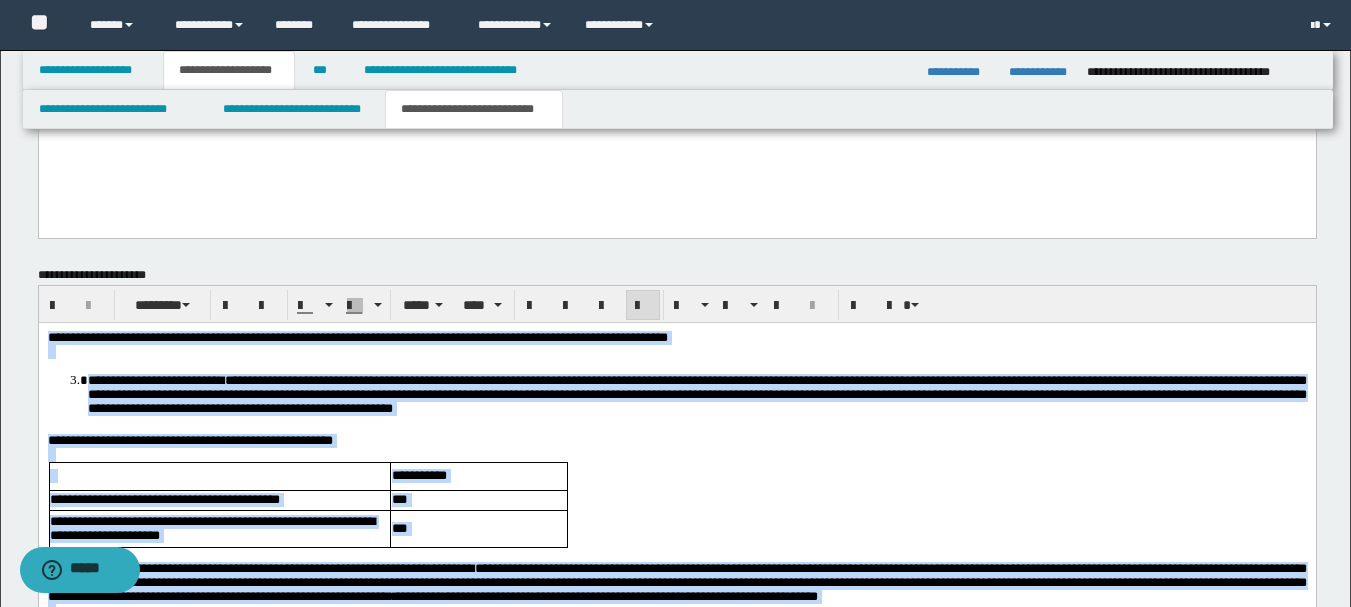 click at bounding box center [643, 306] 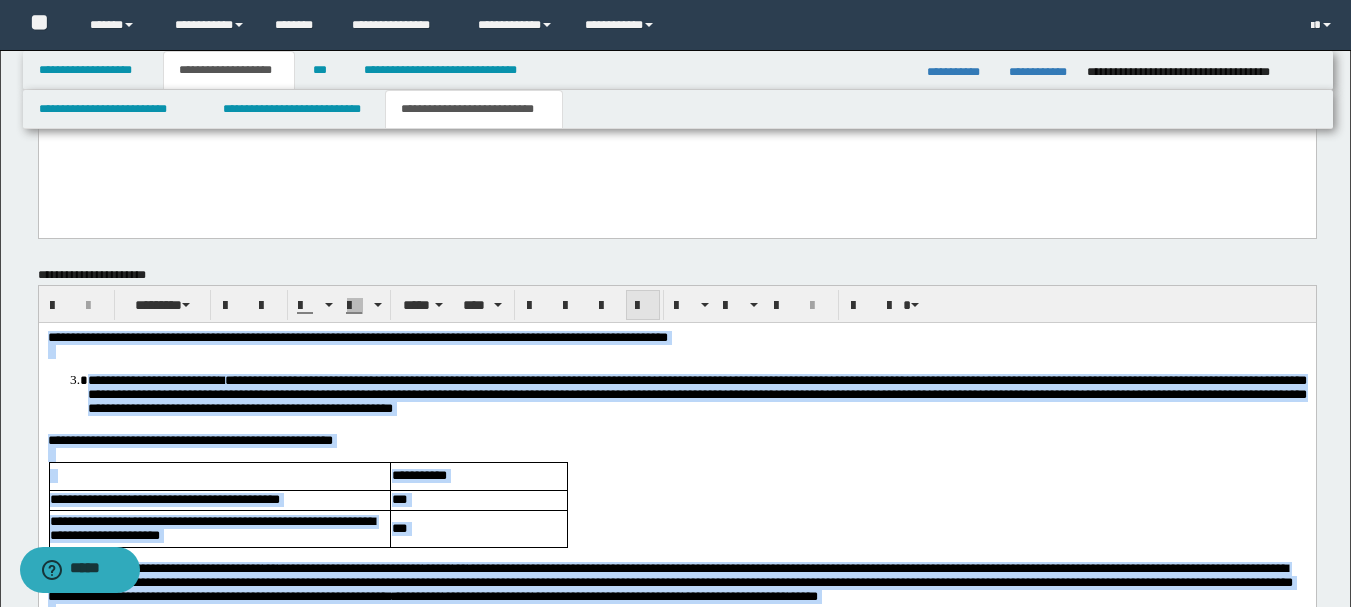 click at bounding box center (643, 306) 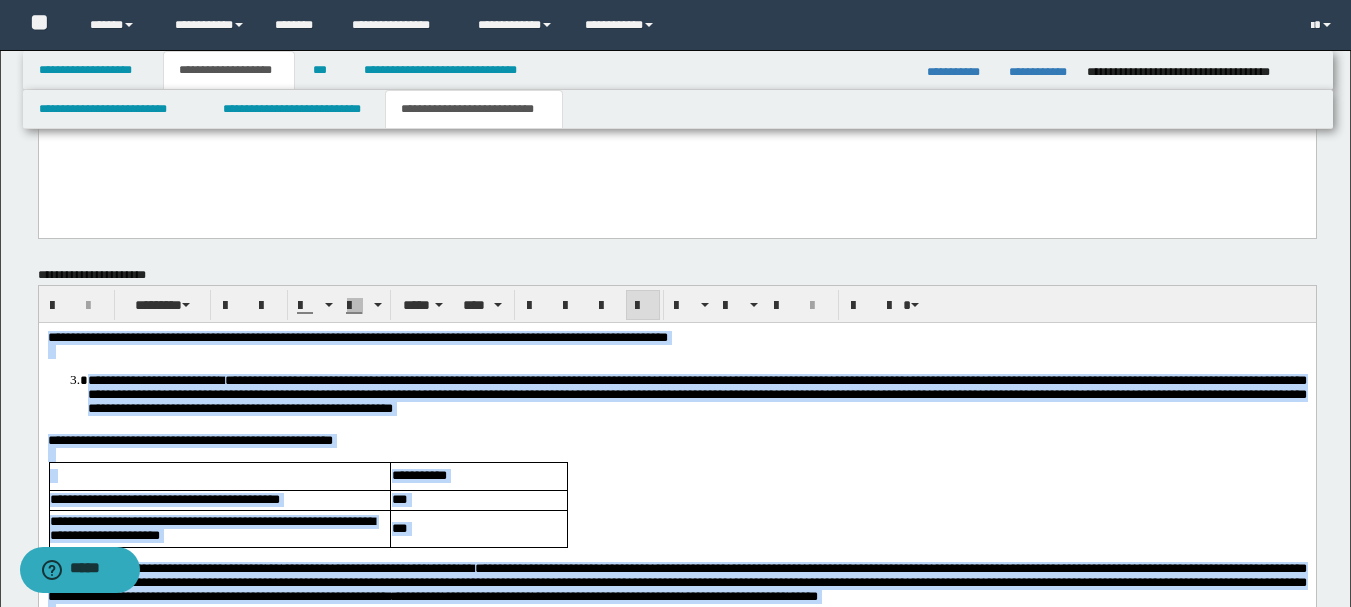 click at bounding box center [676, 454] 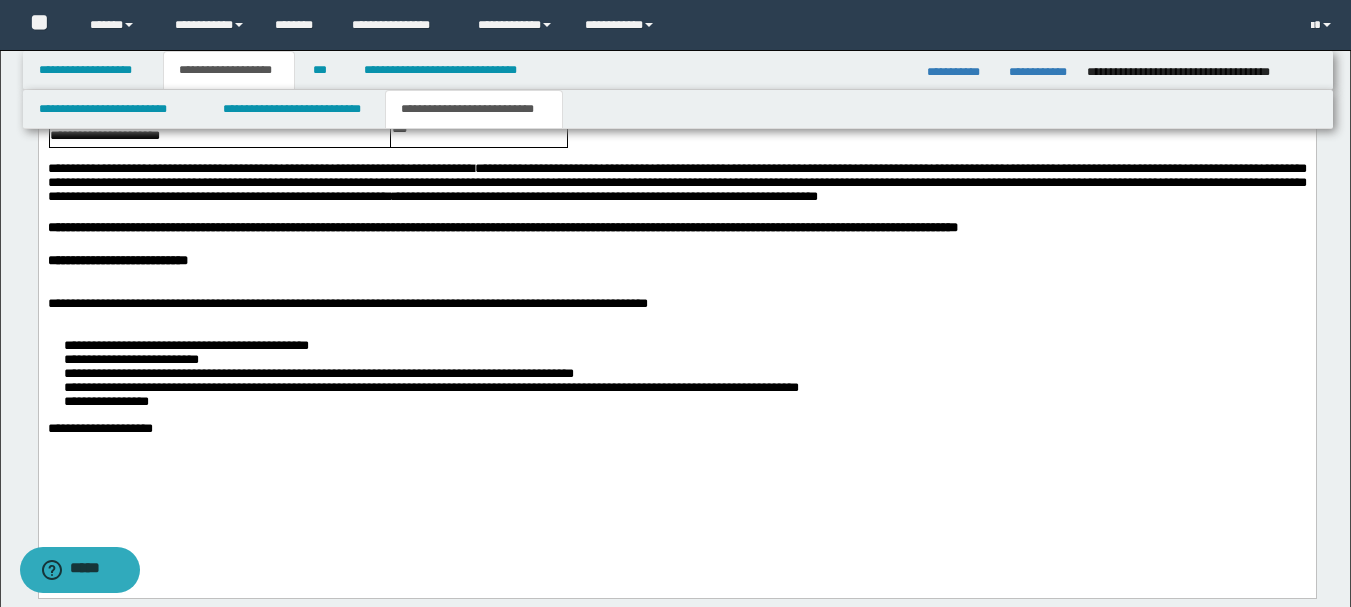 scroll, scrollTop: 3445, scrollLeft: 0, axis: vertical 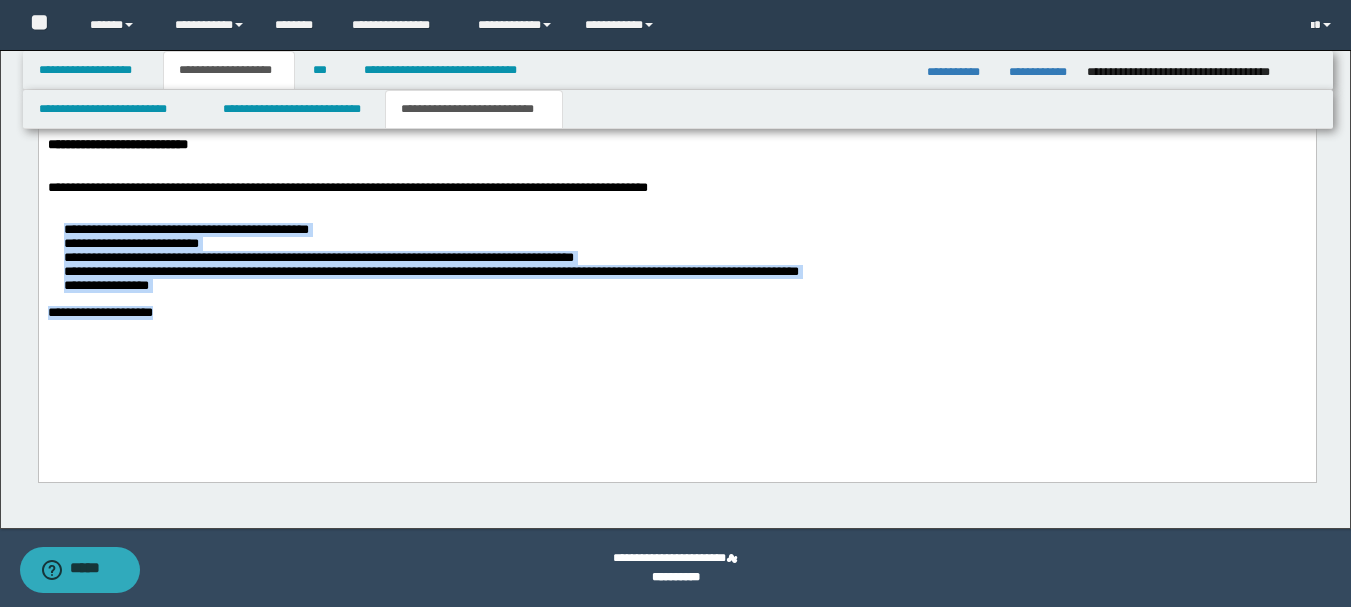 drag, startPoint x: 220, startPoint y: 381, endPoint x: 42, endPoint y: 269, distance: 210.30453 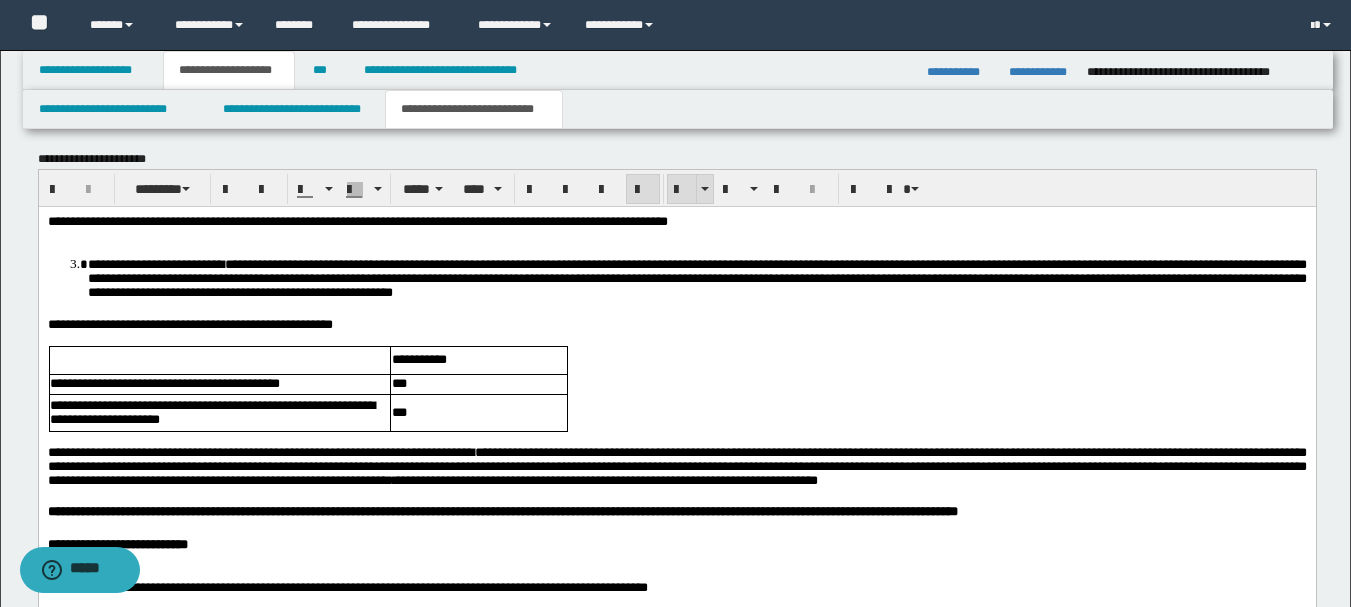 click at bounding box center (682, 190) 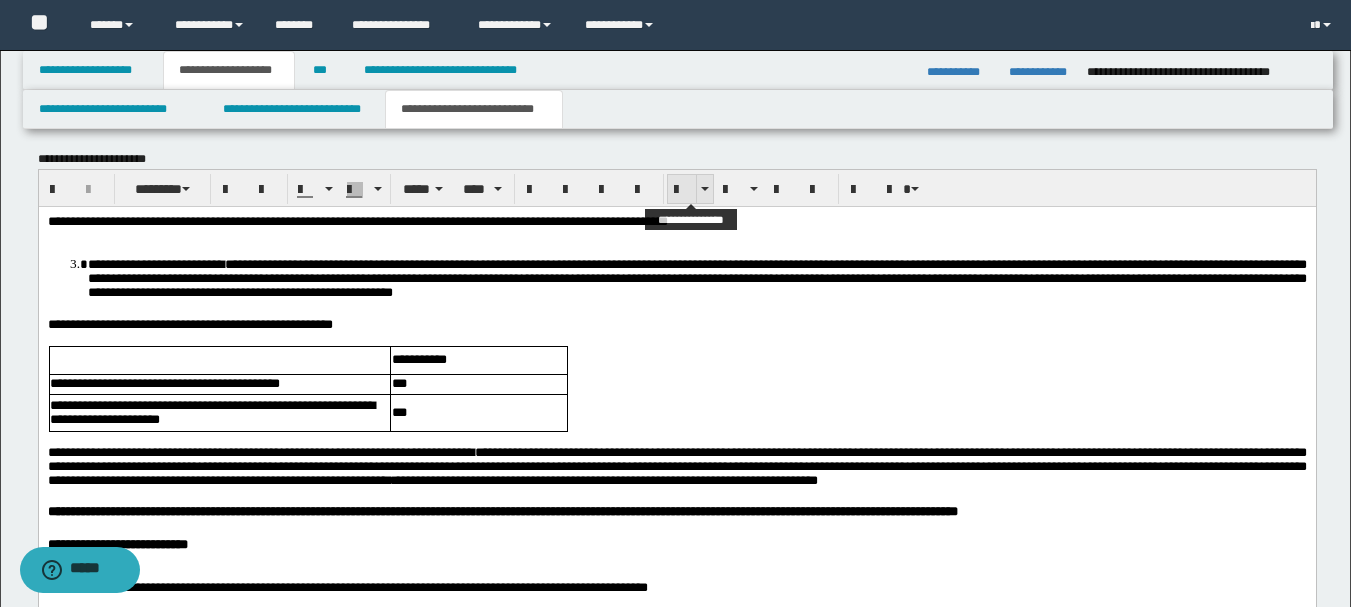 click at bounding box center [682, 190] 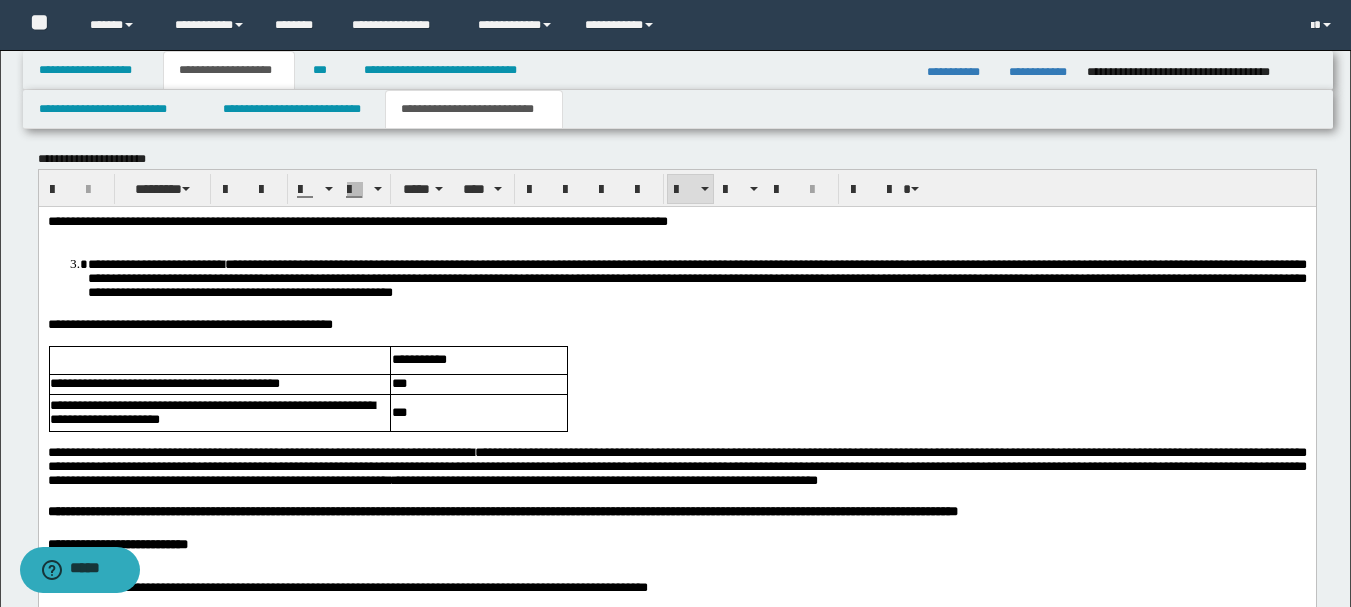 click on "**********" at bounding box center [676, 491] 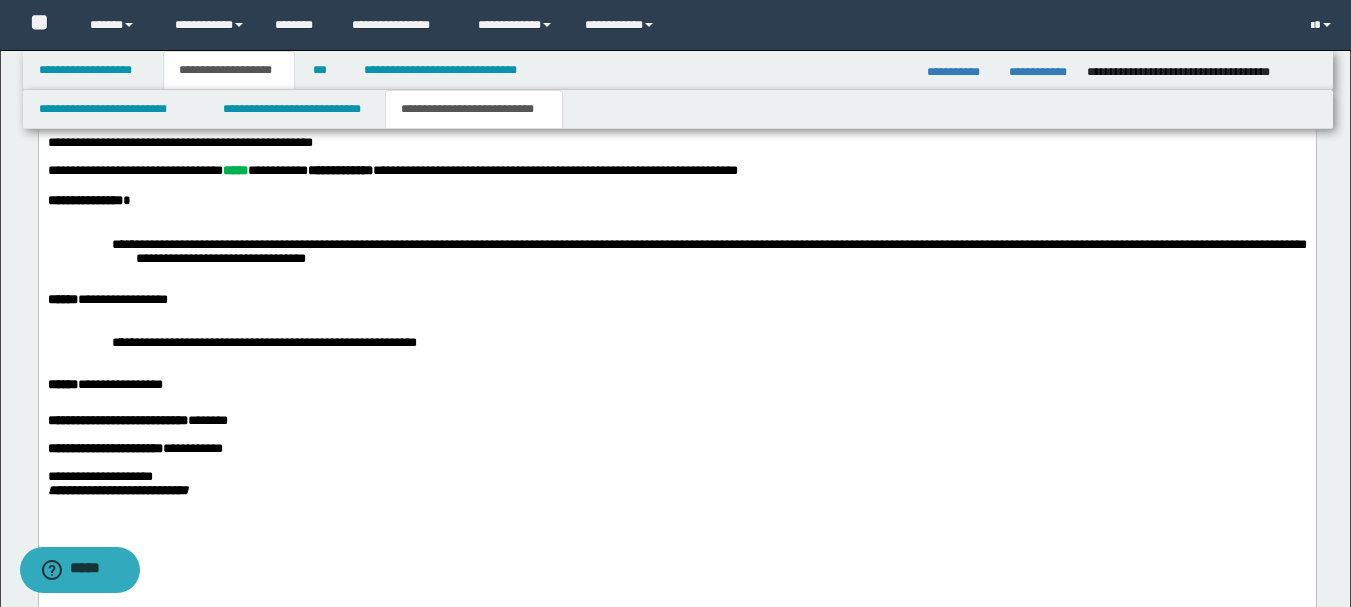 scroll, scrollTop: 1545, scrollLeft: 0, axis: vertical 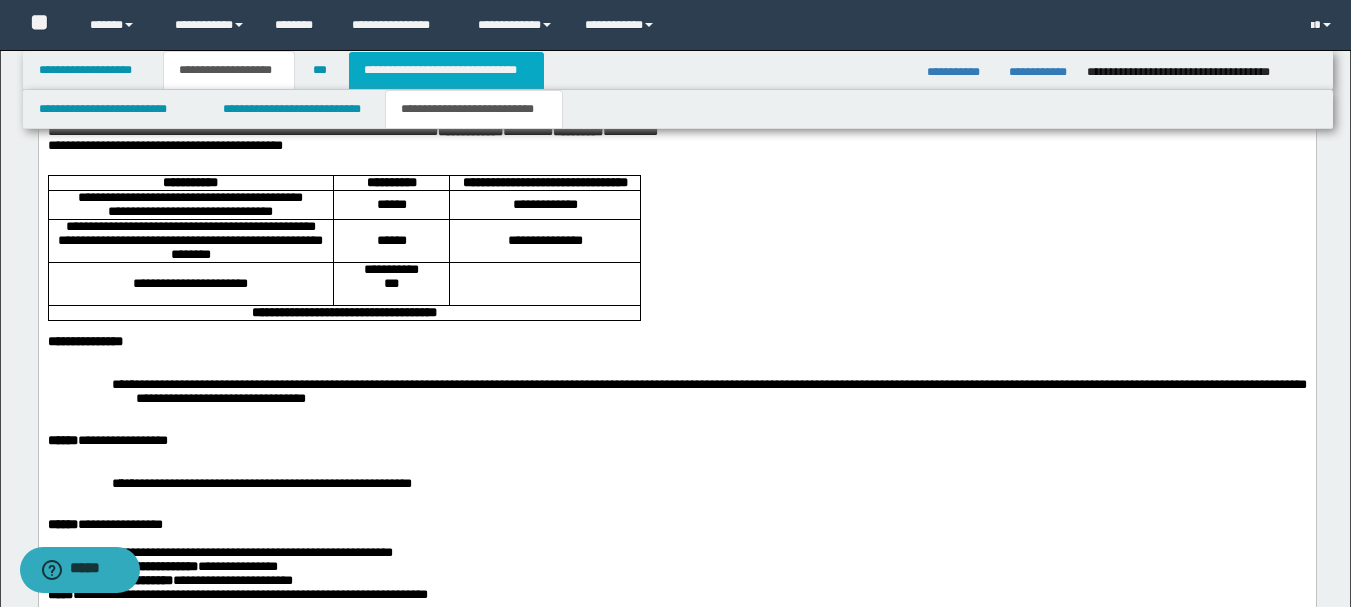 click on "**********" at bounding box center [446, 70] 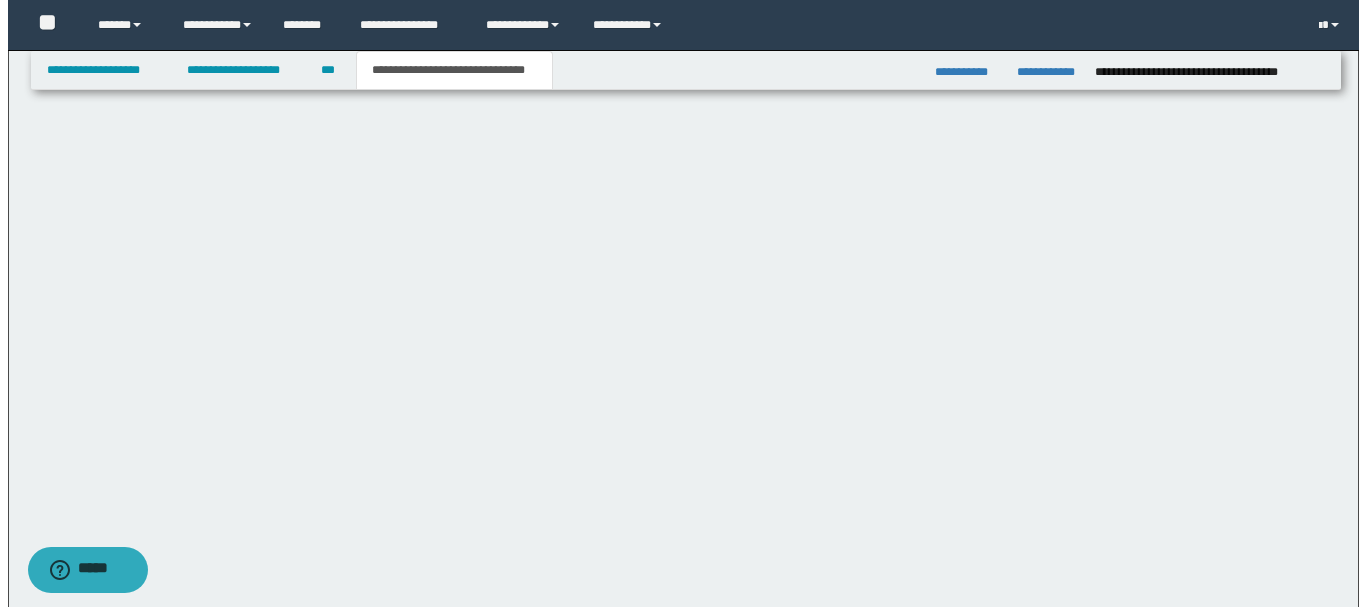 scroll, scrollTop: 0, scrollLeft: 0, axis: both 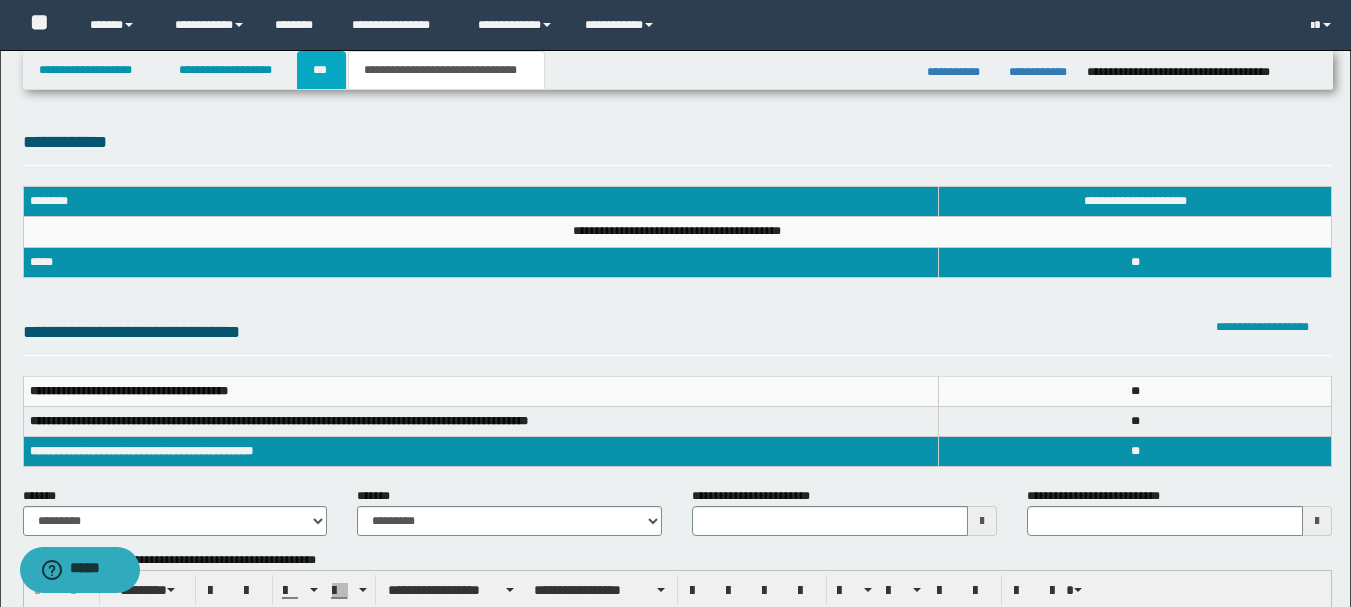 click on "***" at bounding box center [321, 70] 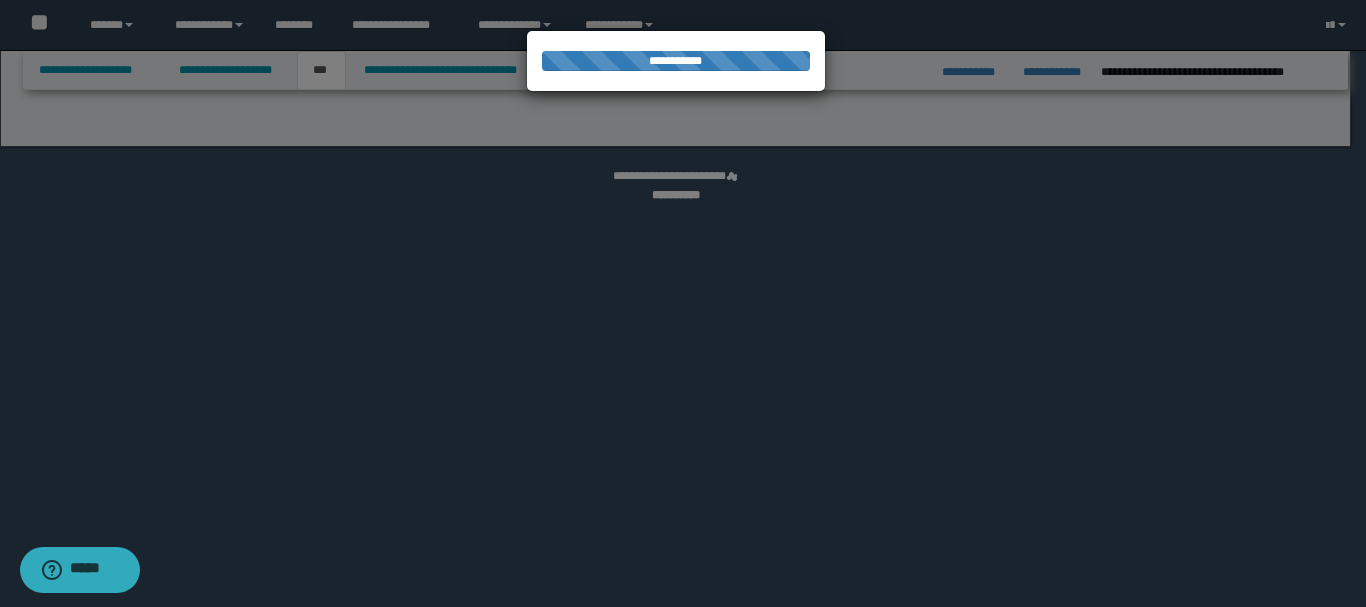 select on "*" 